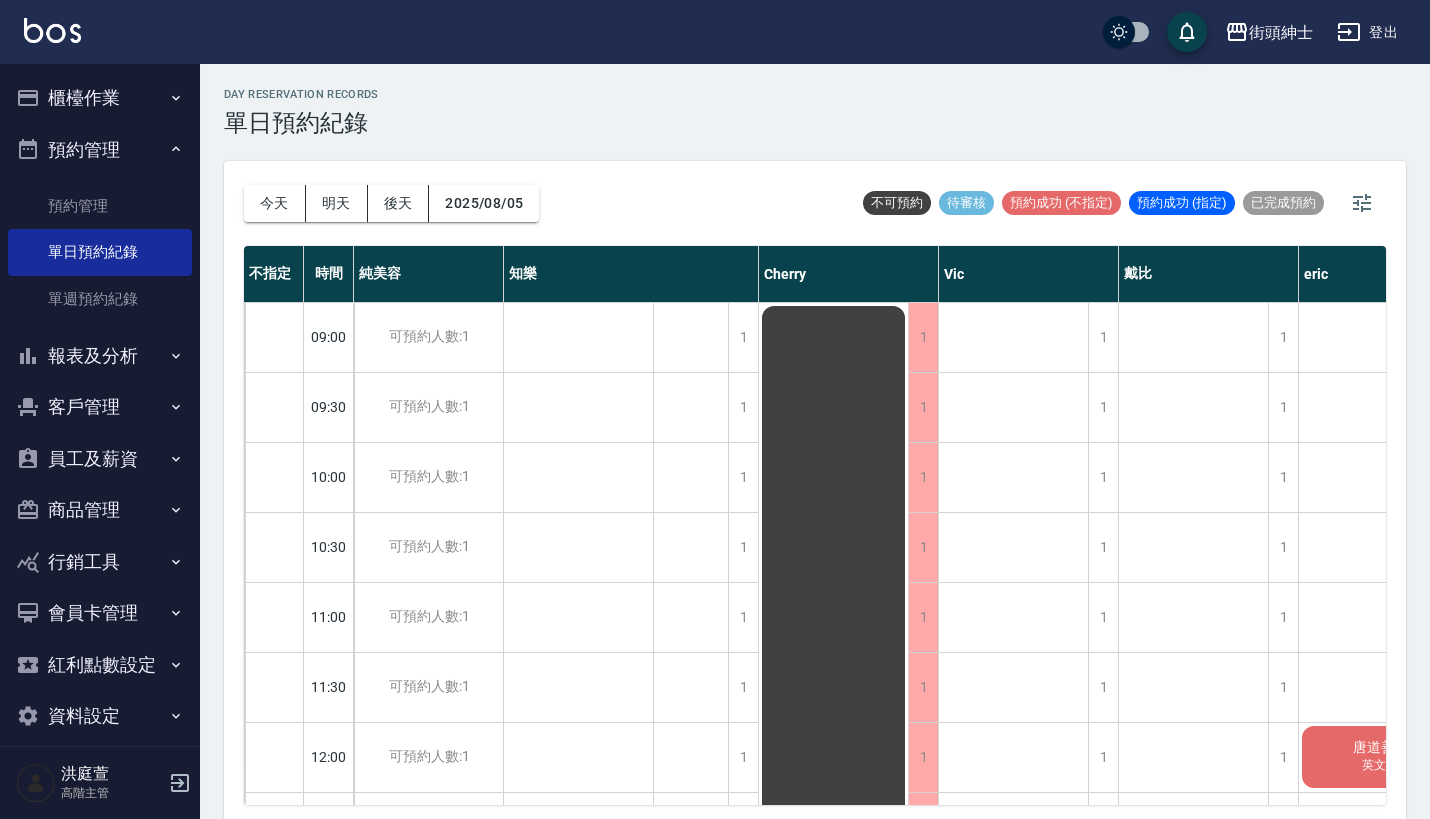 scroll, scrollTop: 5, scrollLeft: 0, axis: vertical 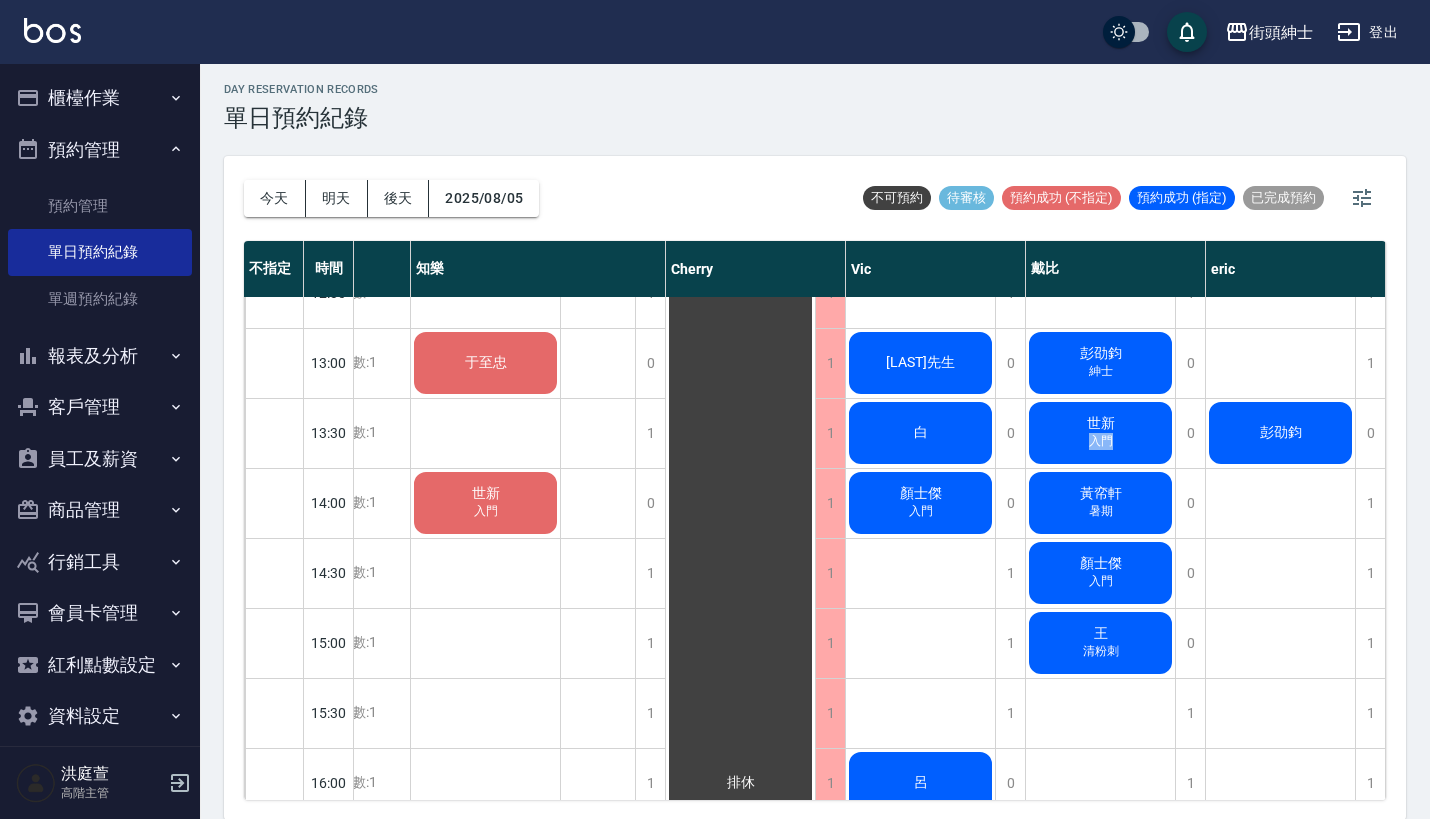 click on "入門" at bounding box center [486, 372] 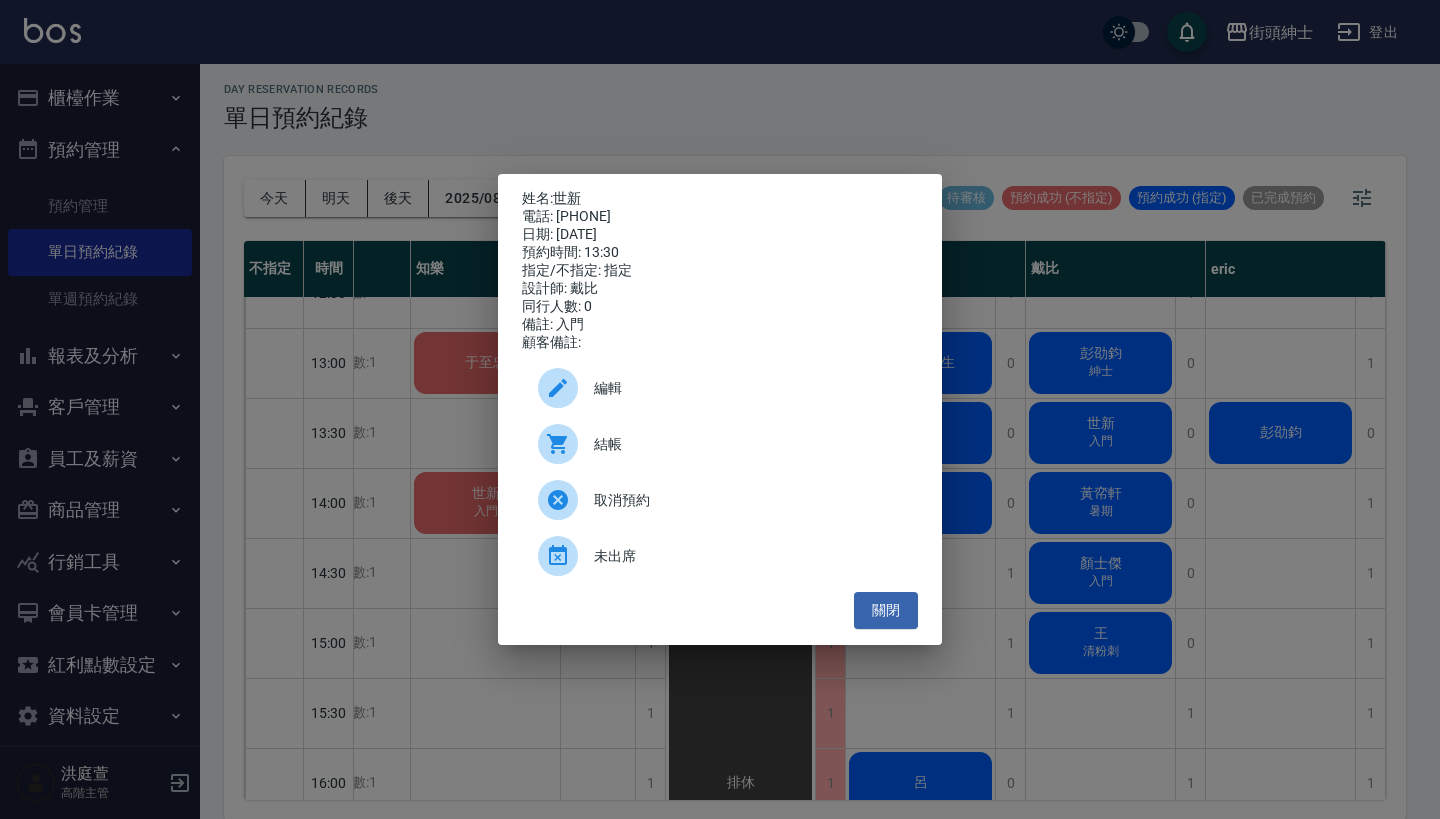 click on "姓名:  世新 電話: [PHONE] 日期: [DATE] 預約時間: 13:30 指定/不指定: 指定 設計師: 戴比 同行人數: 0 備註: 入門 顧客備註:  編輯 結帳 取消預約 未出席 關閉" at bounding box center (720, 409) 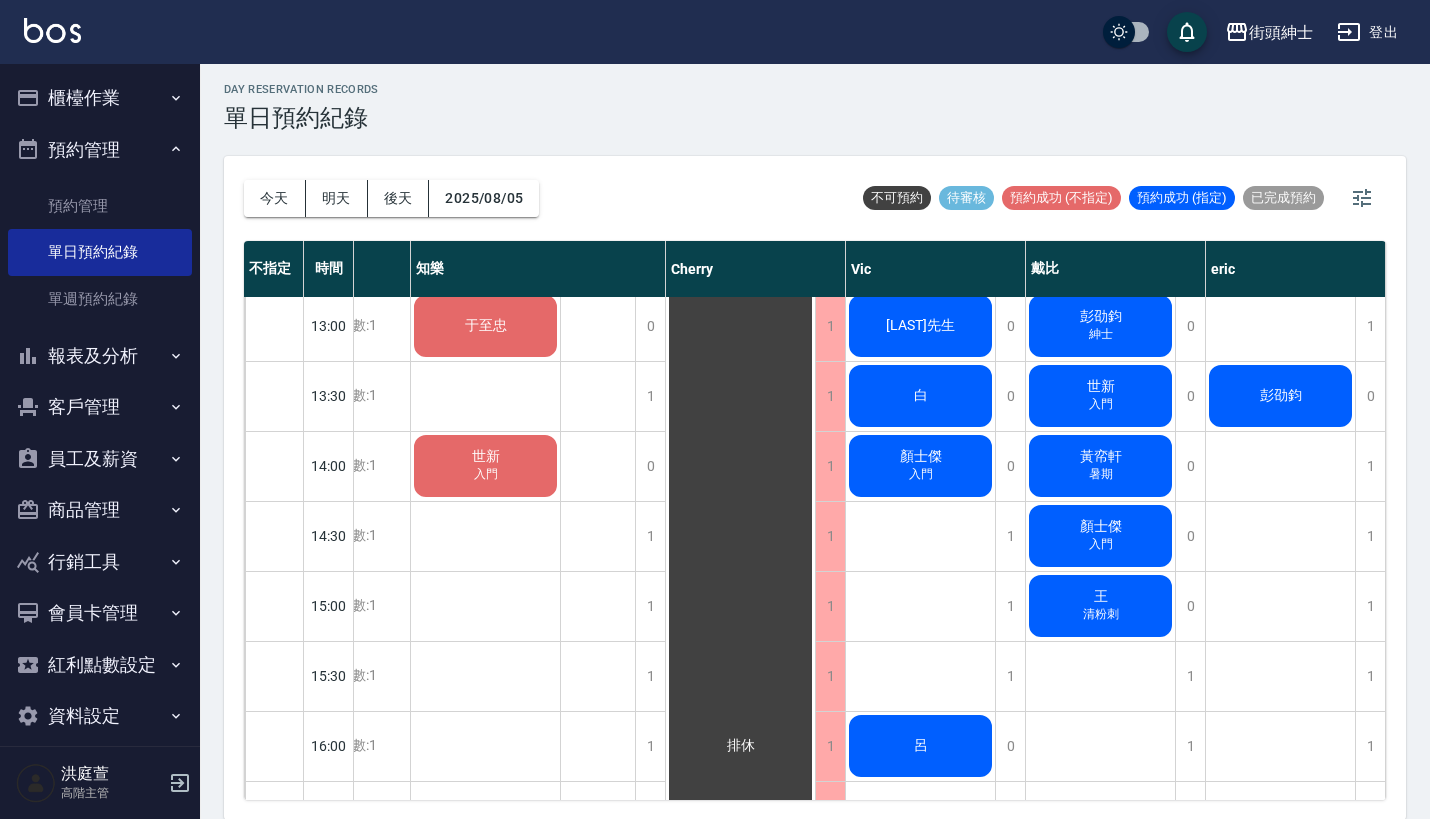 scroll, scrollTop: 566, scrollLeft: 91, axis: both 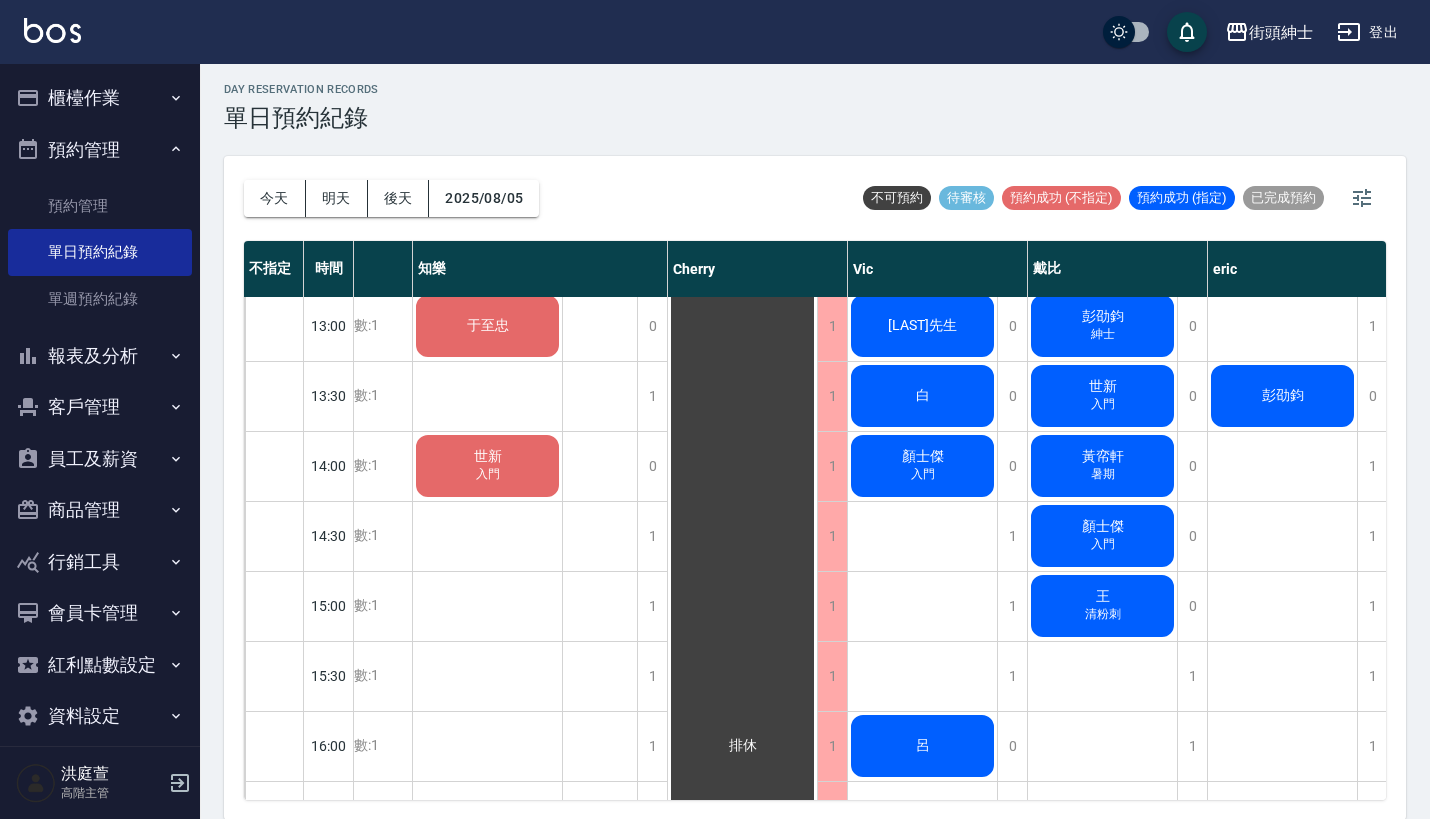 click on "王 清粉刺" at bounding box center (487, 326) 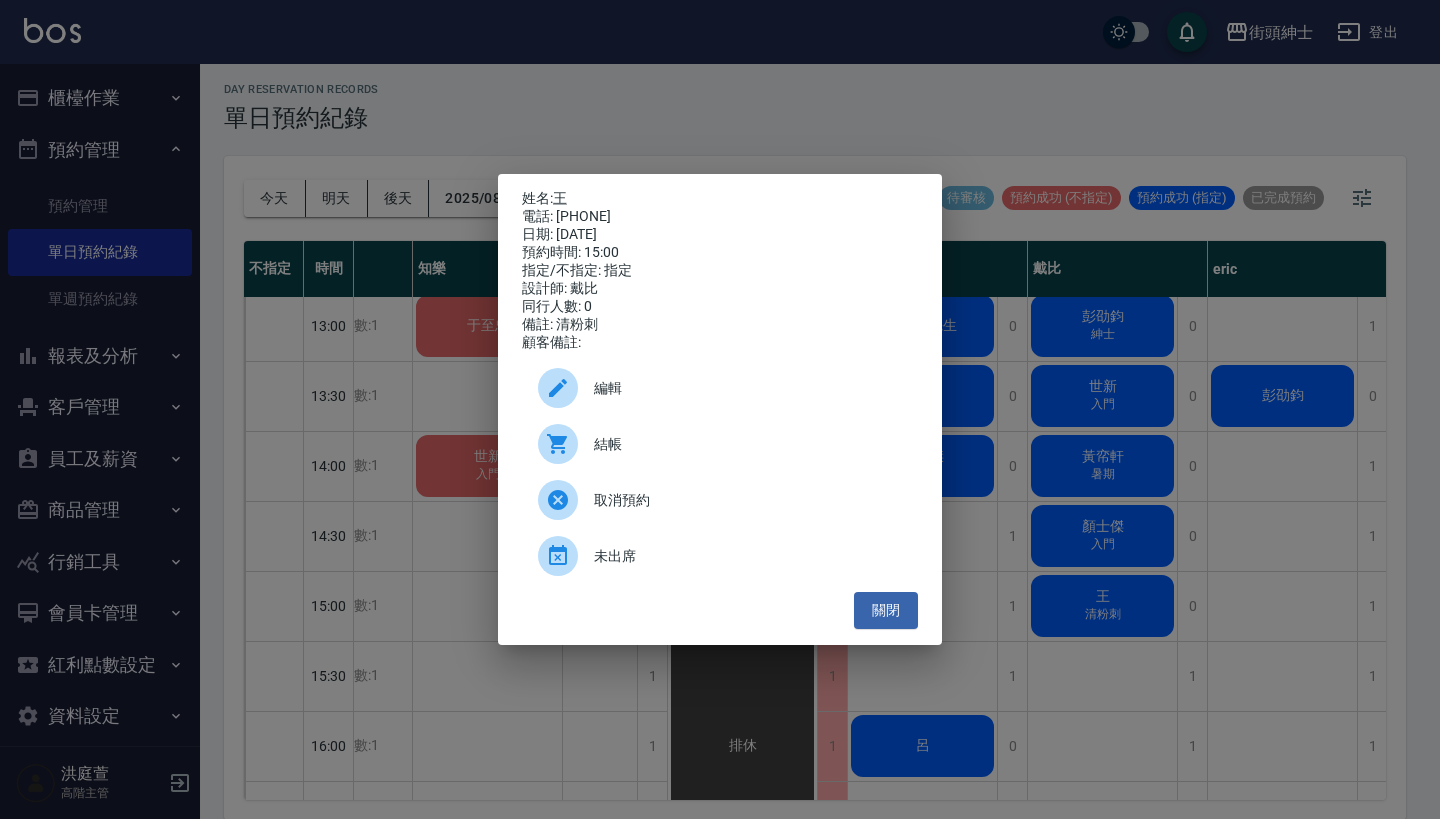 click on "編輯" at bounding box center (748, 388) 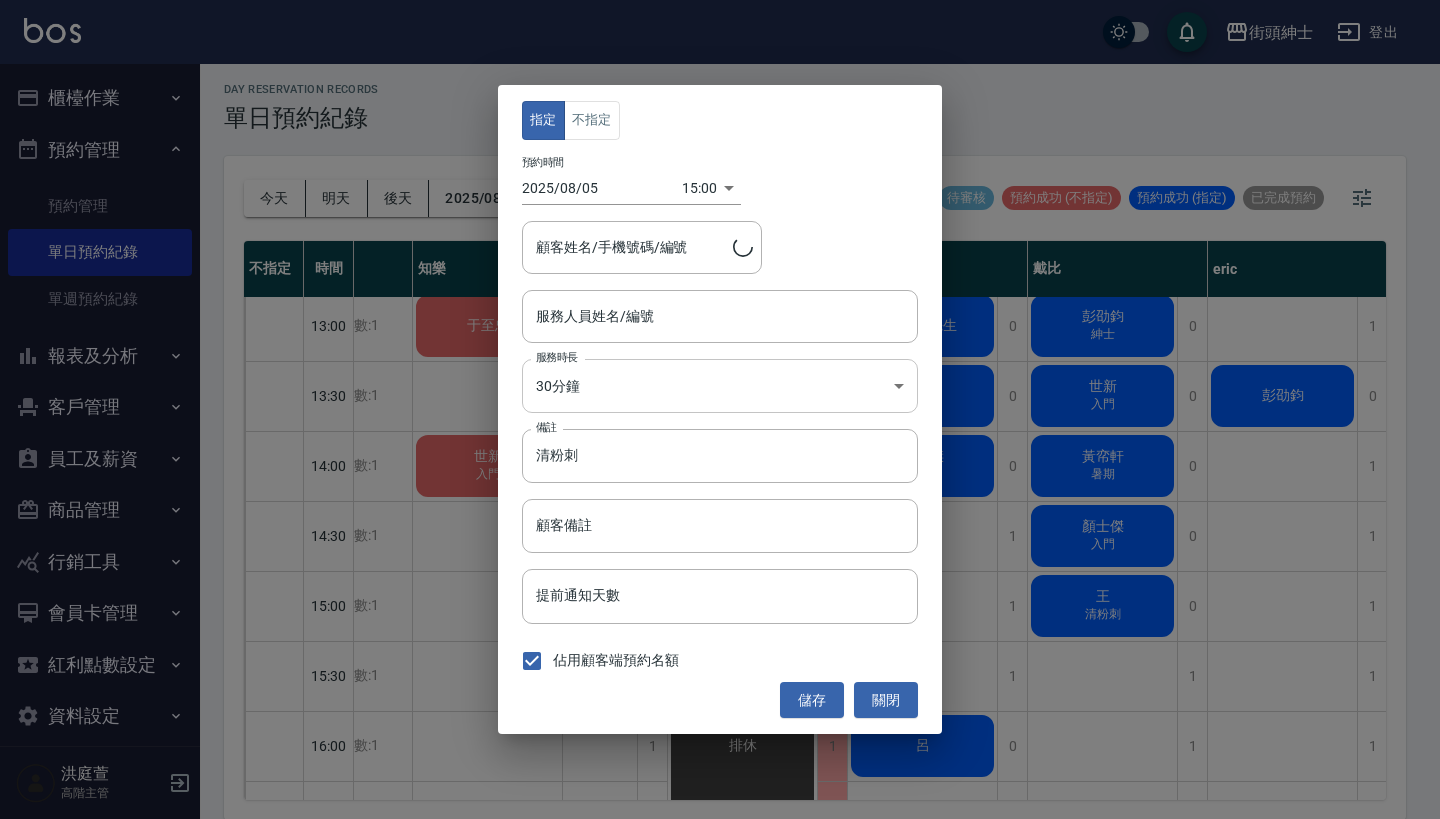 type on "戴比(無代號)" 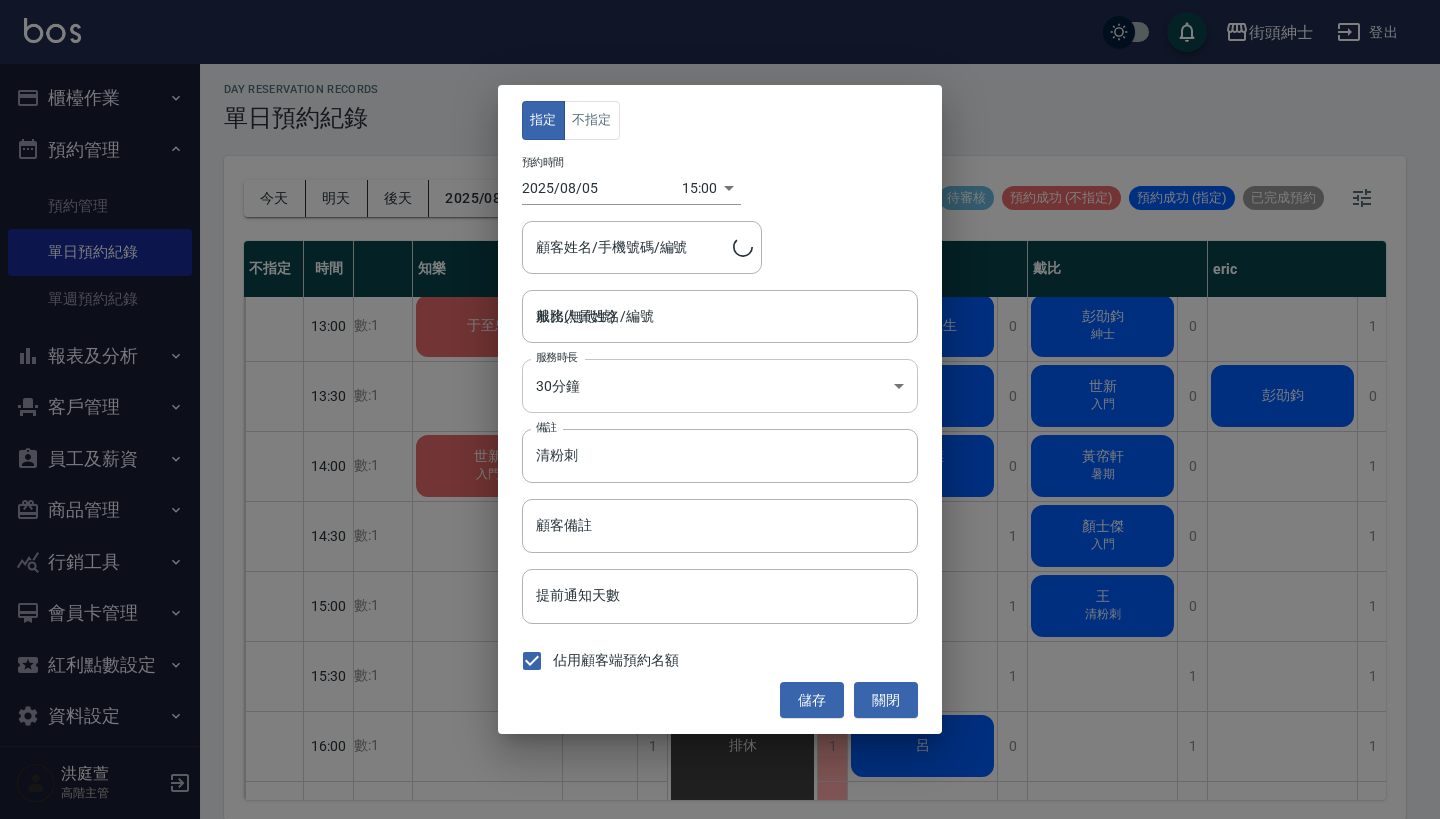 type on "王/[PHONE]" 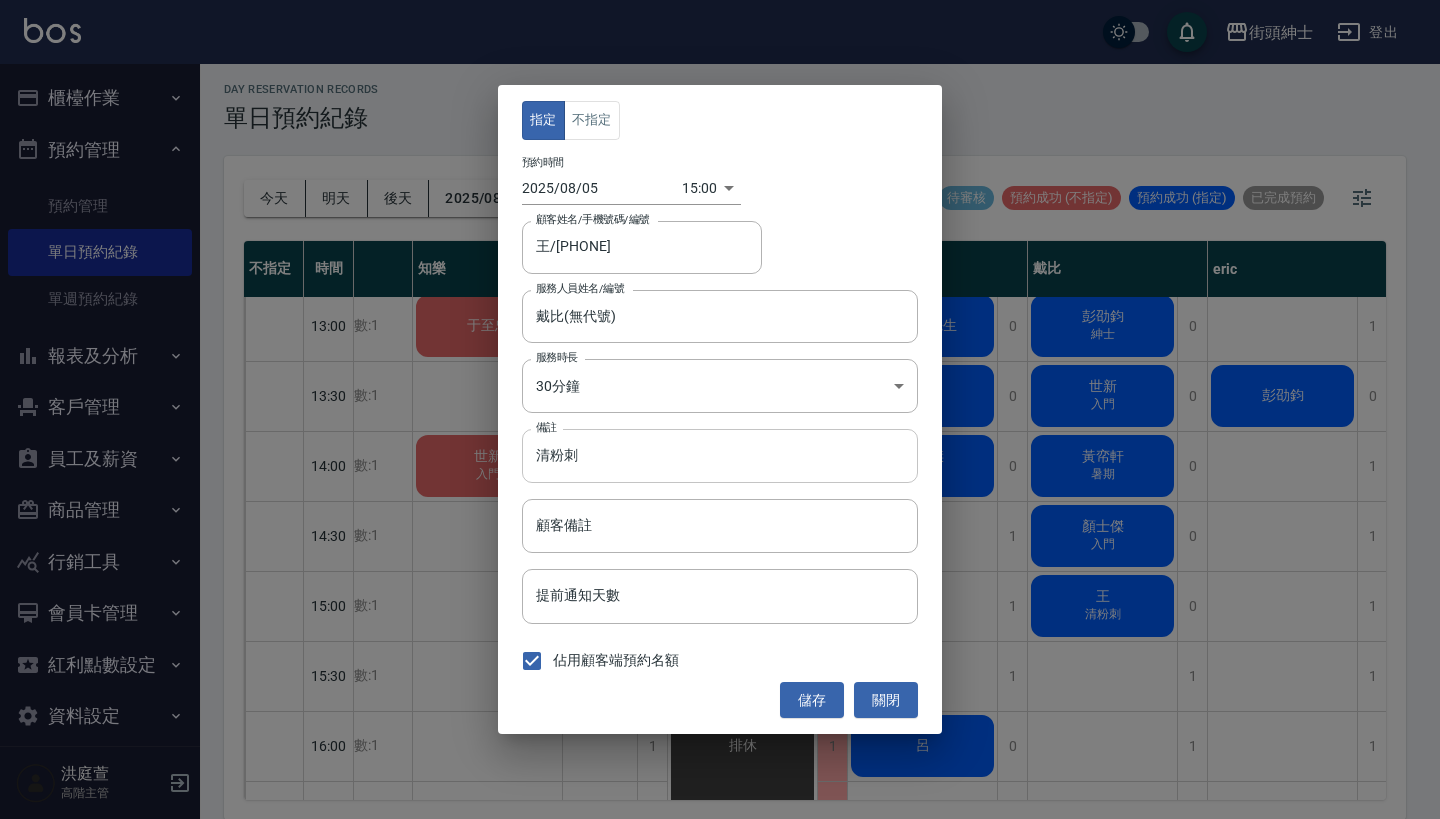 click on "清粉刺" at bounding box center [720, 456] 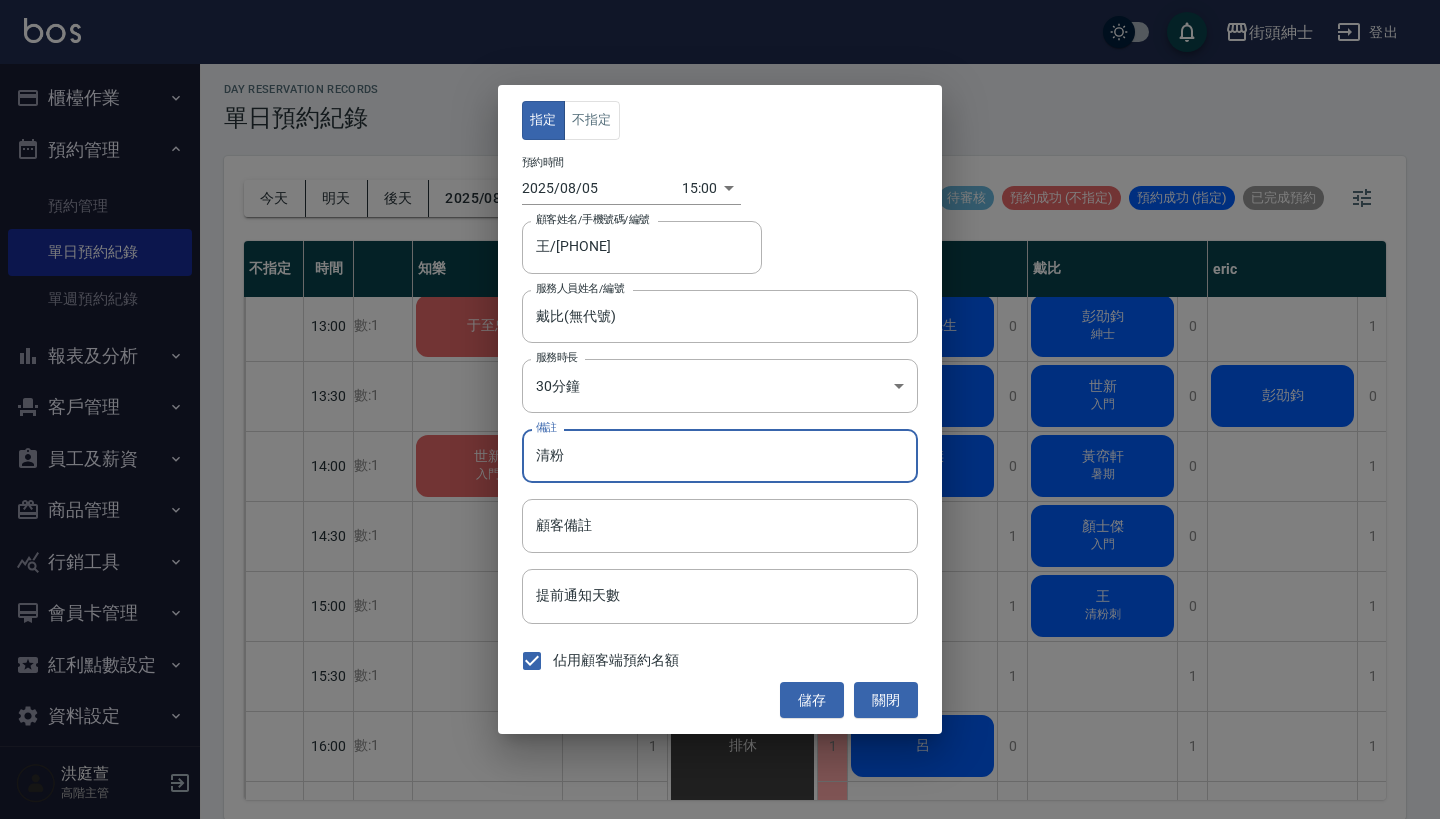 type on "清" 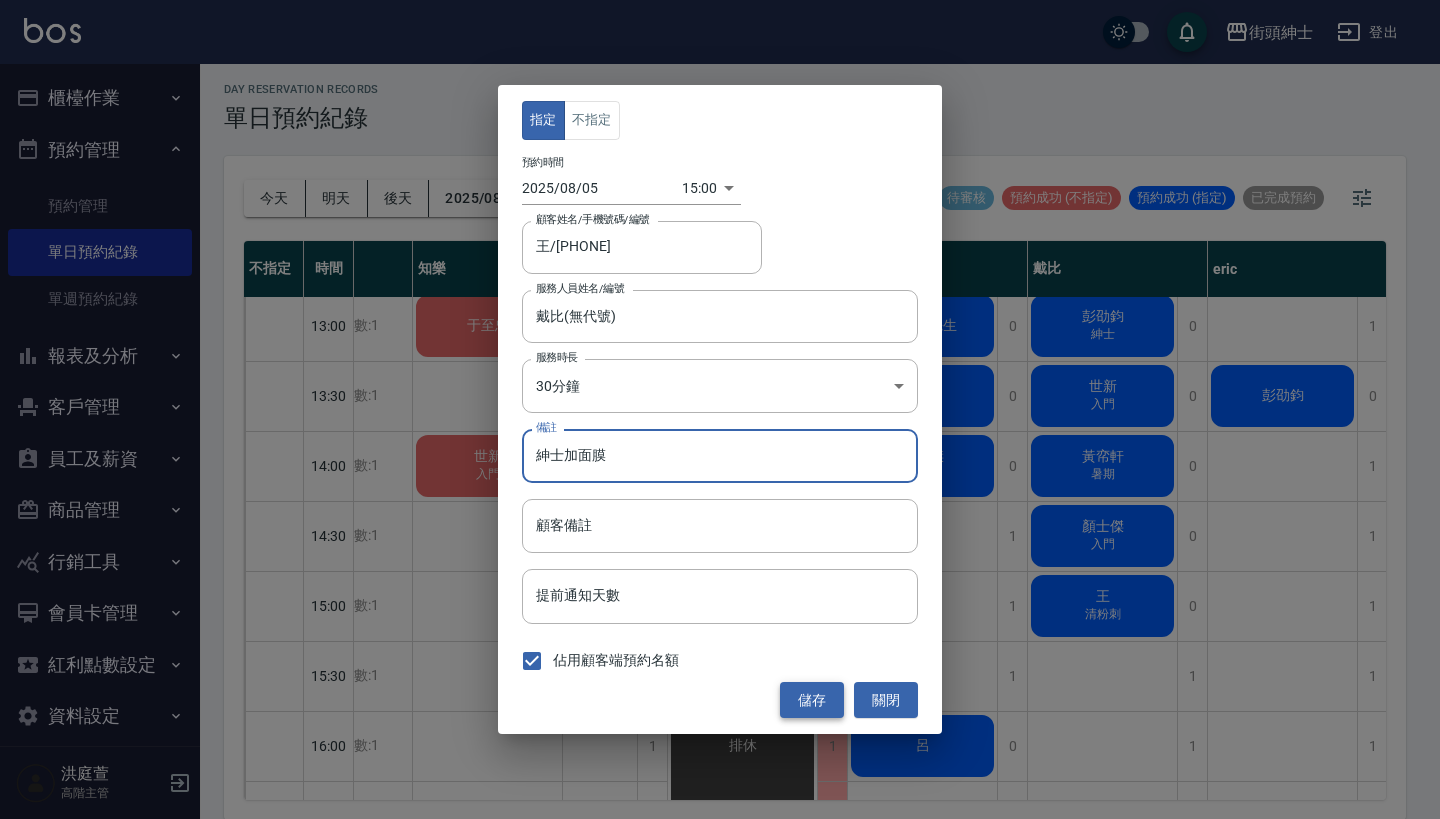 type on "紳士加面膜" 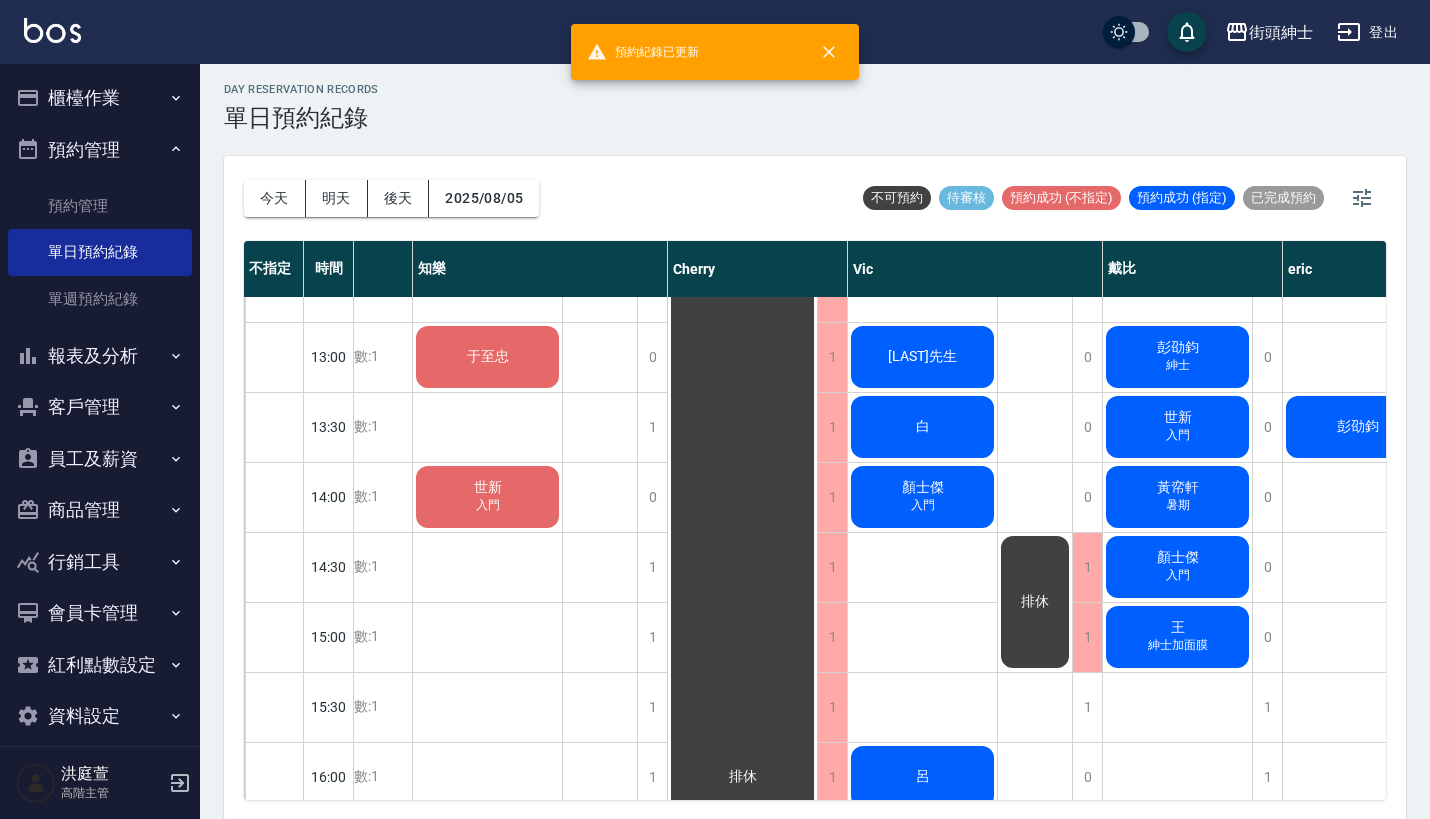 scroll, scrollTop: 533, scrollLeft: 164, axis: both 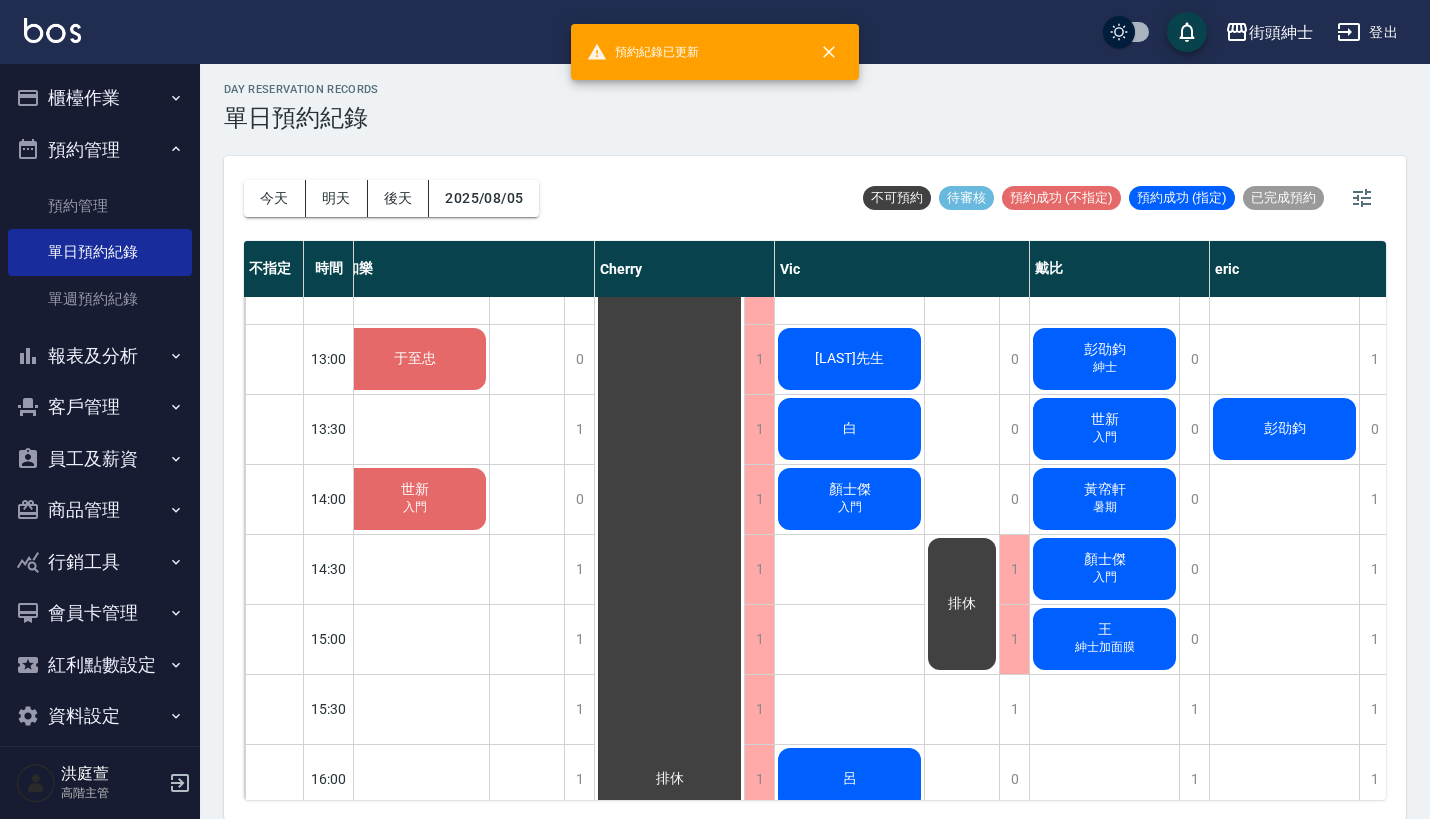 click on "[FIRST] [LAST]" at bounding box center [415, 359] 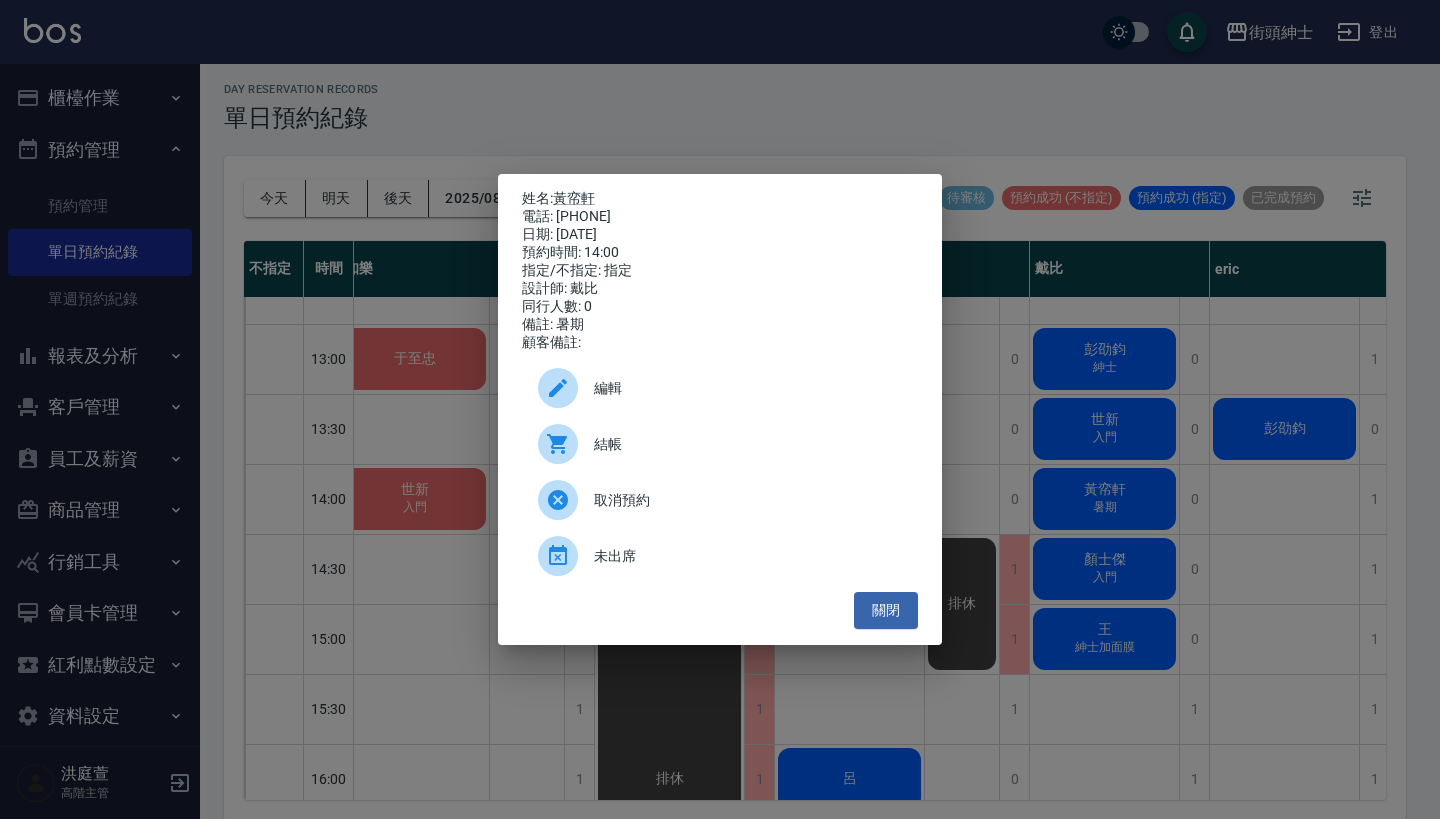 click on "編輯" at bounding box center [748, 388] 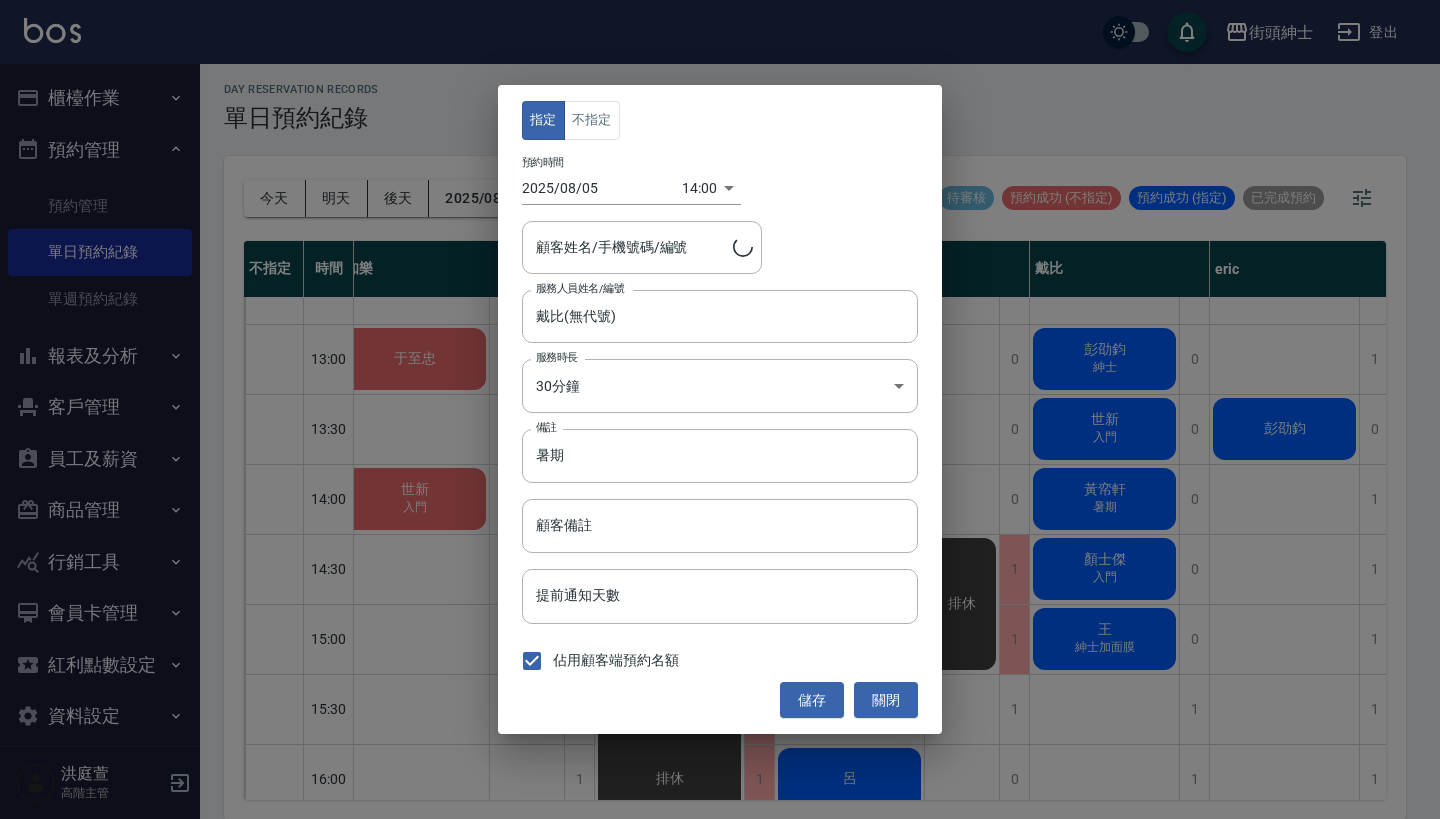 type on "黃帟軒/0903161071" 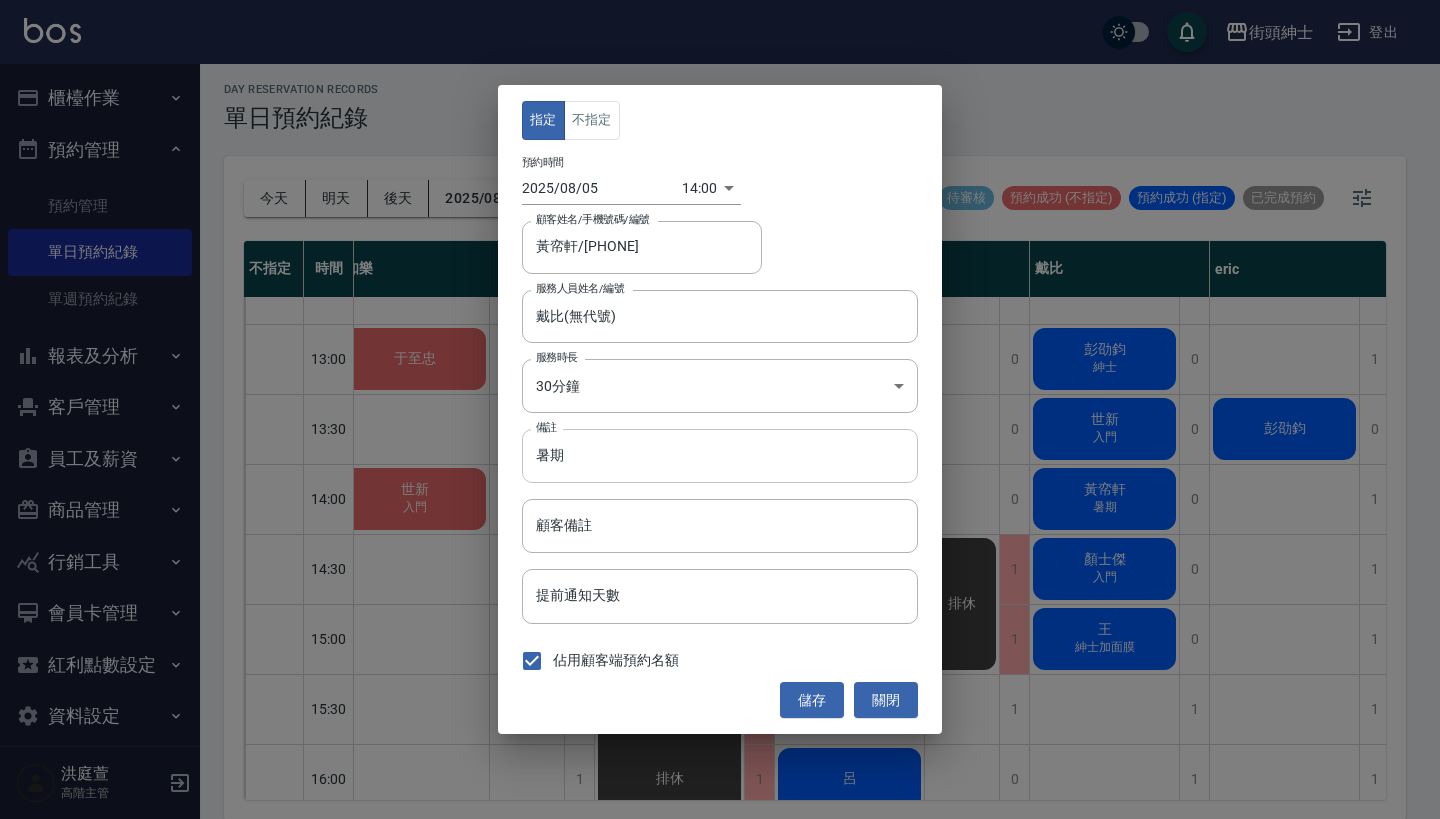 click on "暑期" at bounding box center (720, 456) 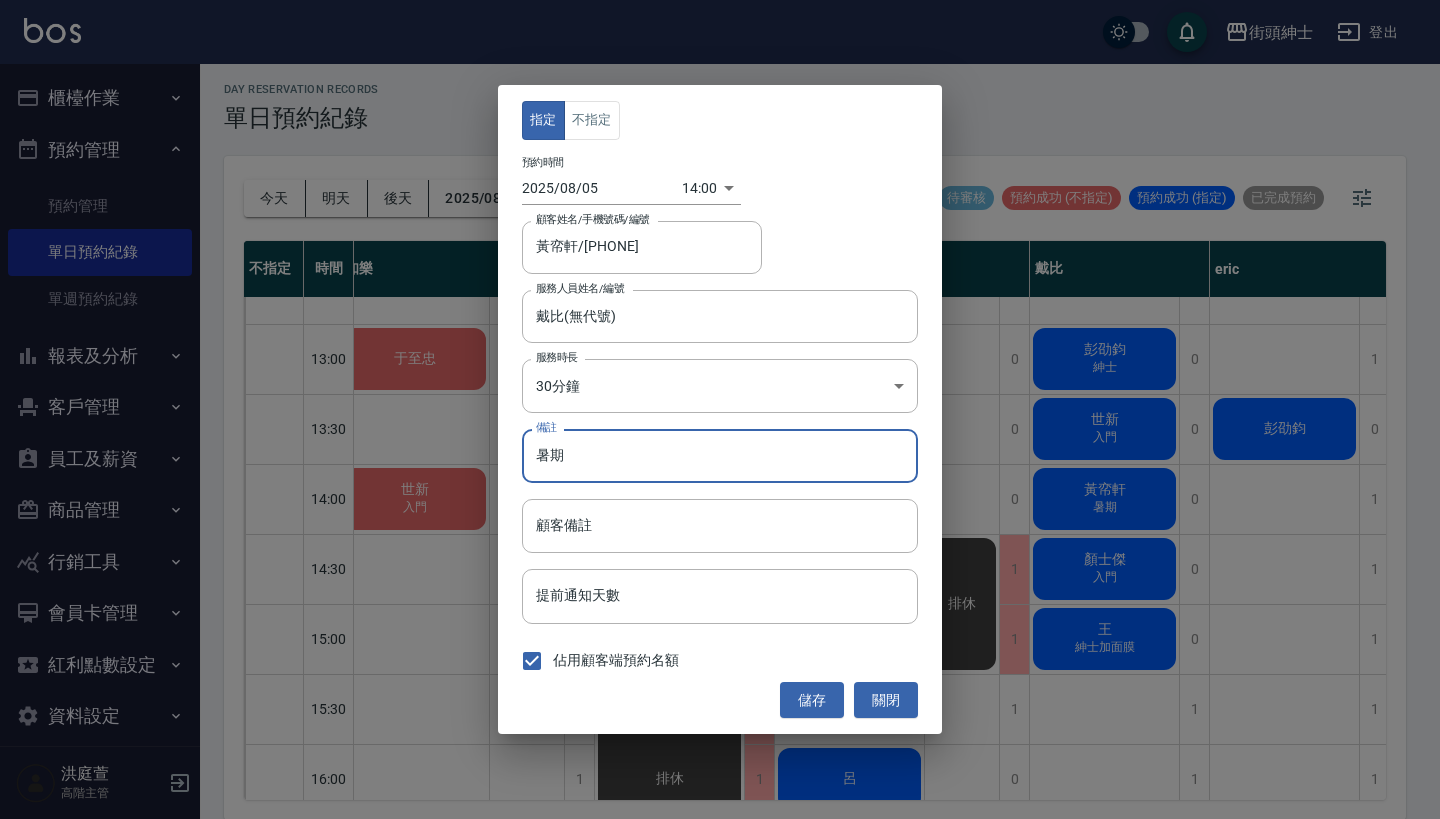 type on "暑" 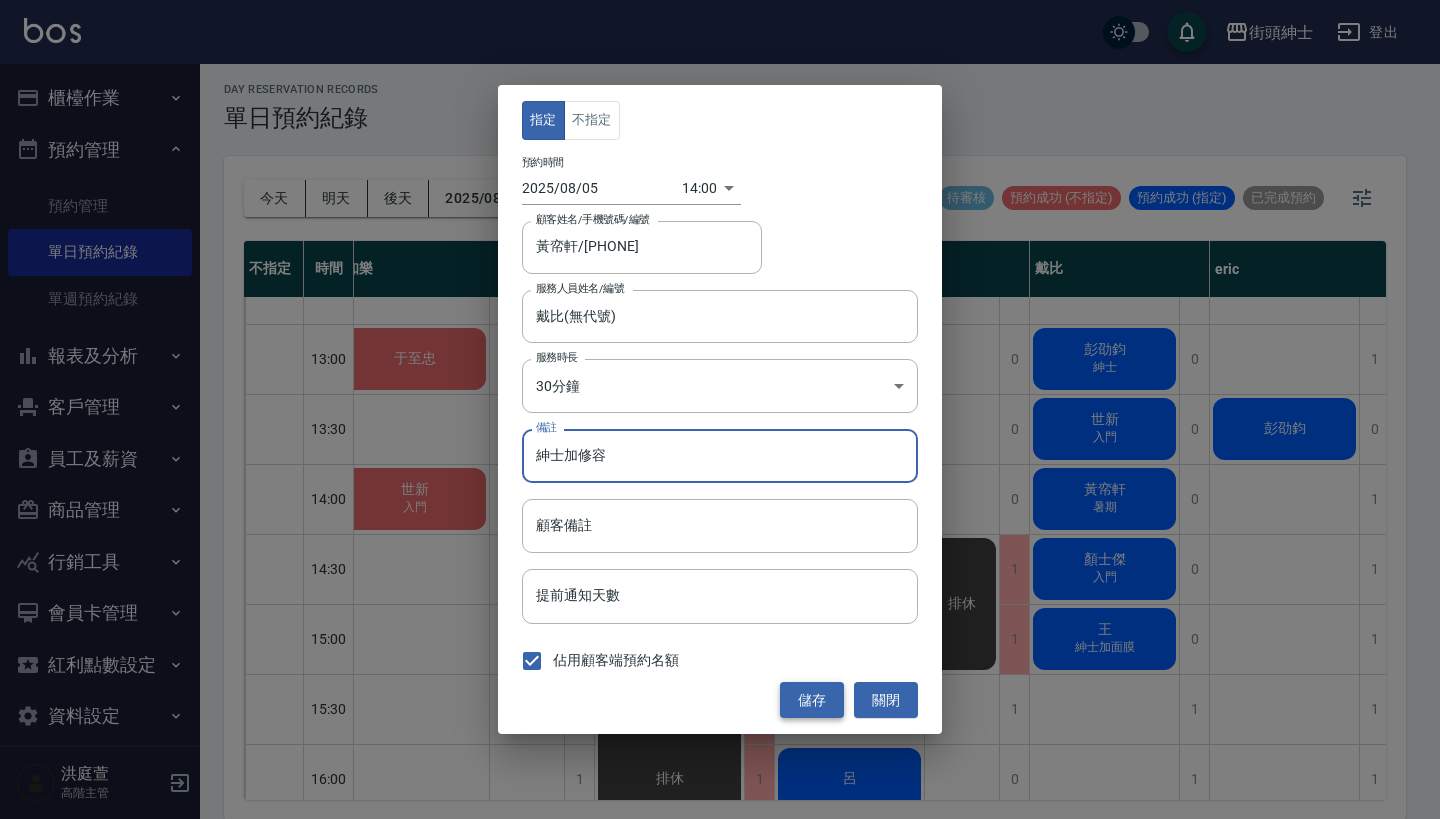 type on "紳士加修容" 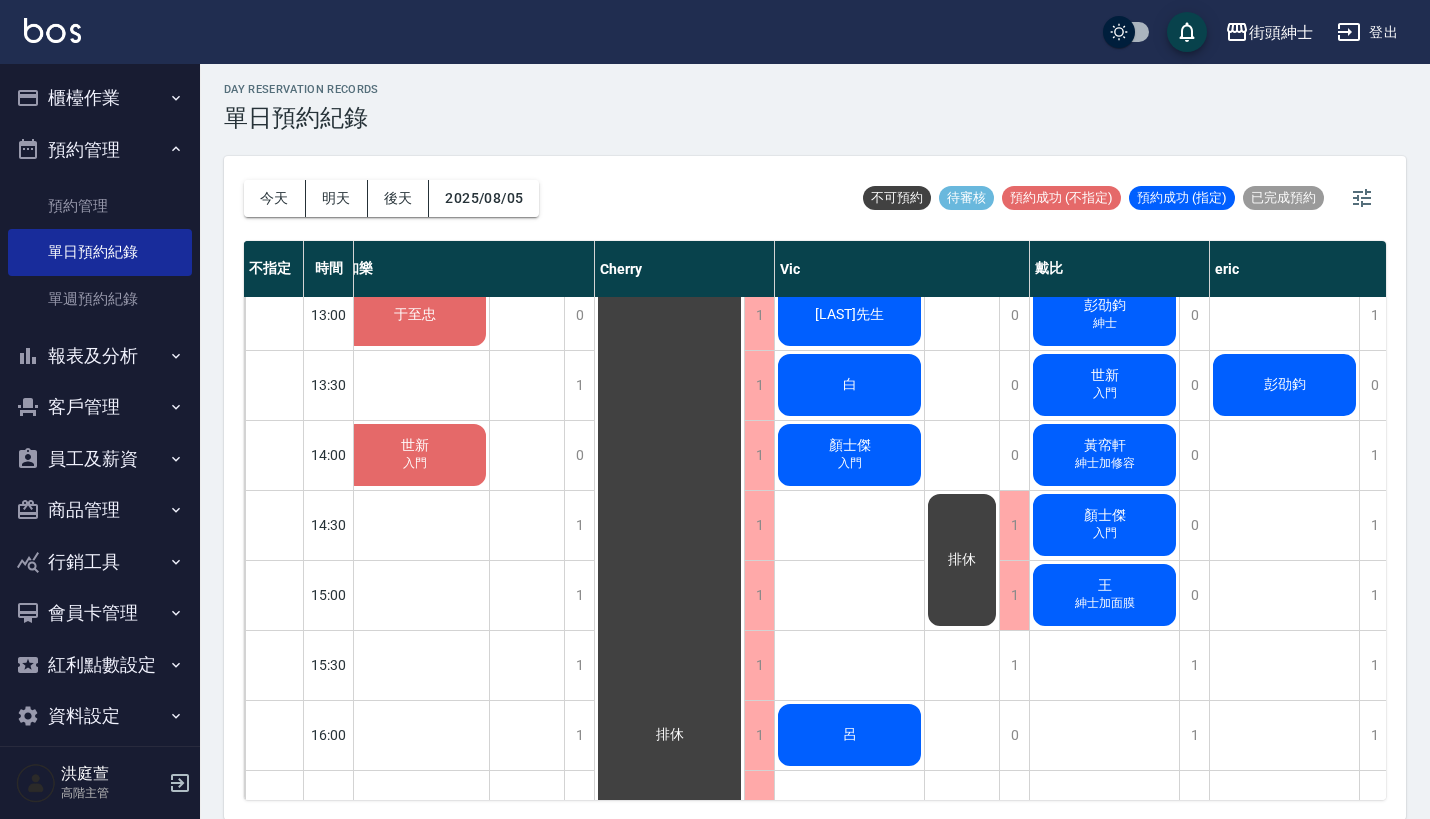 scroll, scrollTop: 601, scrollLeft: 164, axis: both 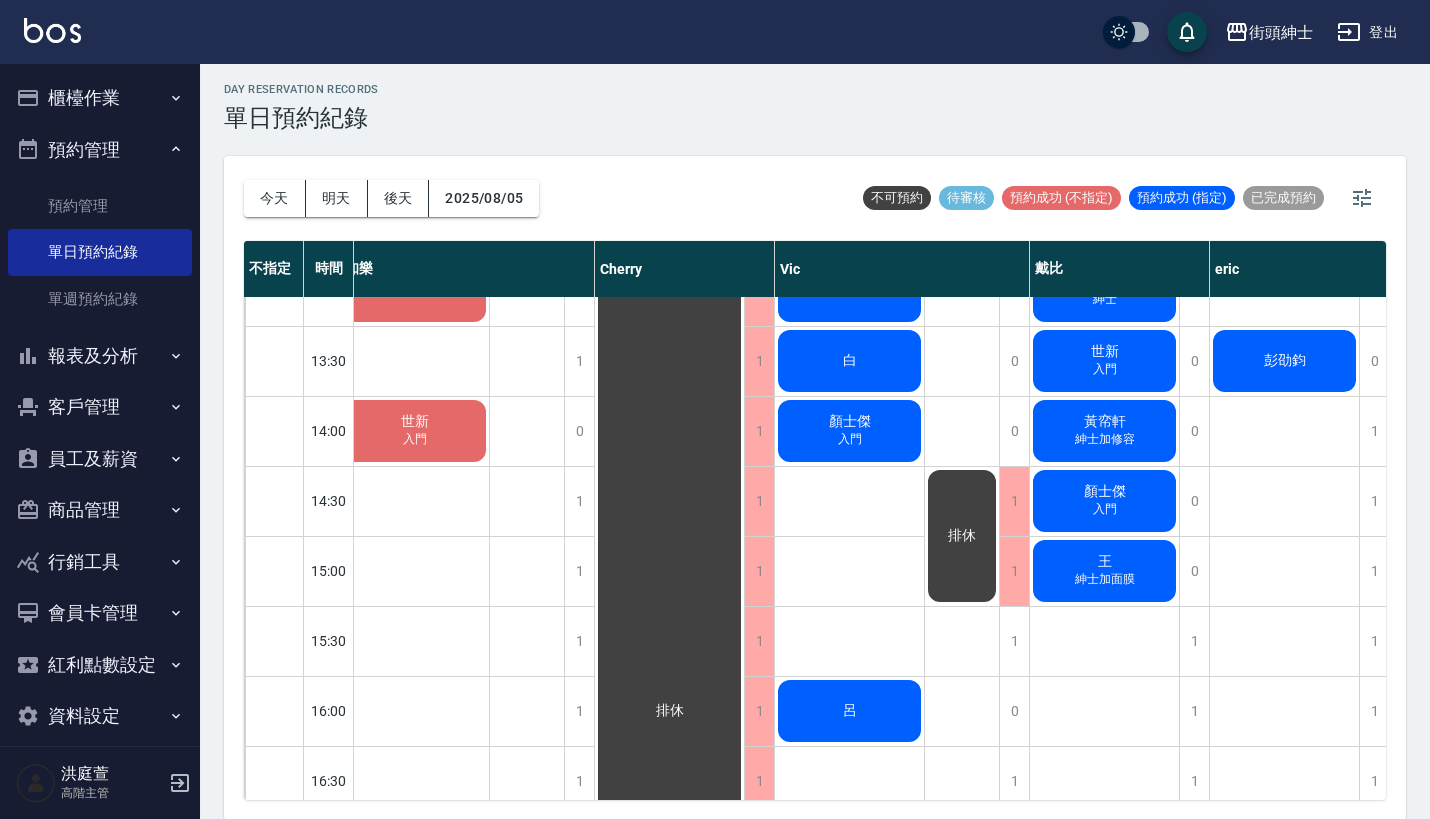 click on "顏士傑 入門" at bounding box center [414, 291] 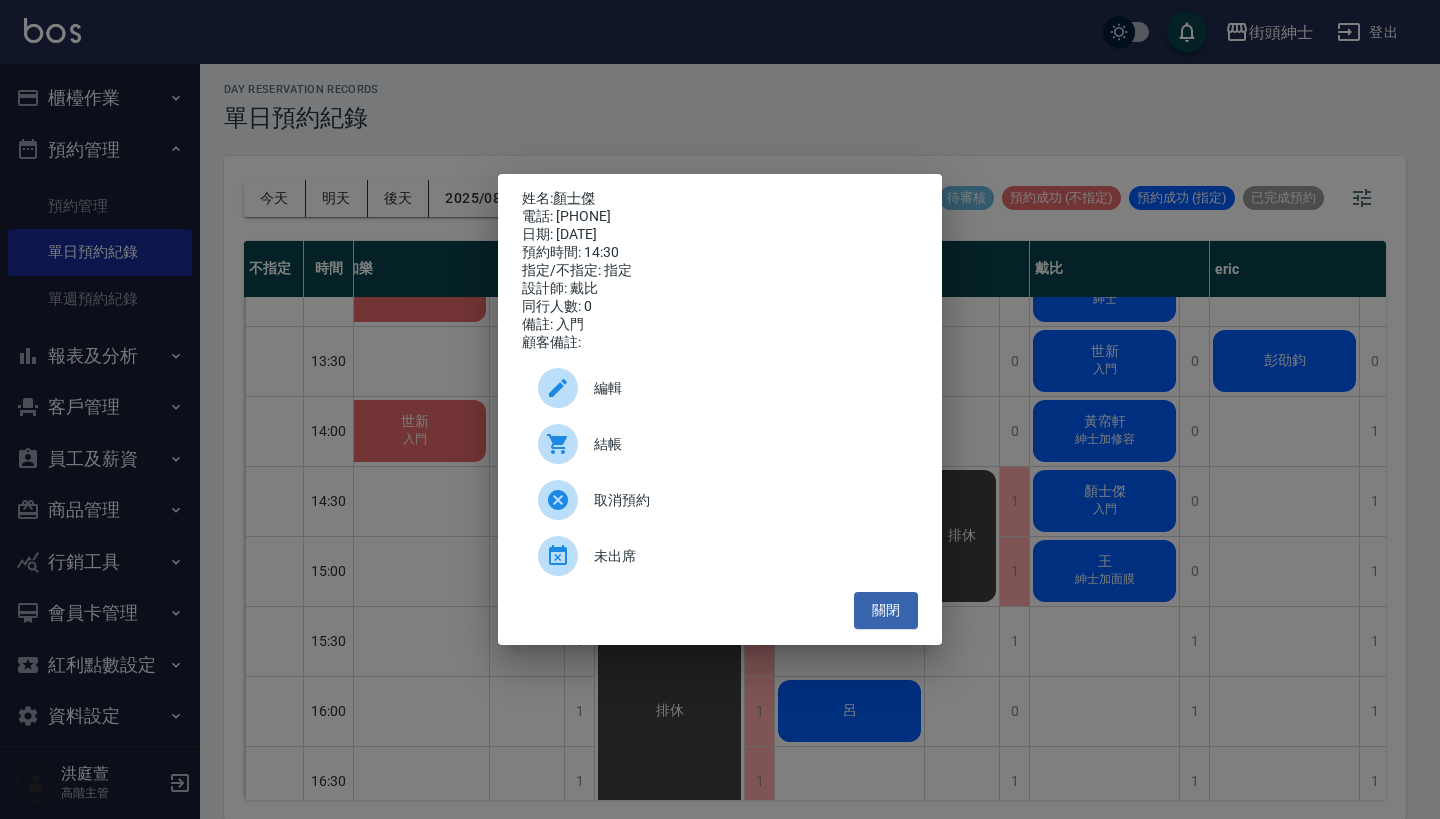 click on "編輯" at bounding box center (748, 388) 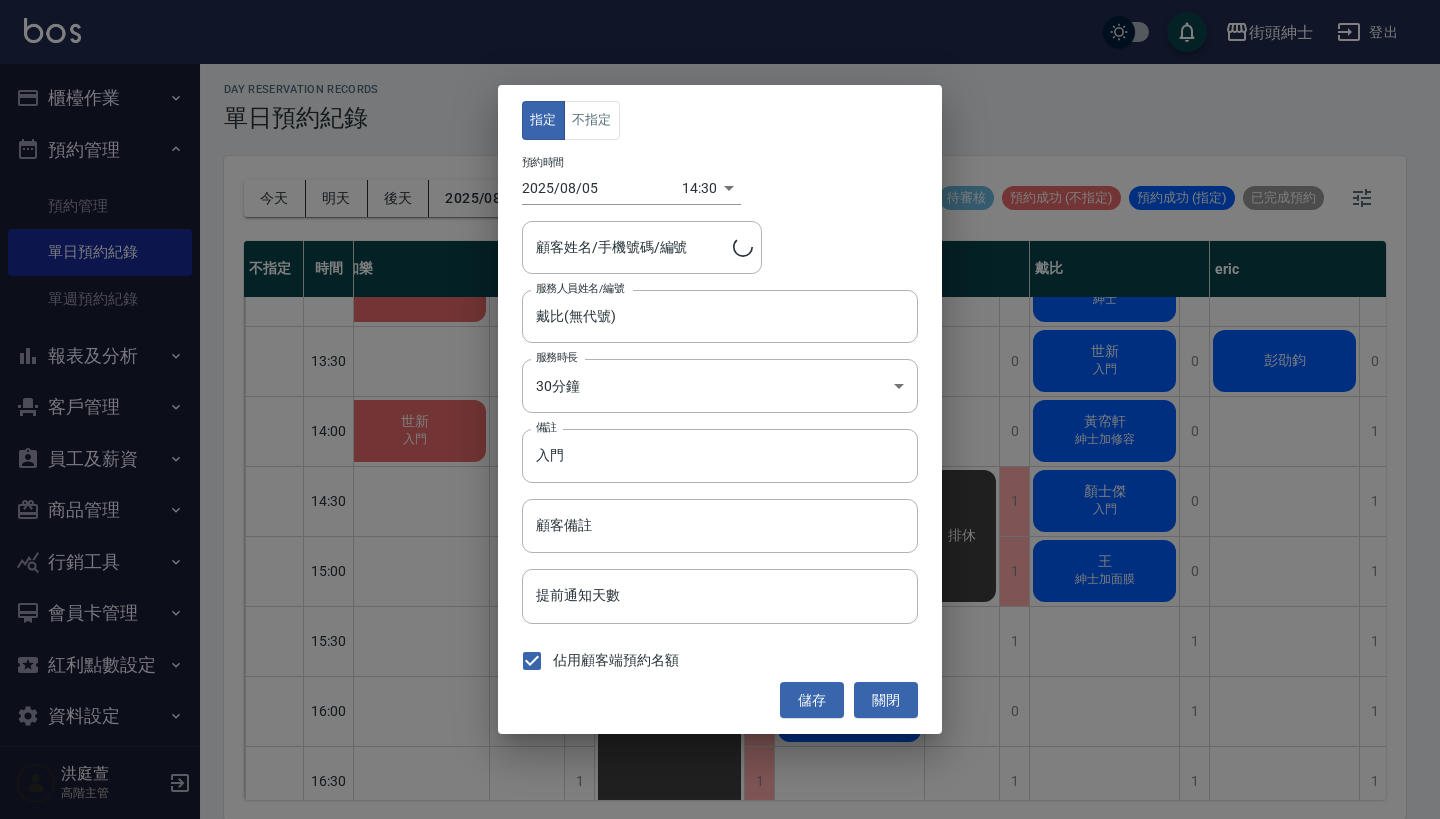 type on "顏士傑/0925085669" 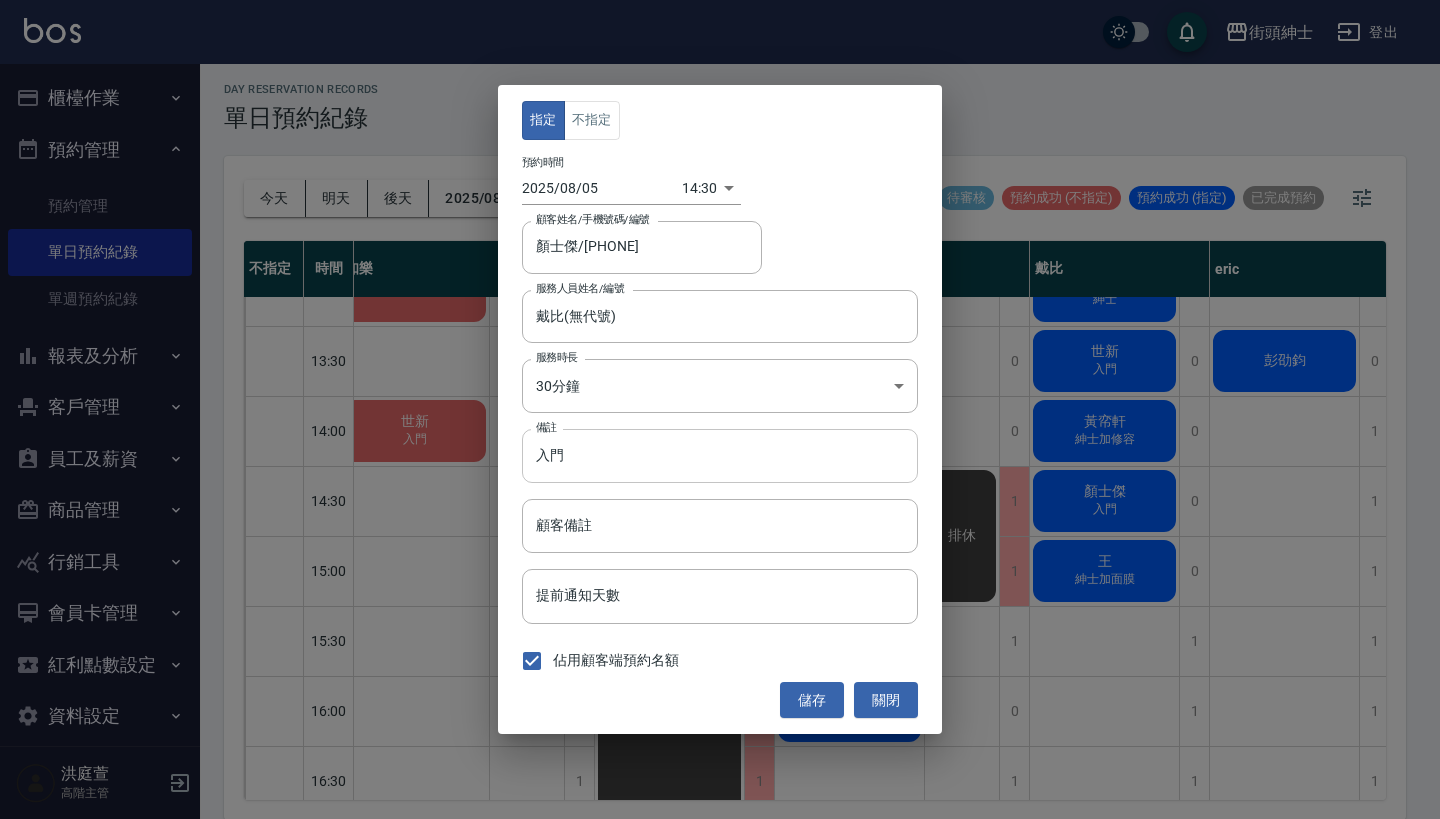 click on "入門" at bounding box center (720, 456) 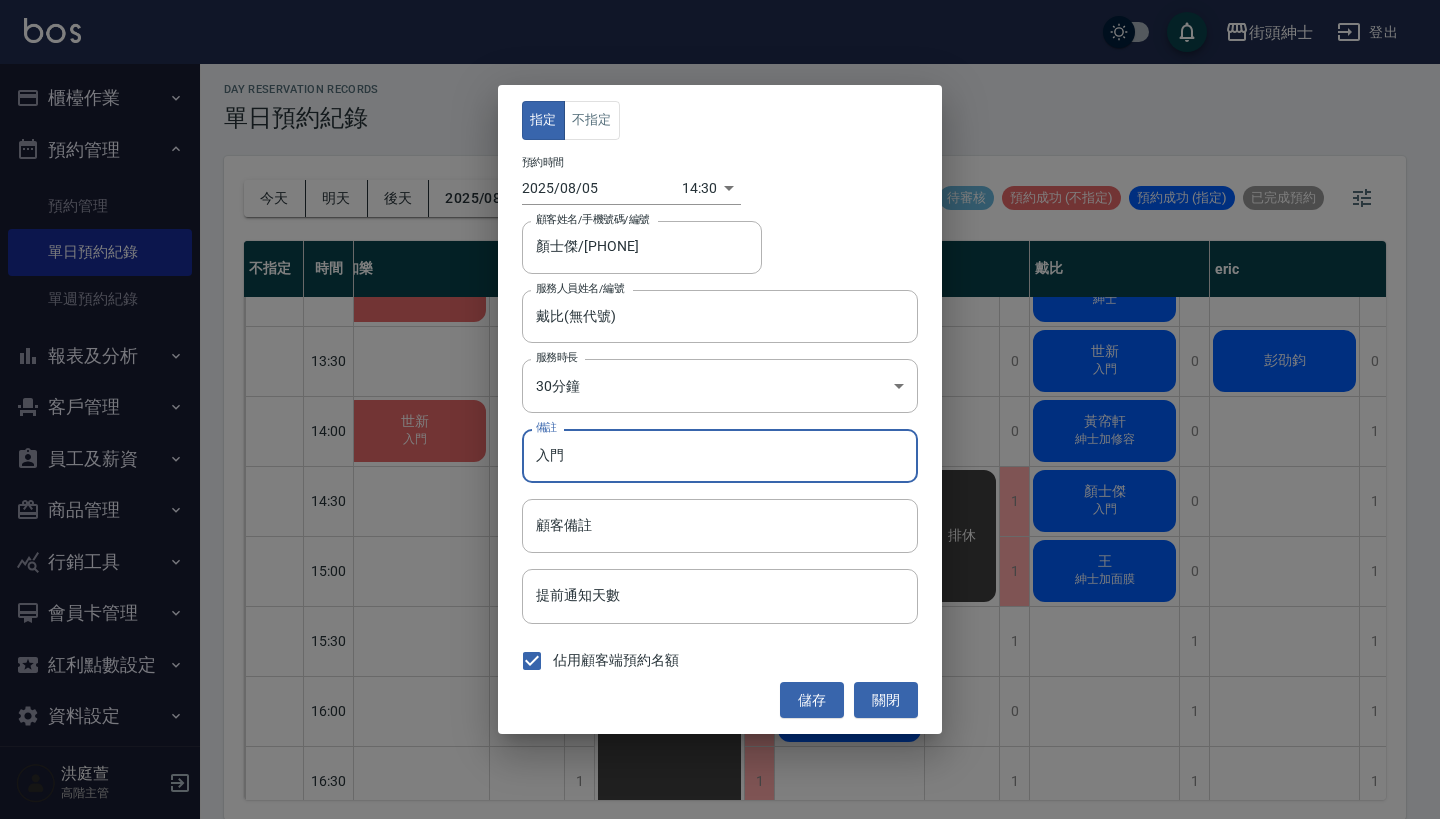 type on "入" 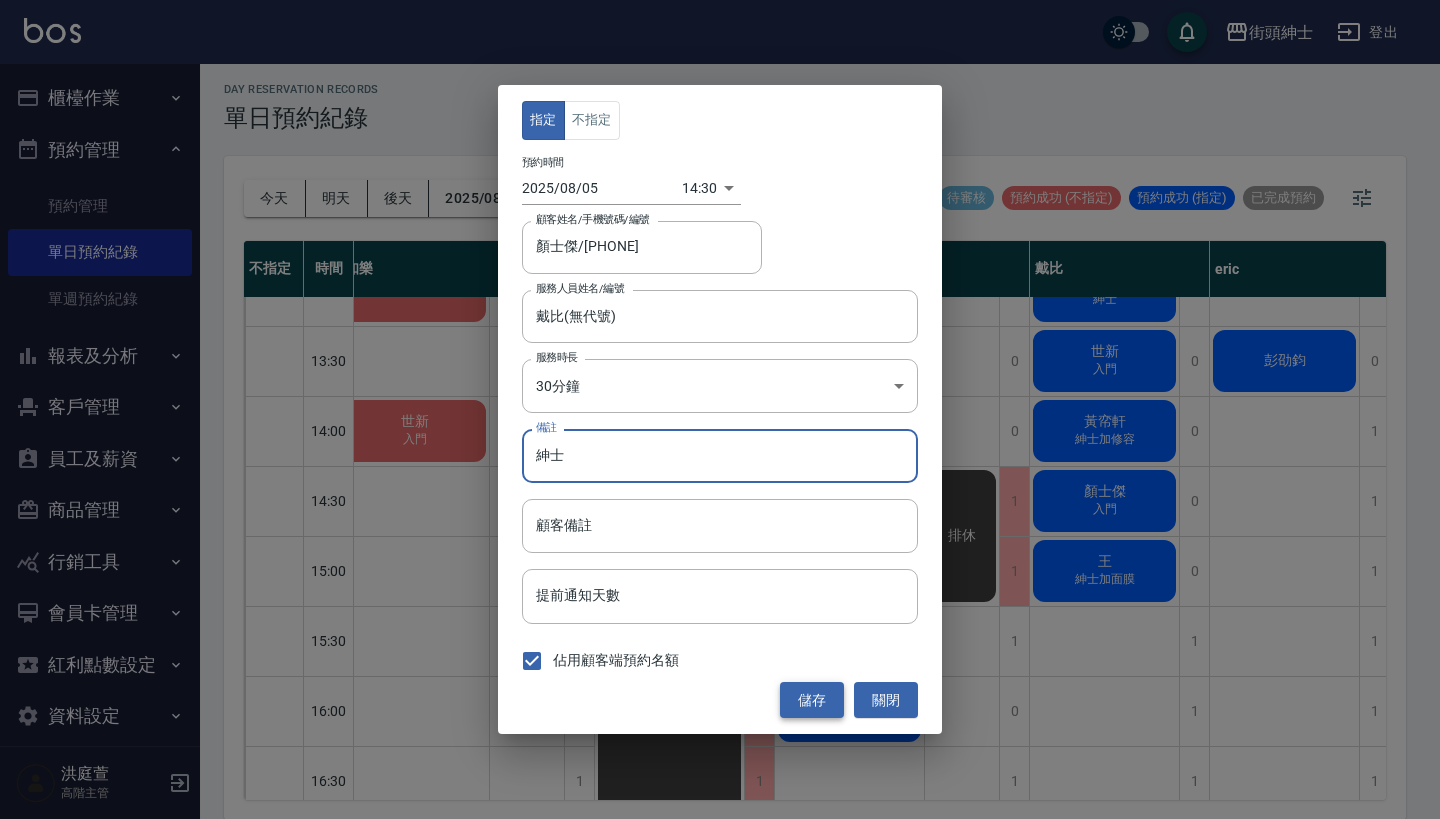 type on "紳士" 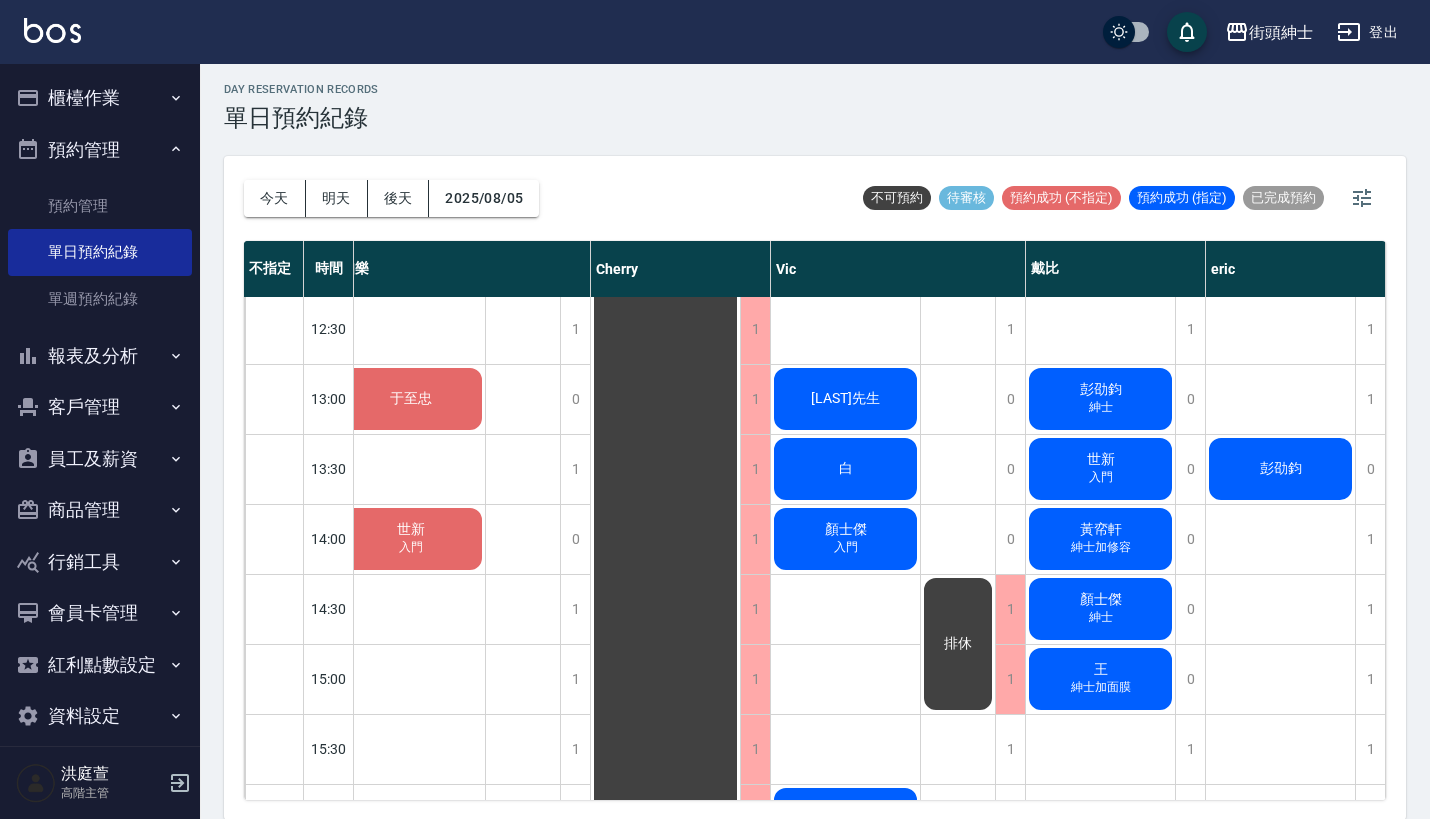 scroll, scrollTop: 492, scrollLeft: 178, axis: both 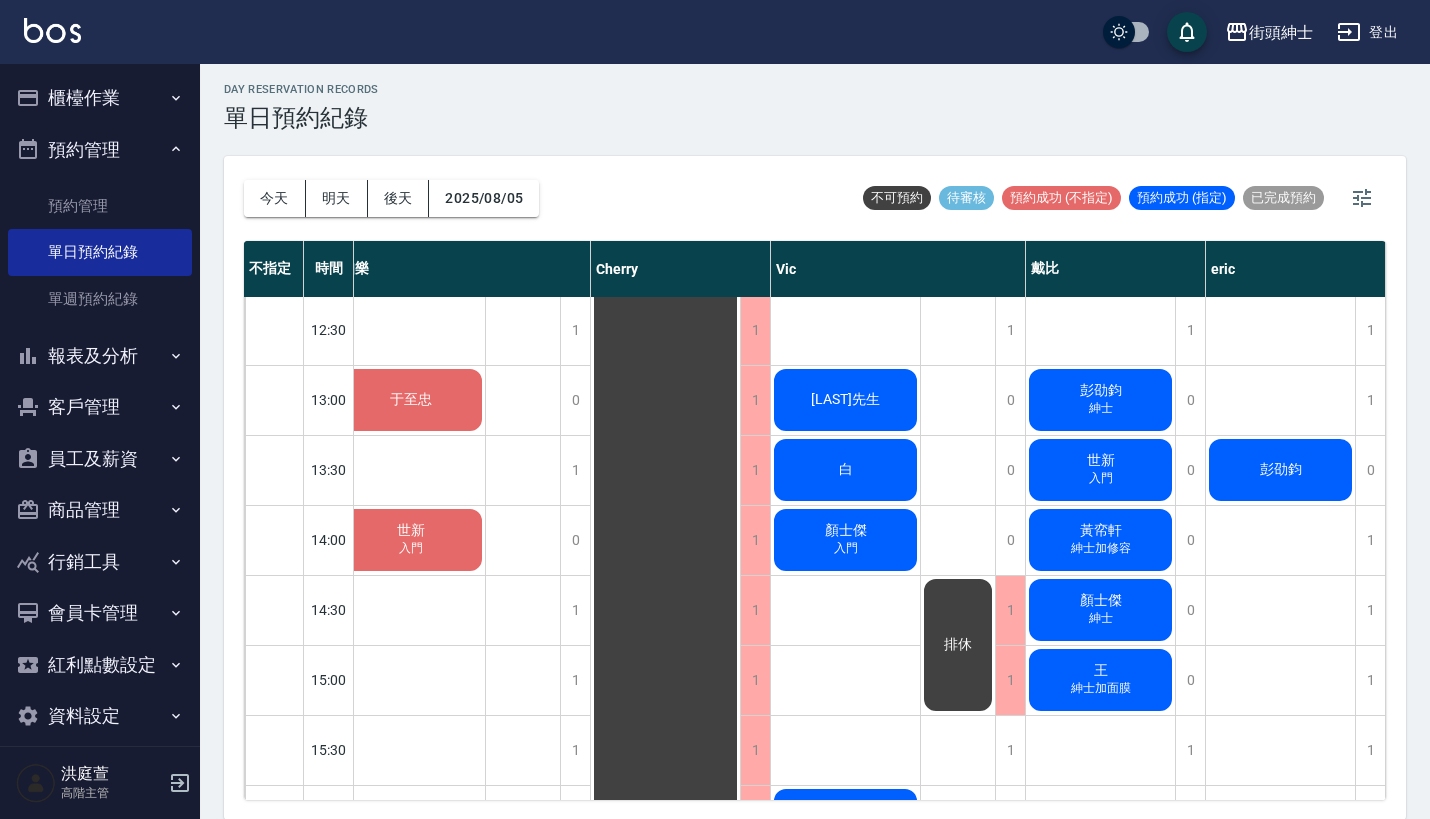 click on "紳士" at bounding box center [411, 409] 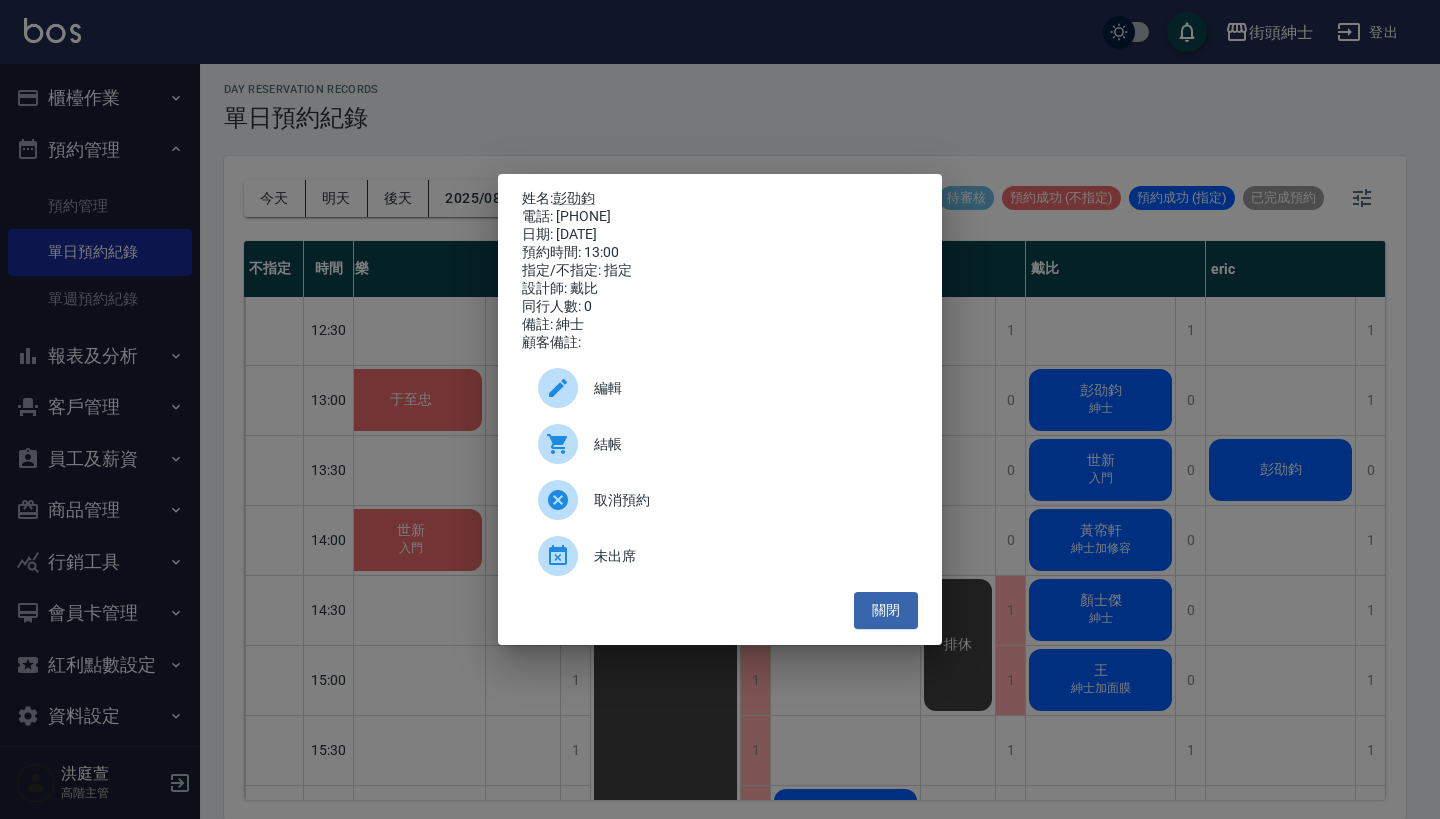 click on "編輯" at bounding box center [748, 388] 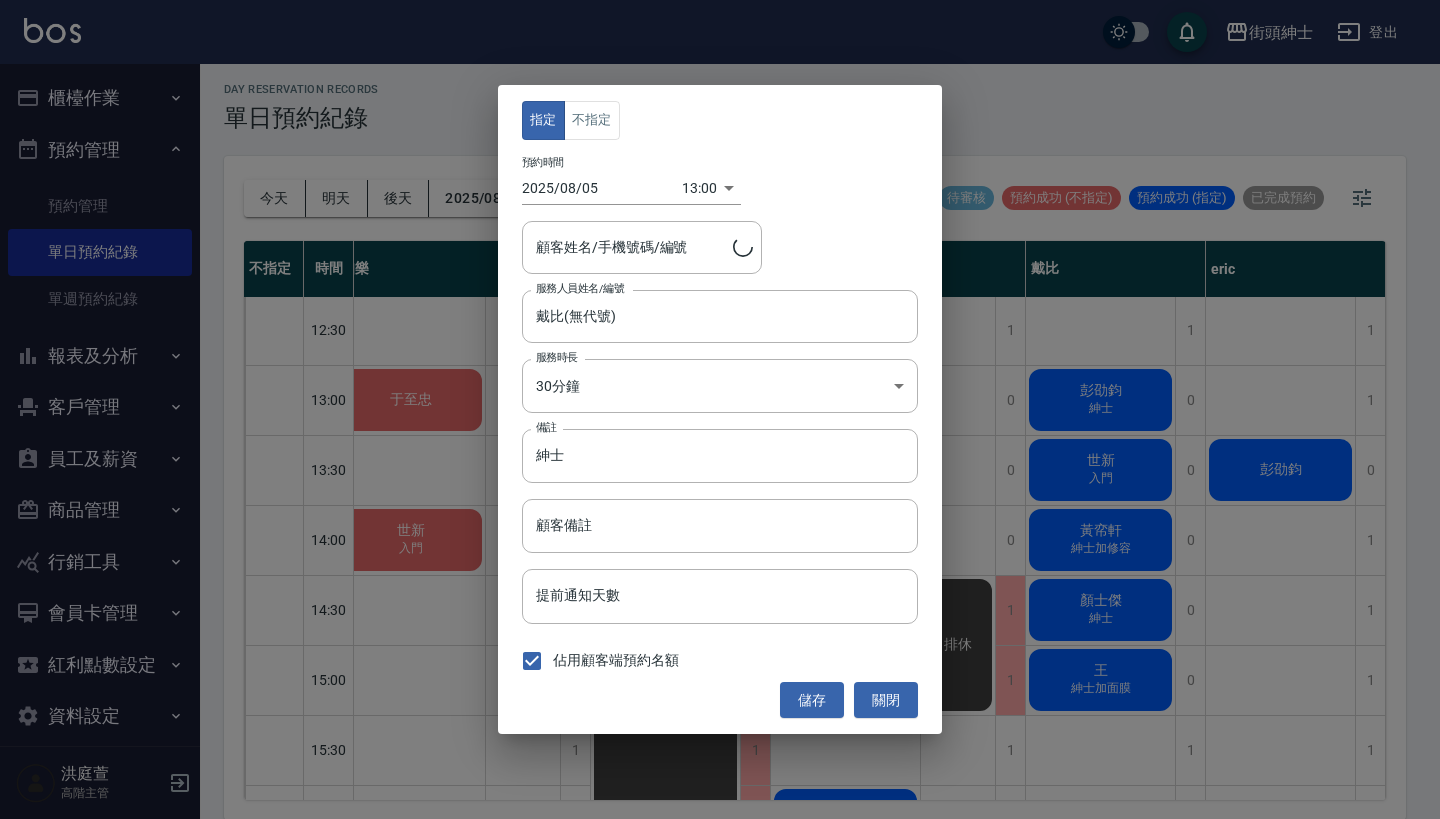 type on "彭劭鈞/0965314606" 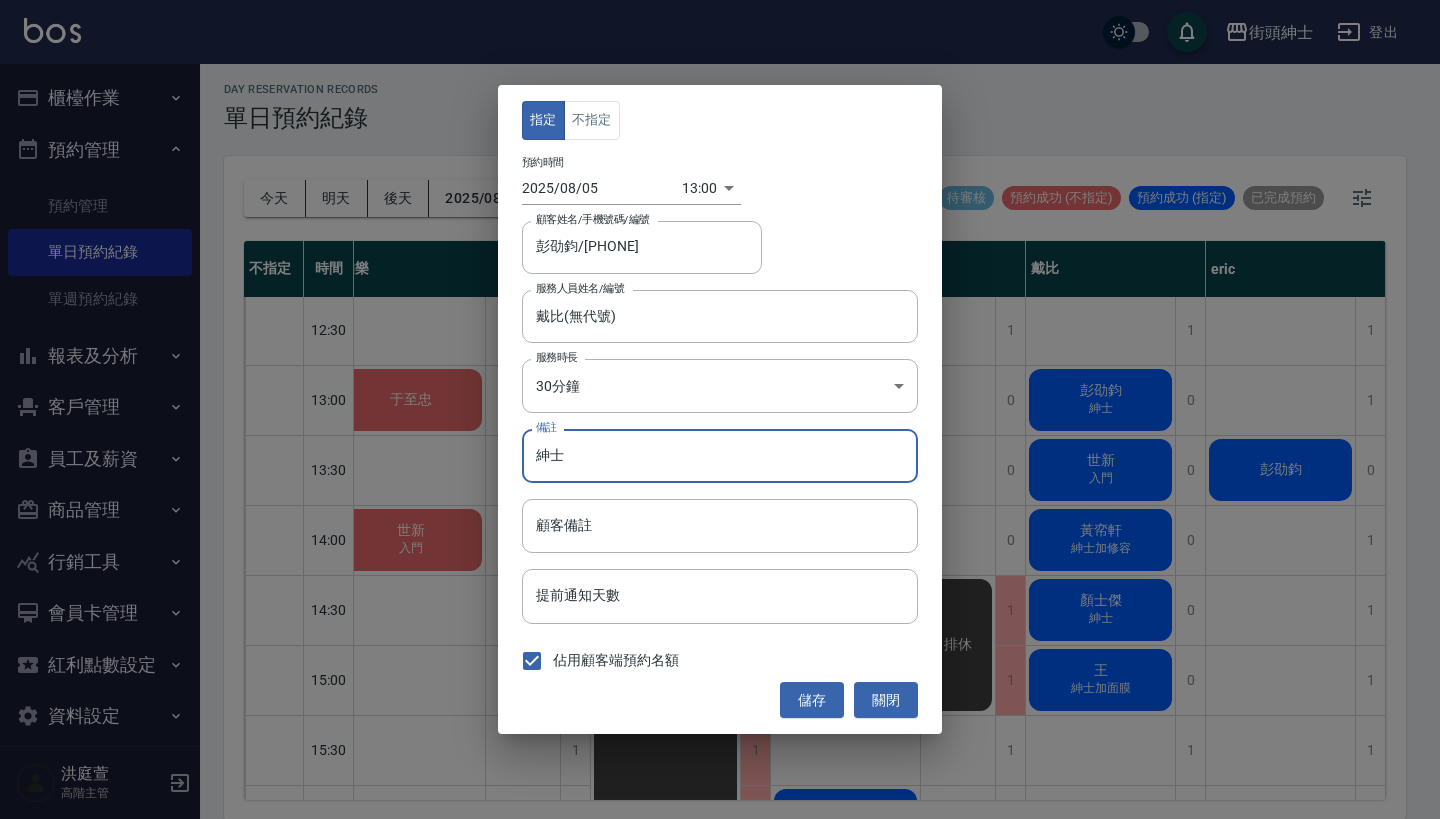 click on "紳士" at bounding box center [720, 456] 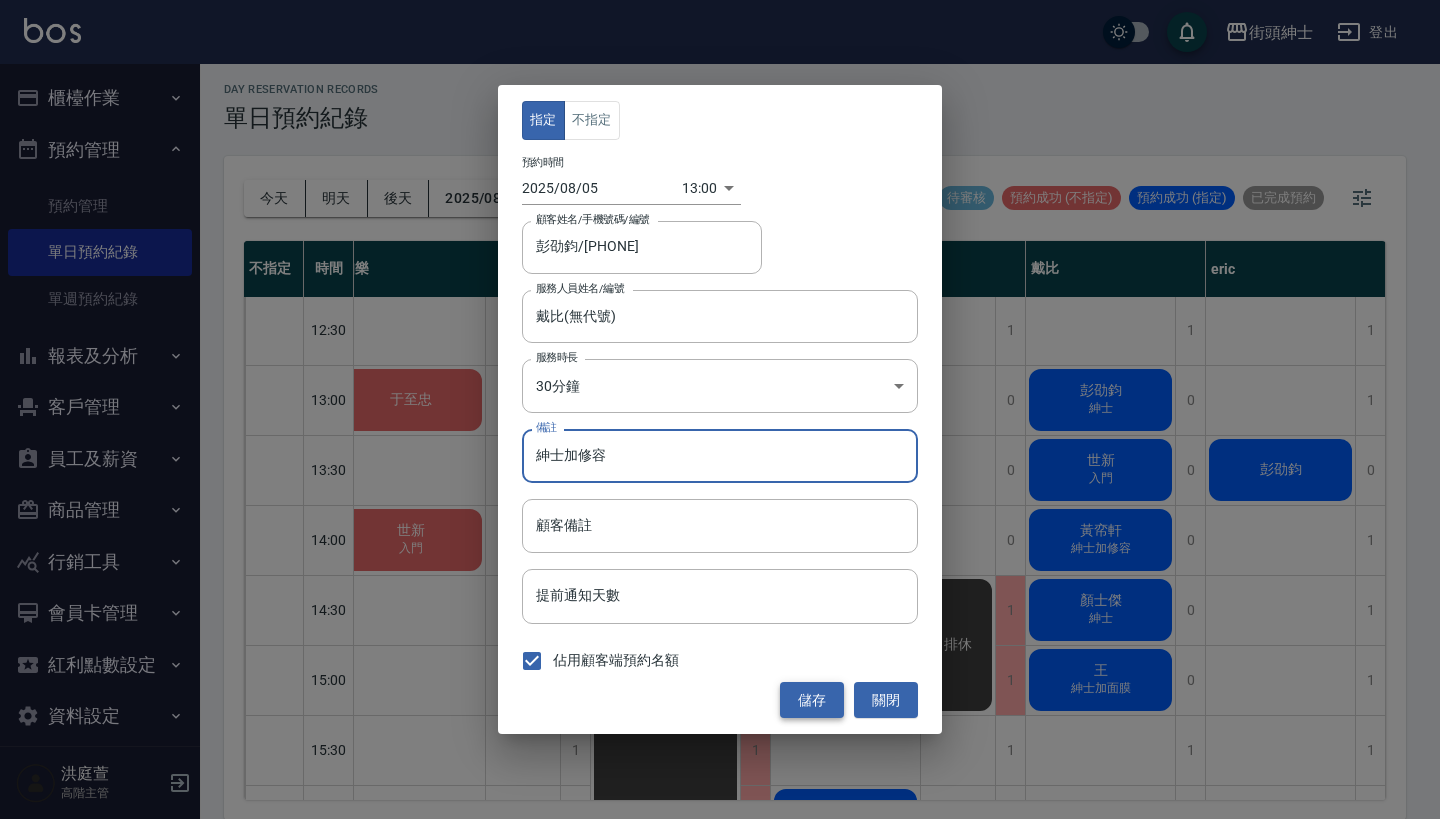type on "紳士加修容" 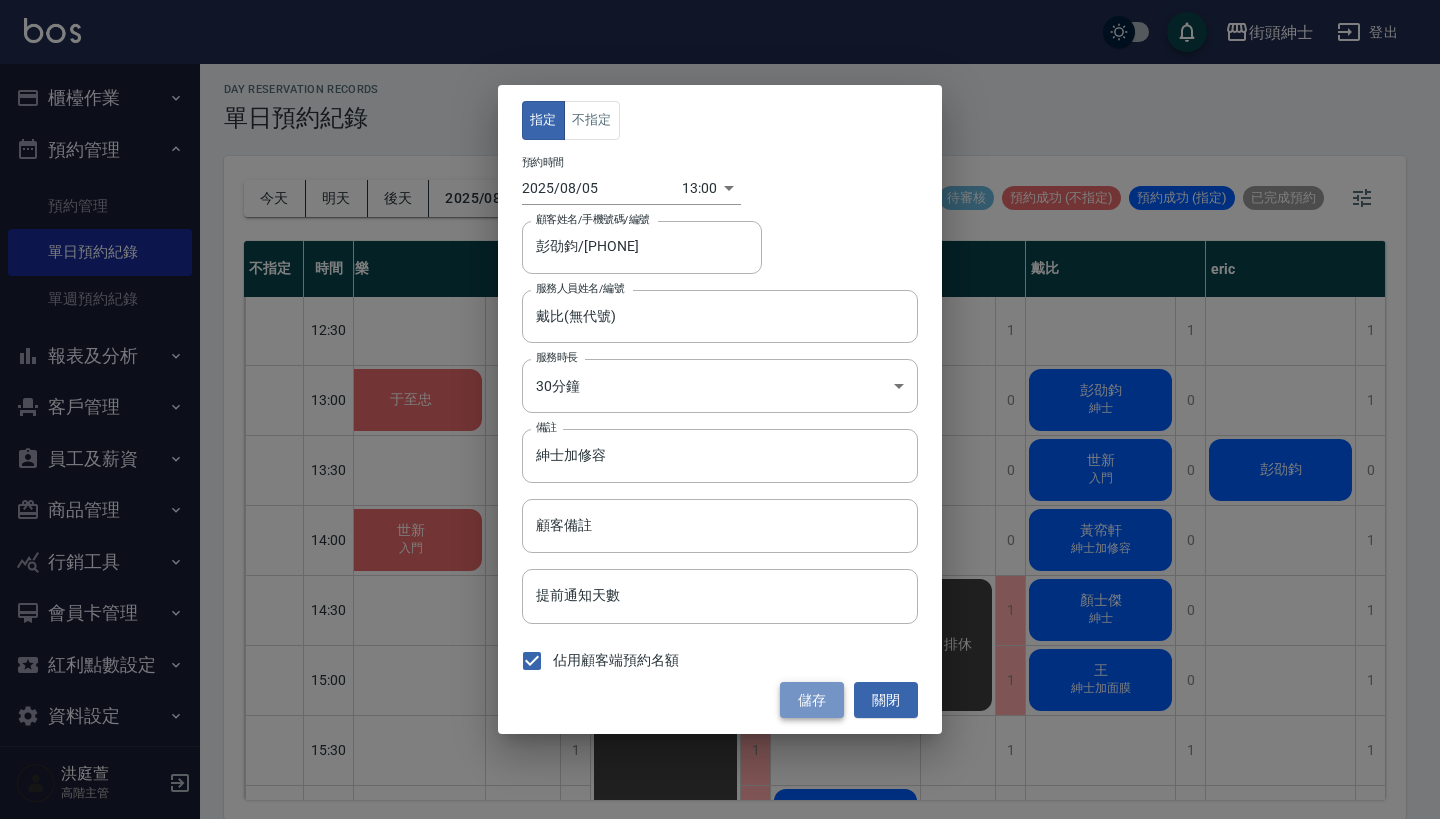 click on "儲存" at bounding box center (812, 700) 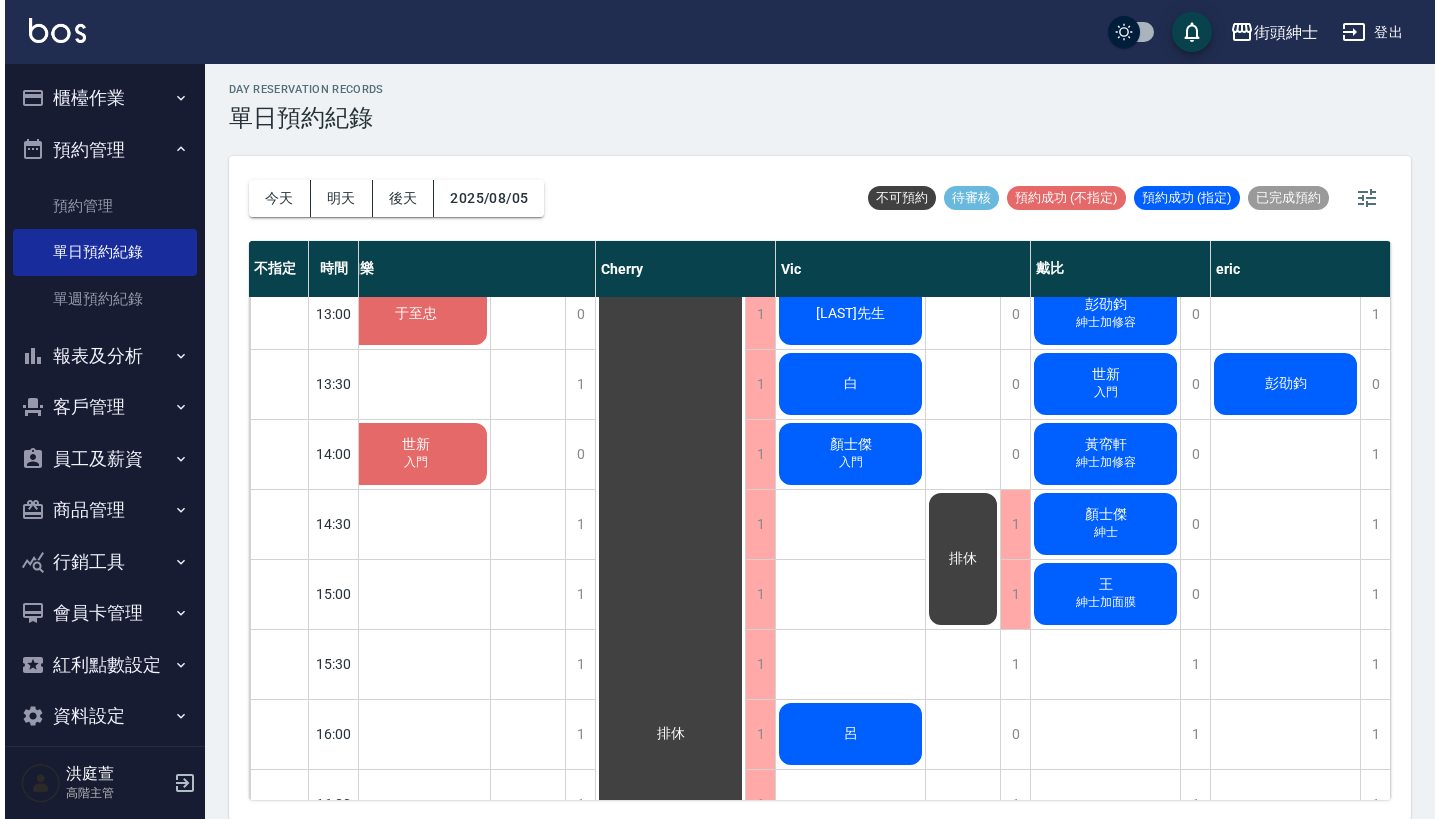 scroll, scrollTop: 528, scrollLeft: 168, axis: both 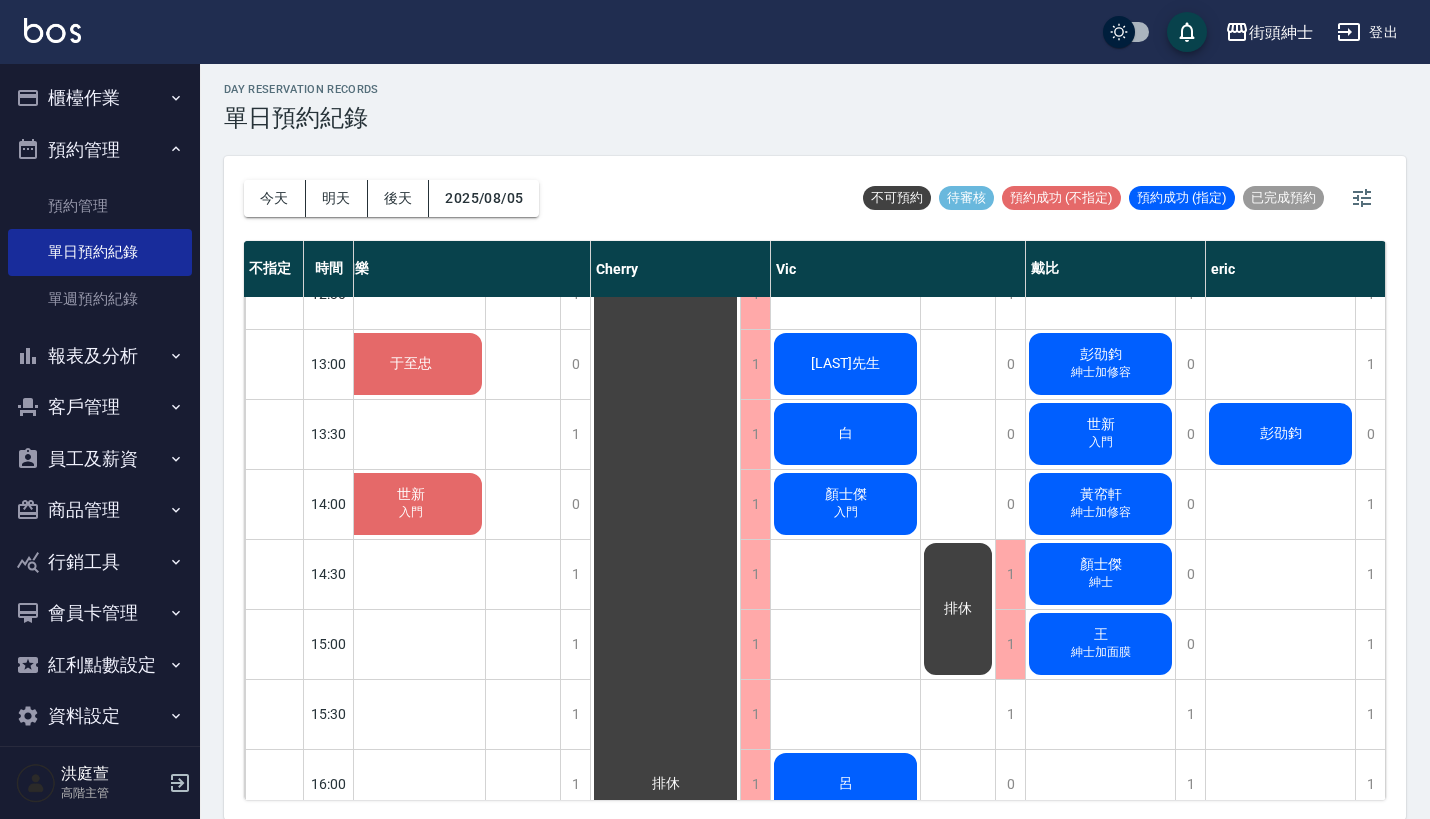 click on "紳士加修容" at bounding box center [411, 373] 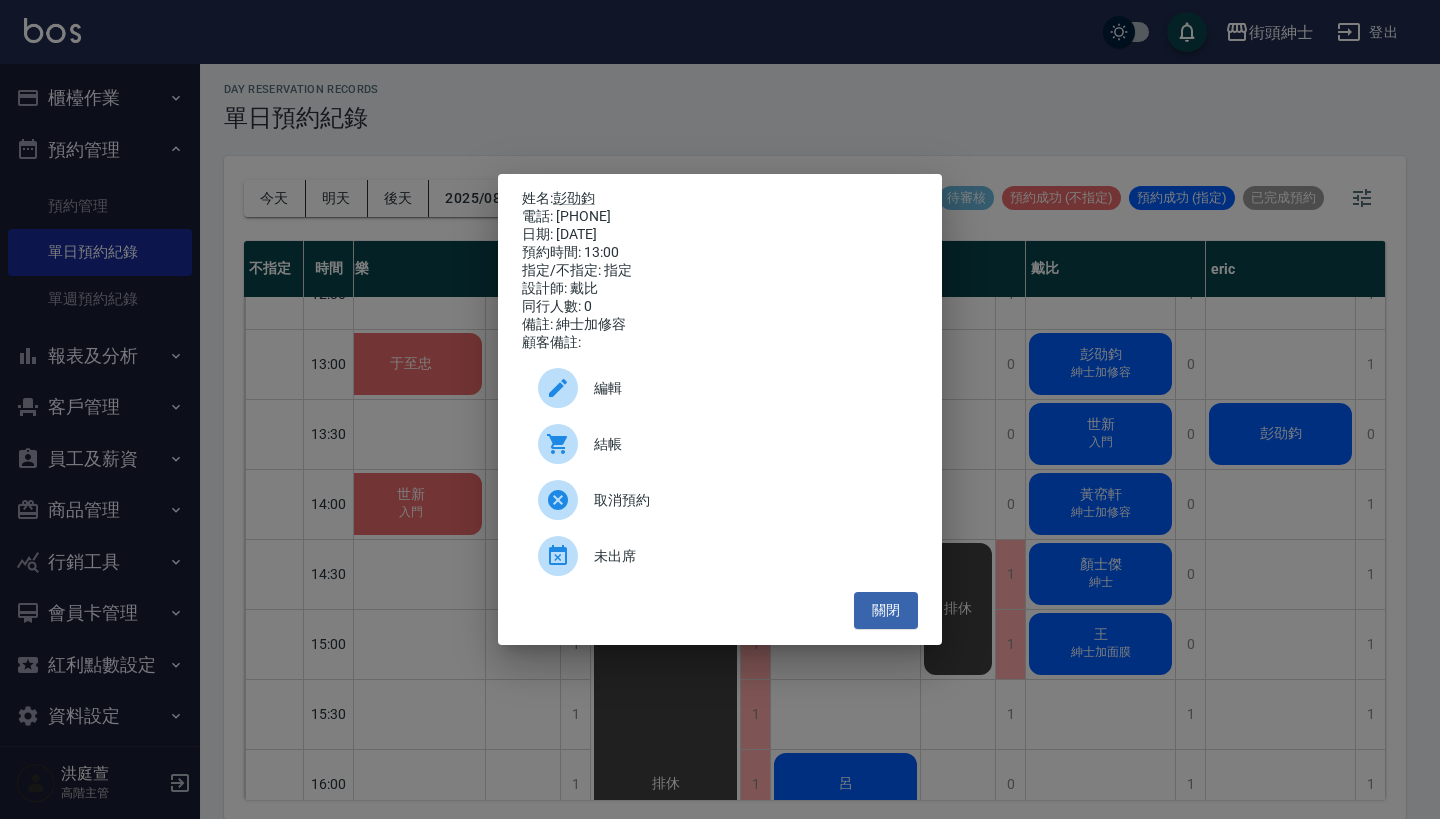 click on "結帳" at bounding box center [748, 444] 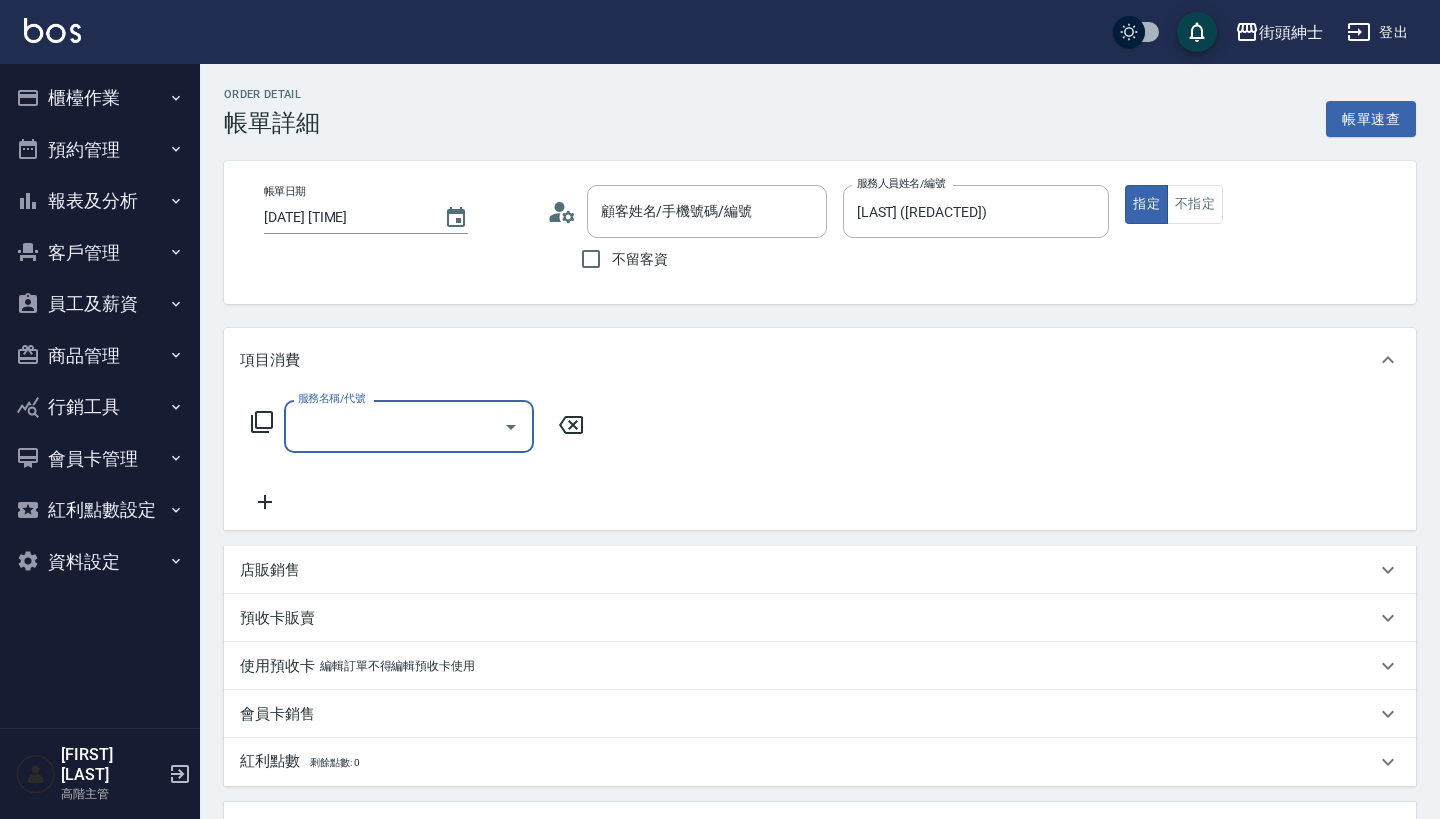 scroll, scrollTop: 0, scrollLeft: 0, axis: both 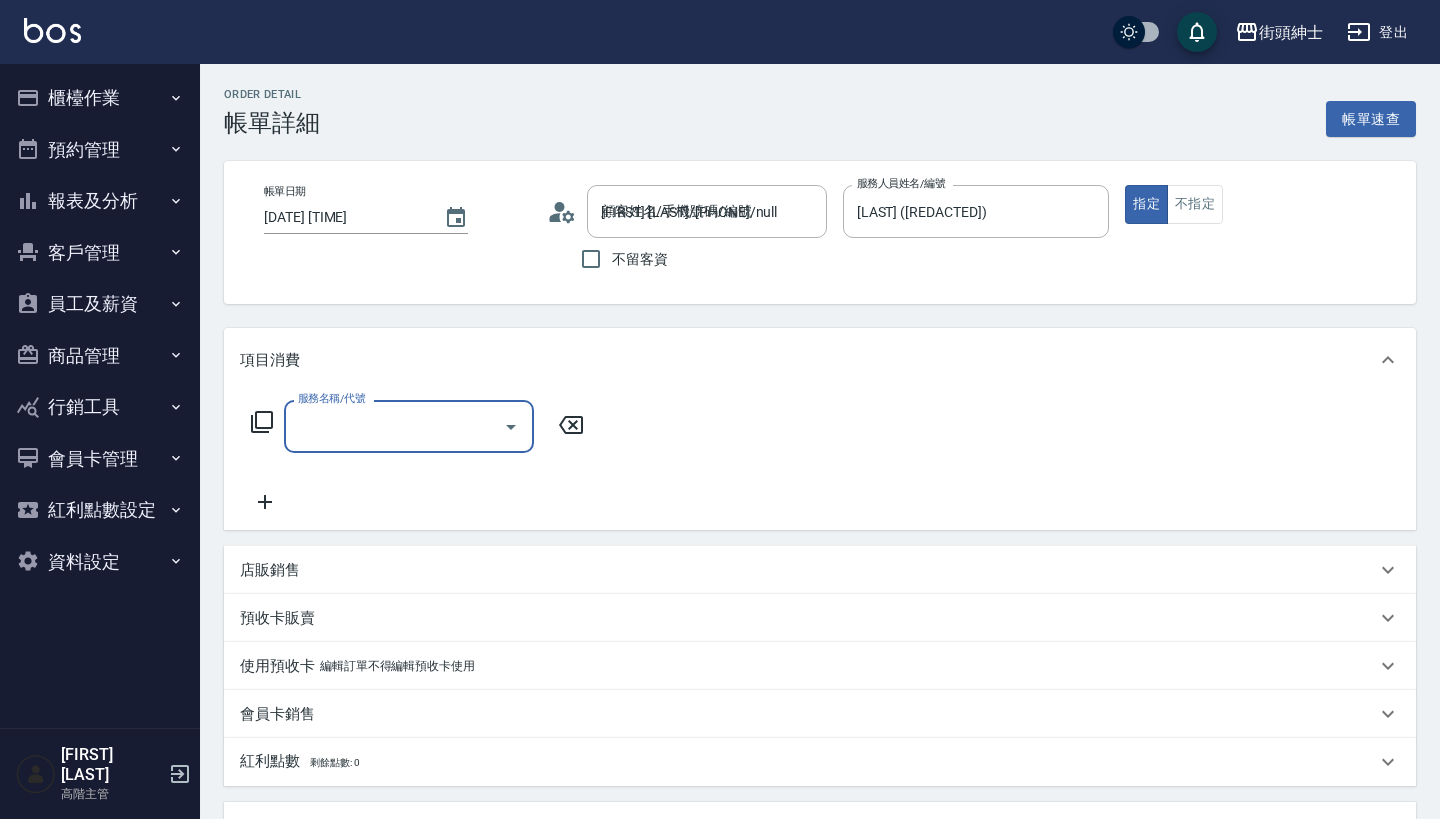 click on "服務名稱/代號" at bounding box center (394, 426) 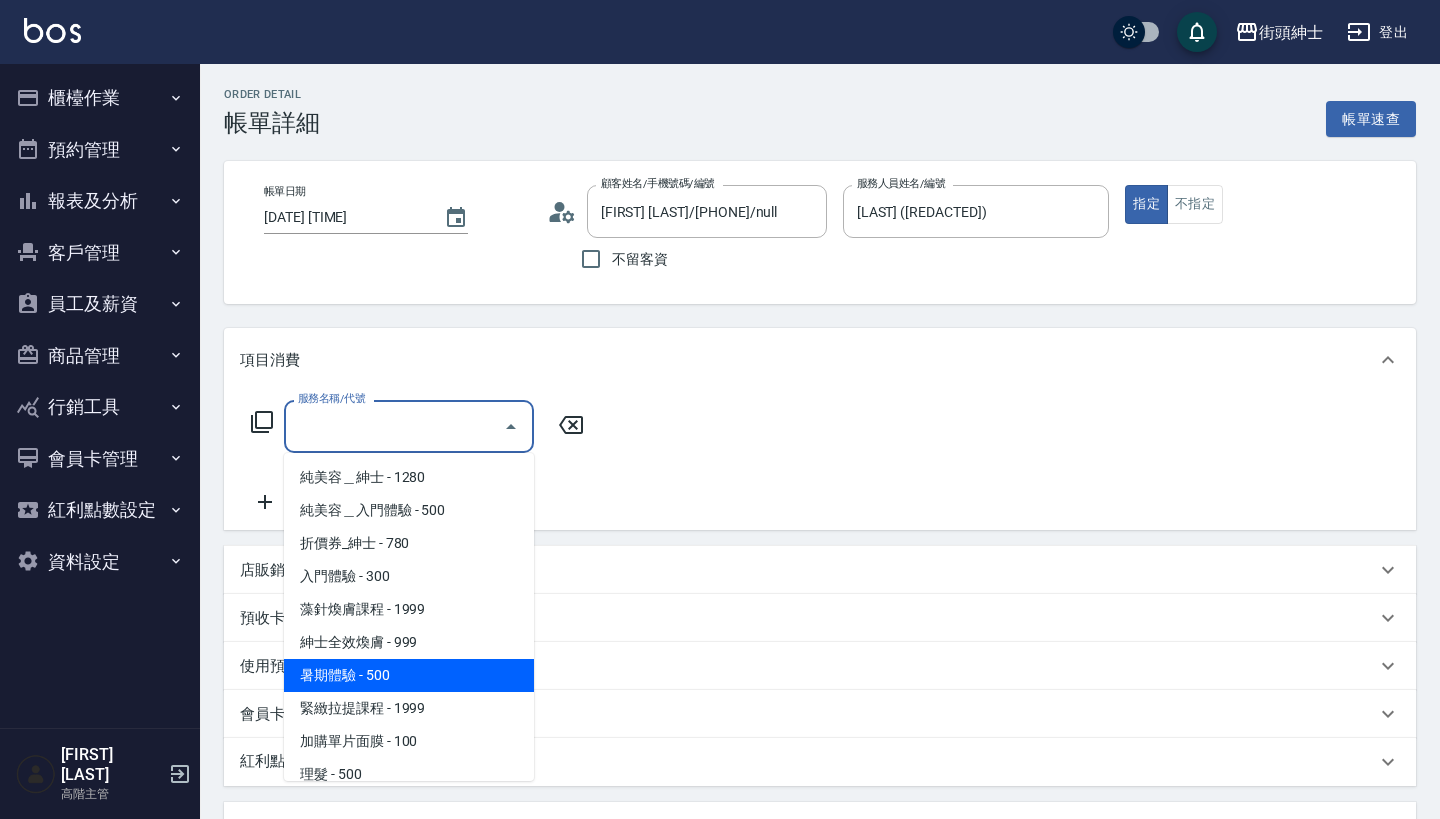 scroll, scrollTop: 0, scrollLeft: 0, axis: both 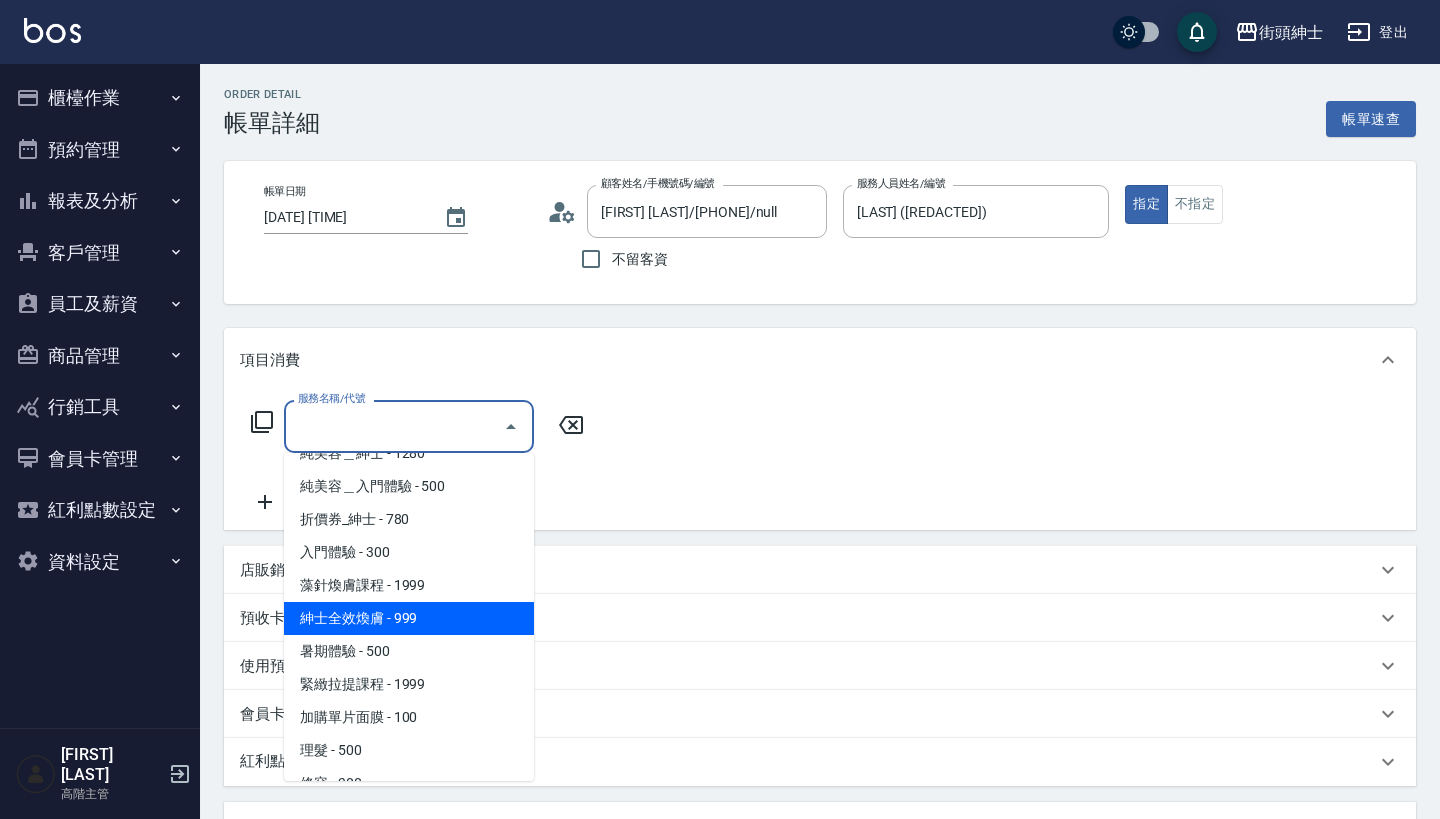 click on "紳士全效煥膚 - 999" at bounding box center [409, 618] 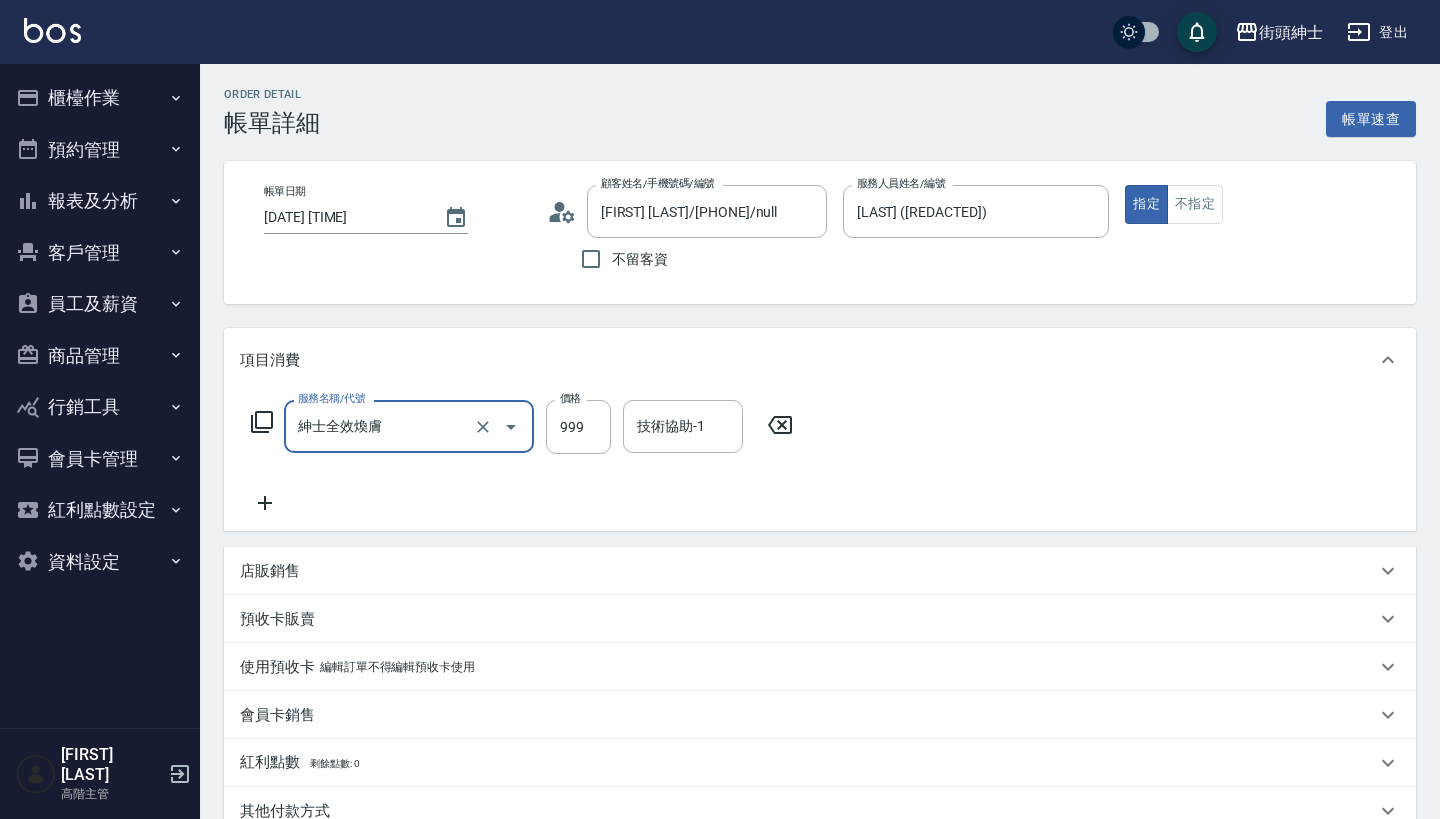 click on "服務名稱/代號 紳士全效煥膚 服務名稱/代號 價格 999 價格 技術協助-1 技術協助-1" at bounding box center (820, 461) 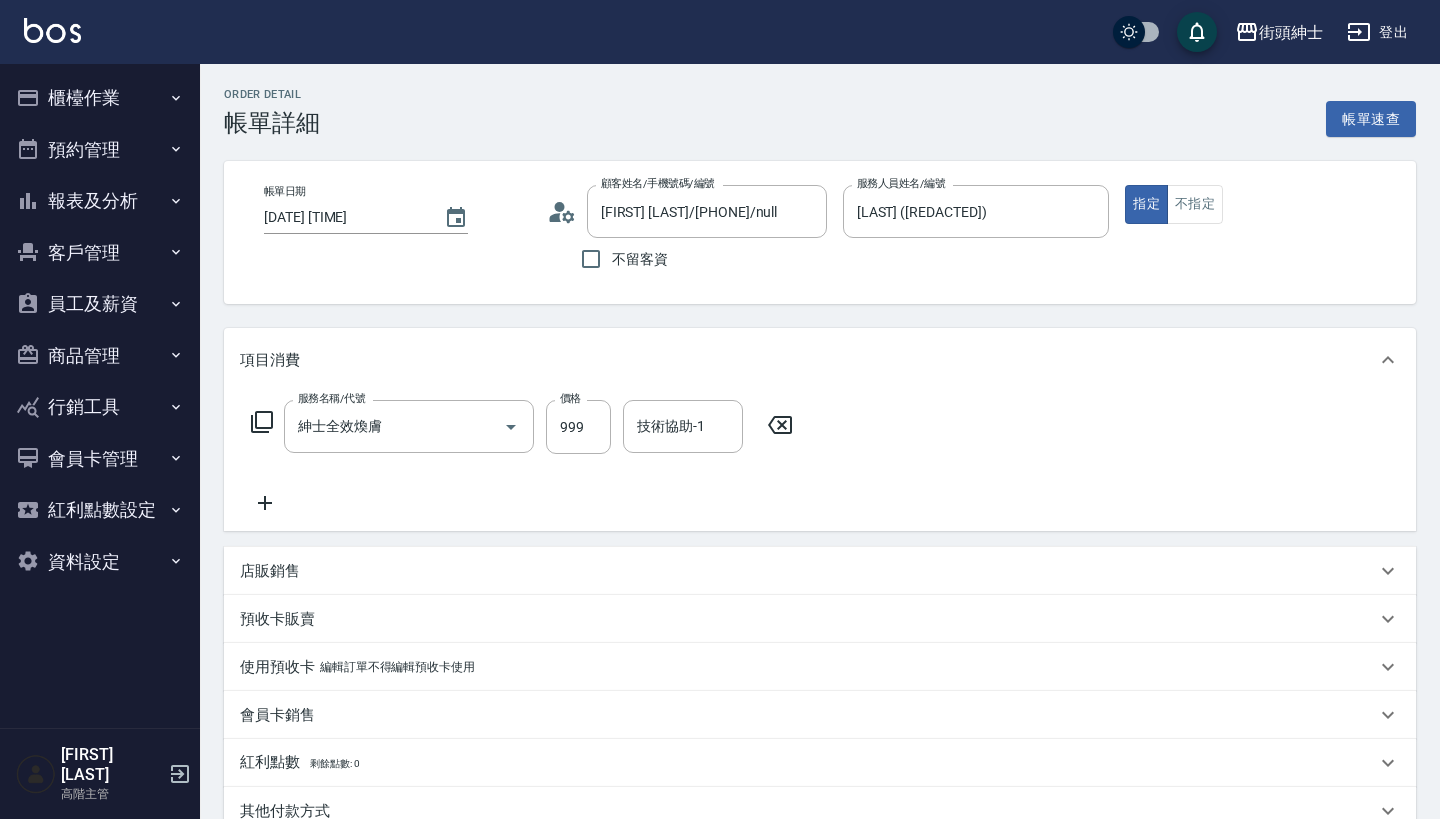 click 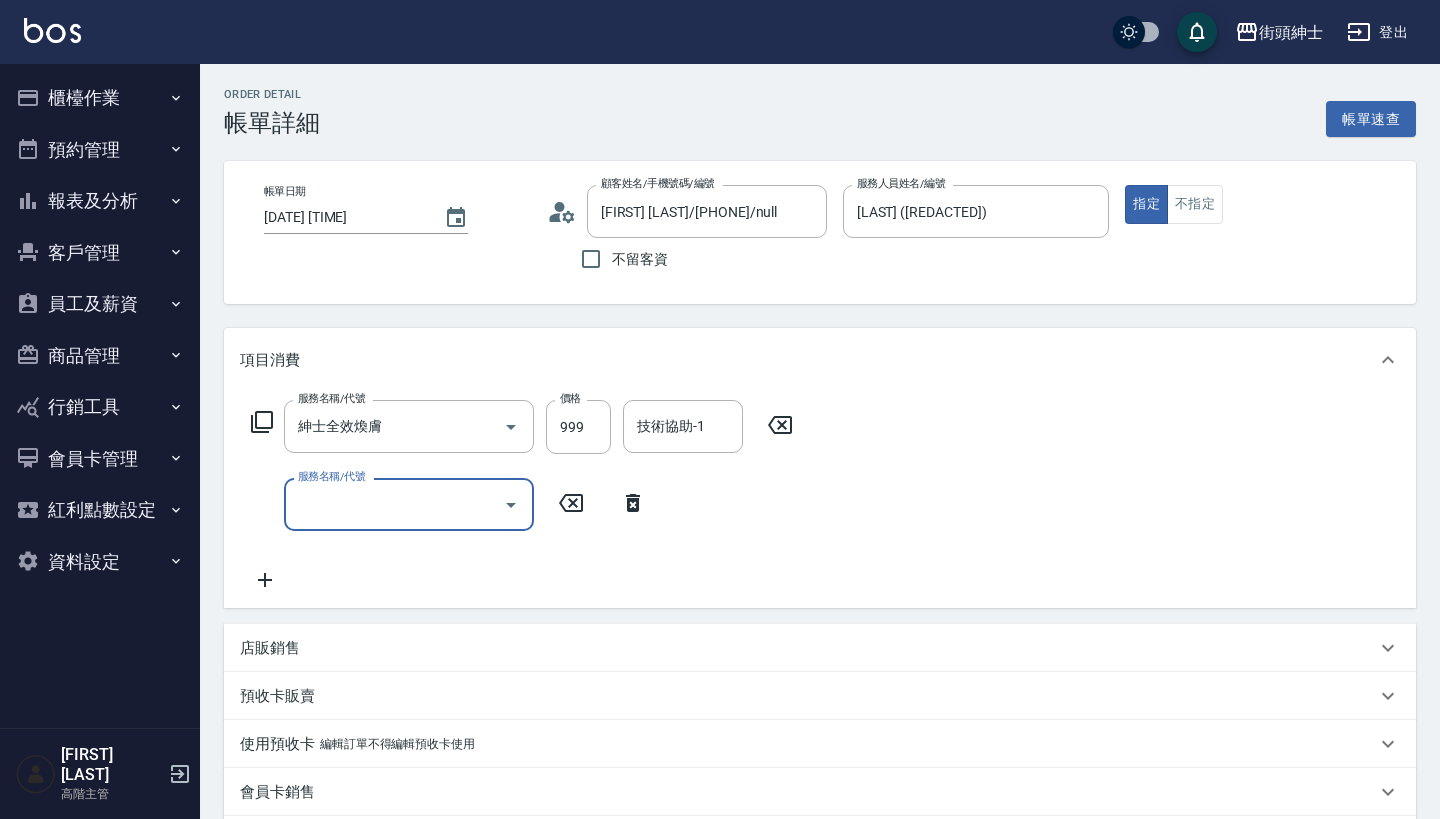 click on "服務名稱/代號" at bounding box center [394, 504] 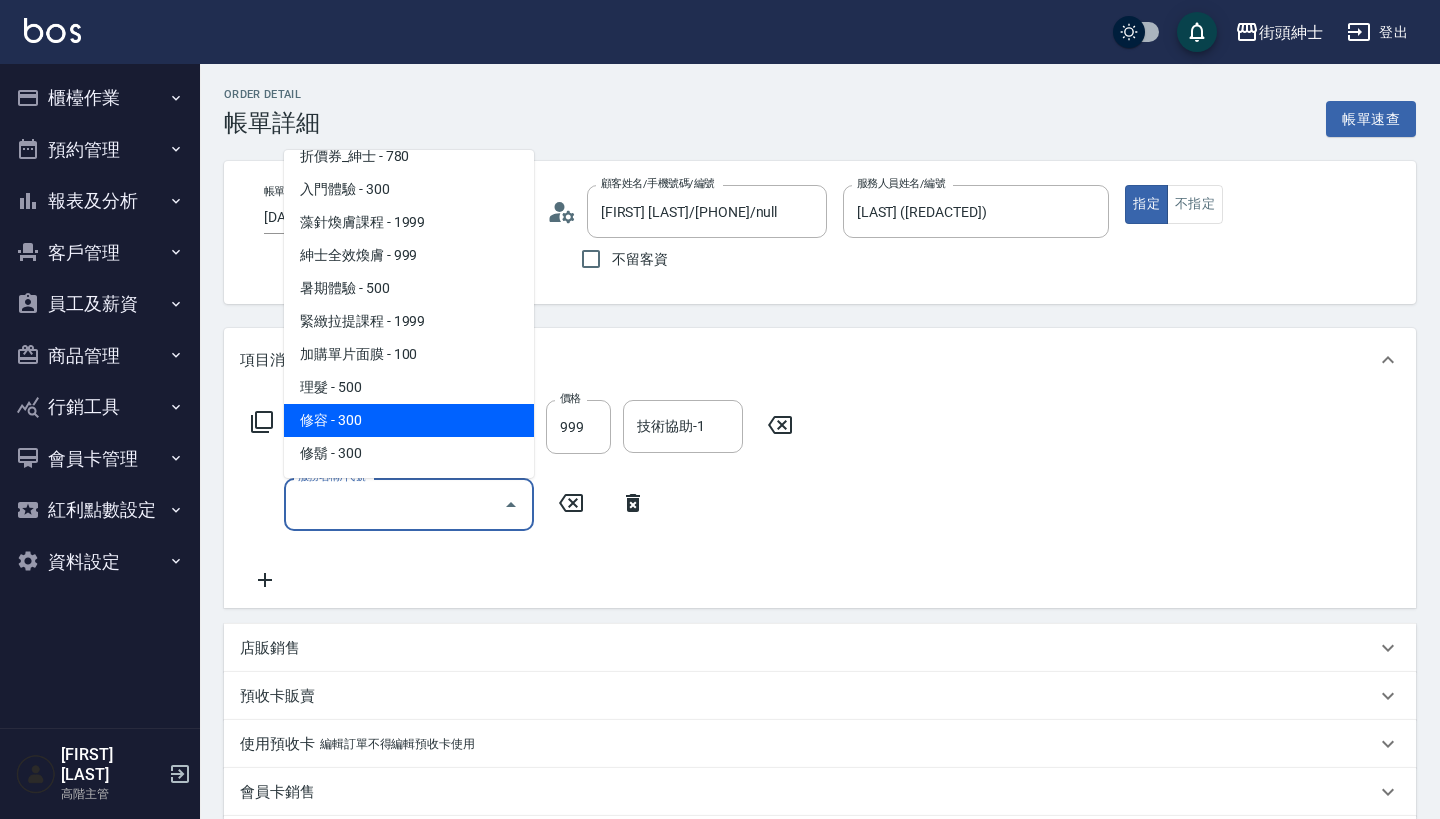 scroll, scrollTop: 84, scrollLeft: 0, axis: vertical 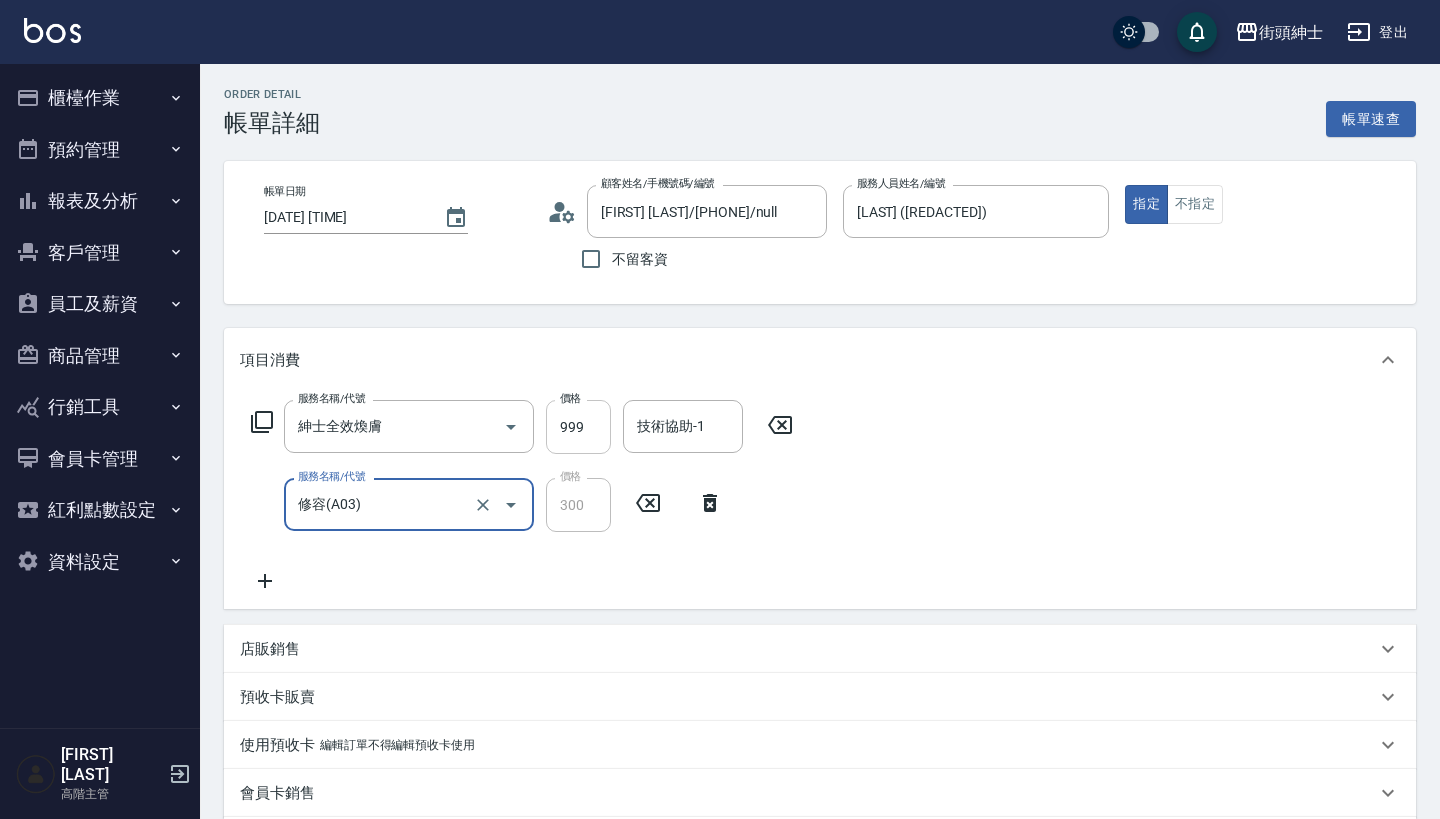 click on "999" at bounding box center [578, 427] 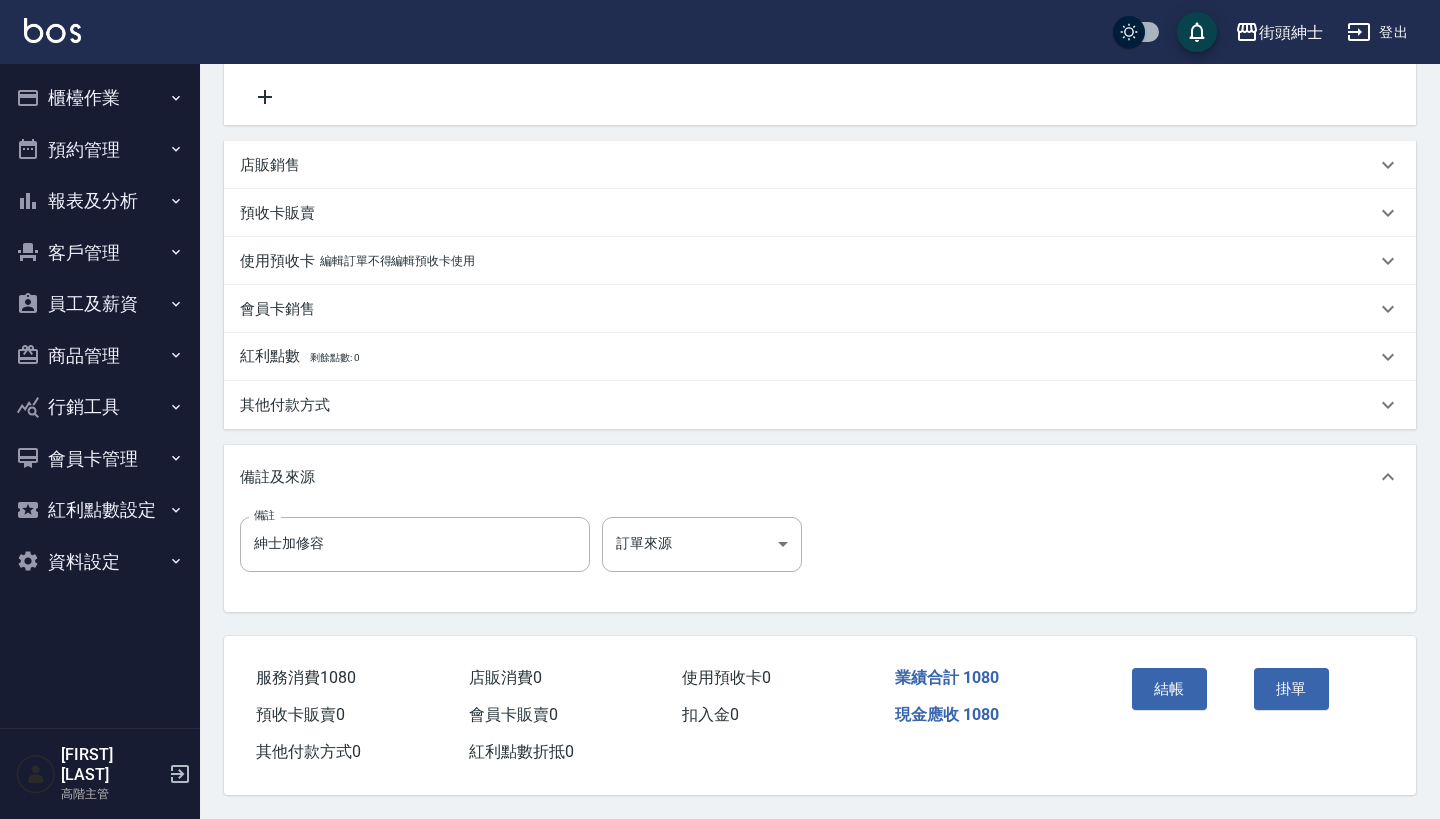 scroll, scrollTop: 492, scrollLeft: 0, axis: vertical 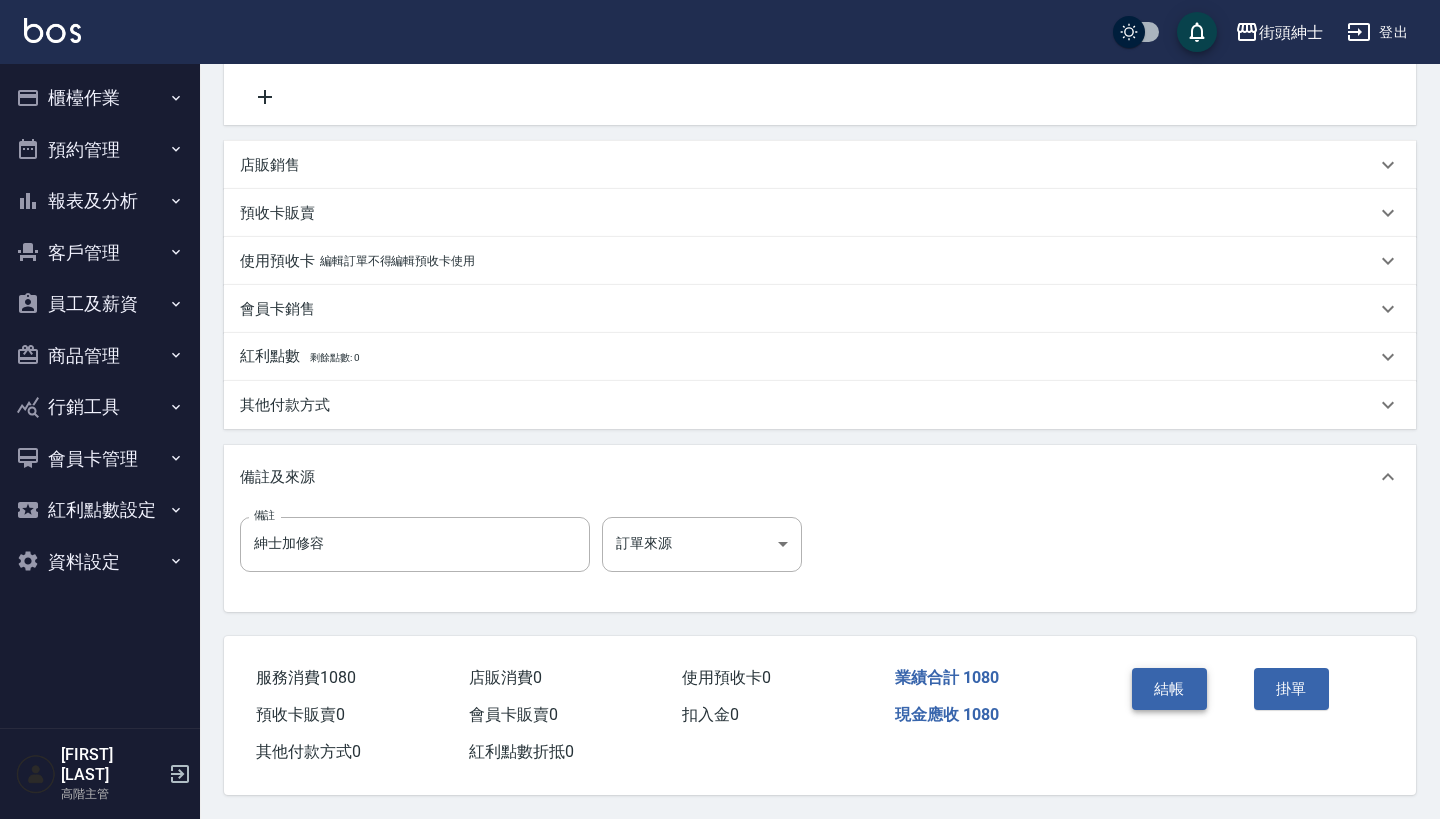 type on "780" 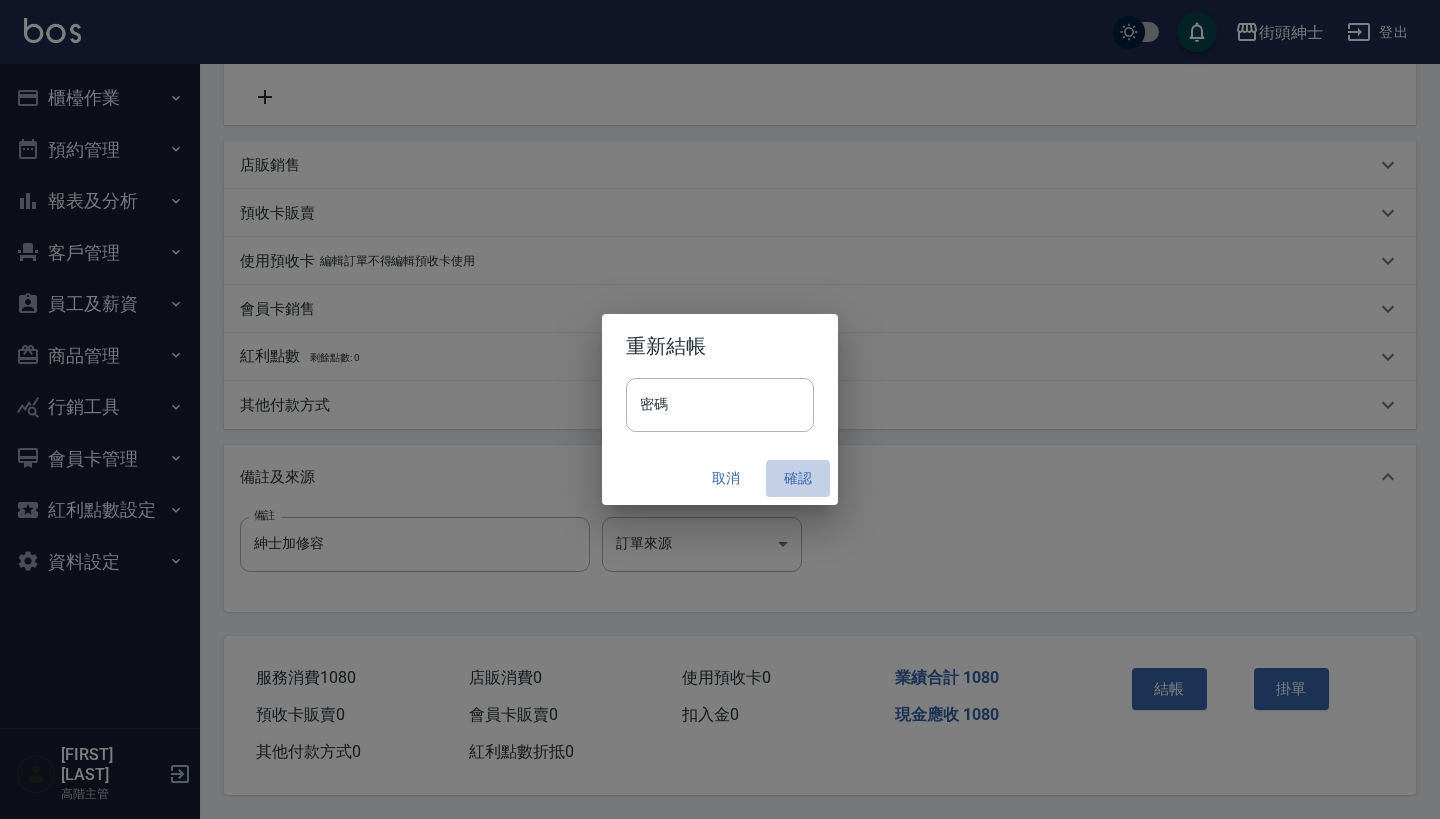 click on "確認" at bounding box center (798, 478) 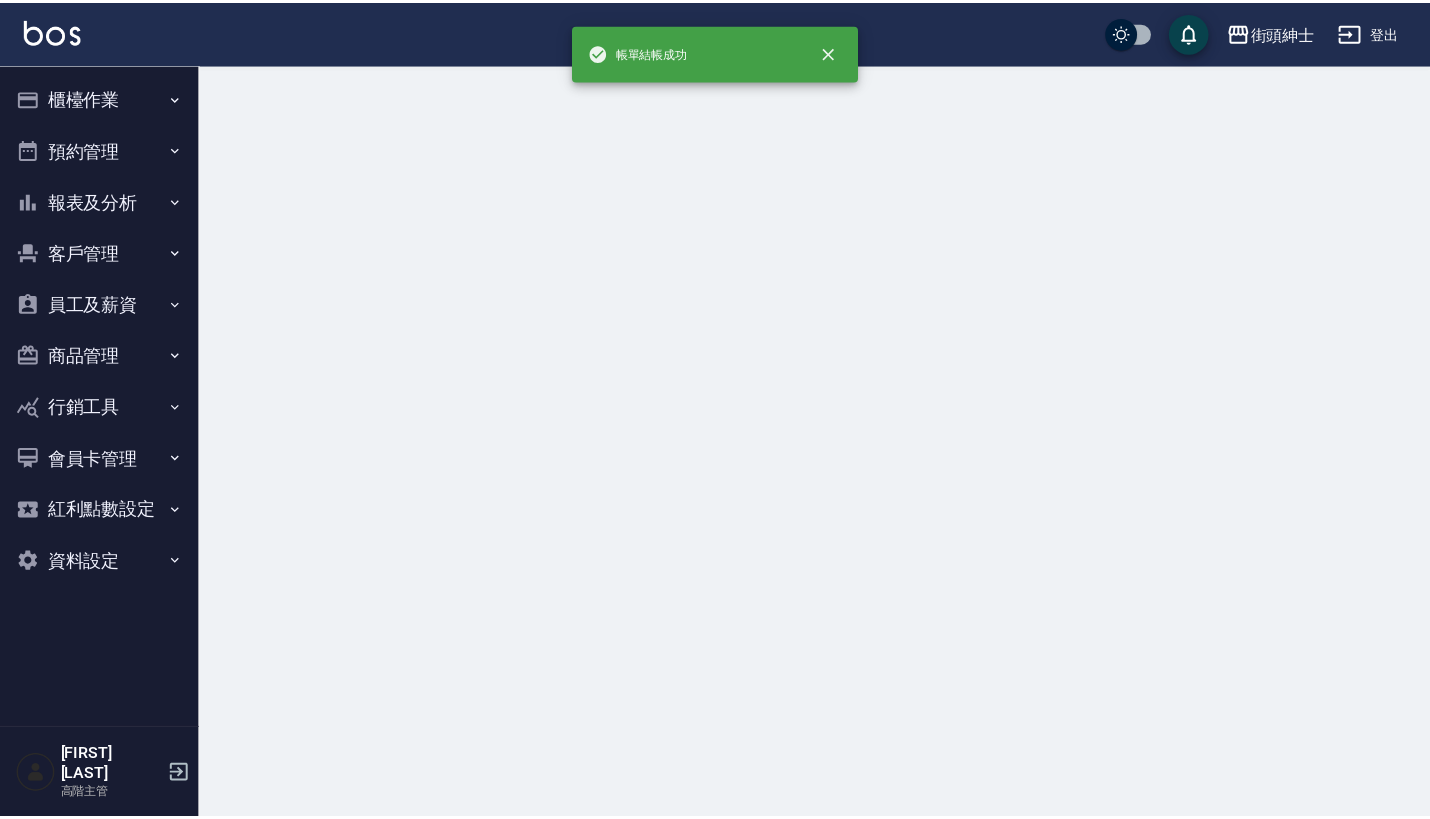 scroll, scrollTop: 0, scrollLeft: 0, axis: both 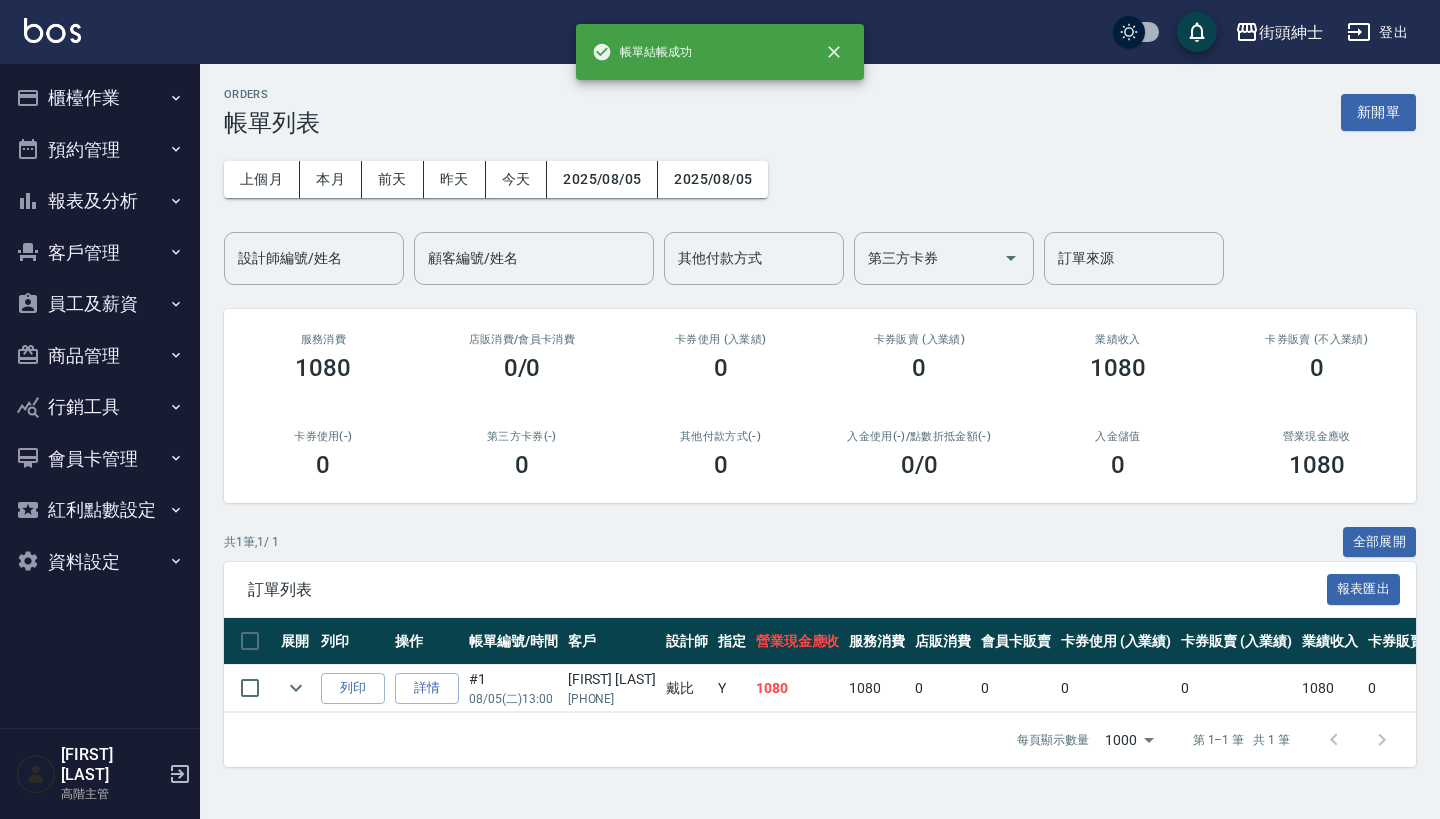 click on "預約管理" at bounding box center [100, 150] 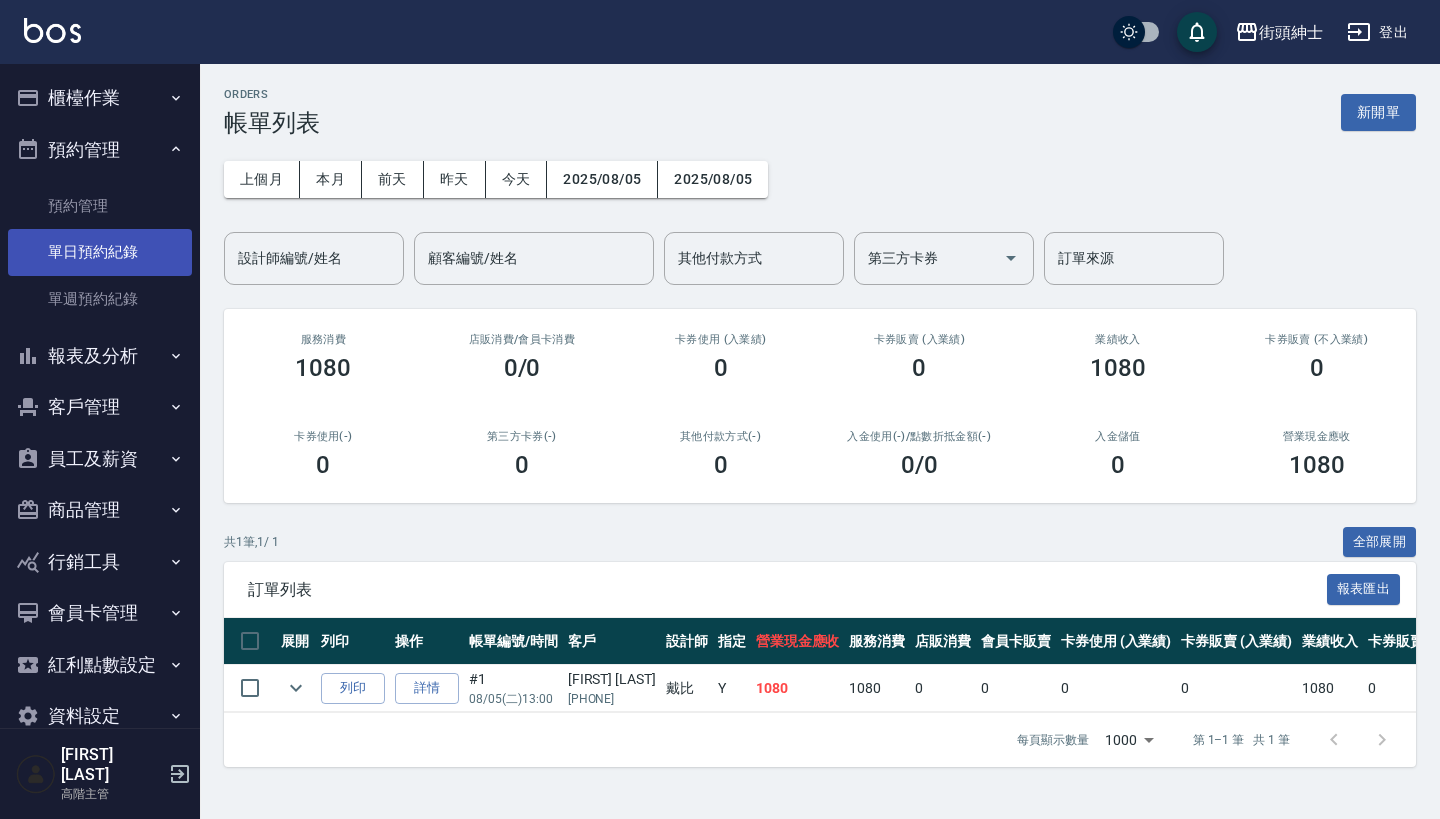 click on "單日預約紀錄" at bounding box center (100, 252) 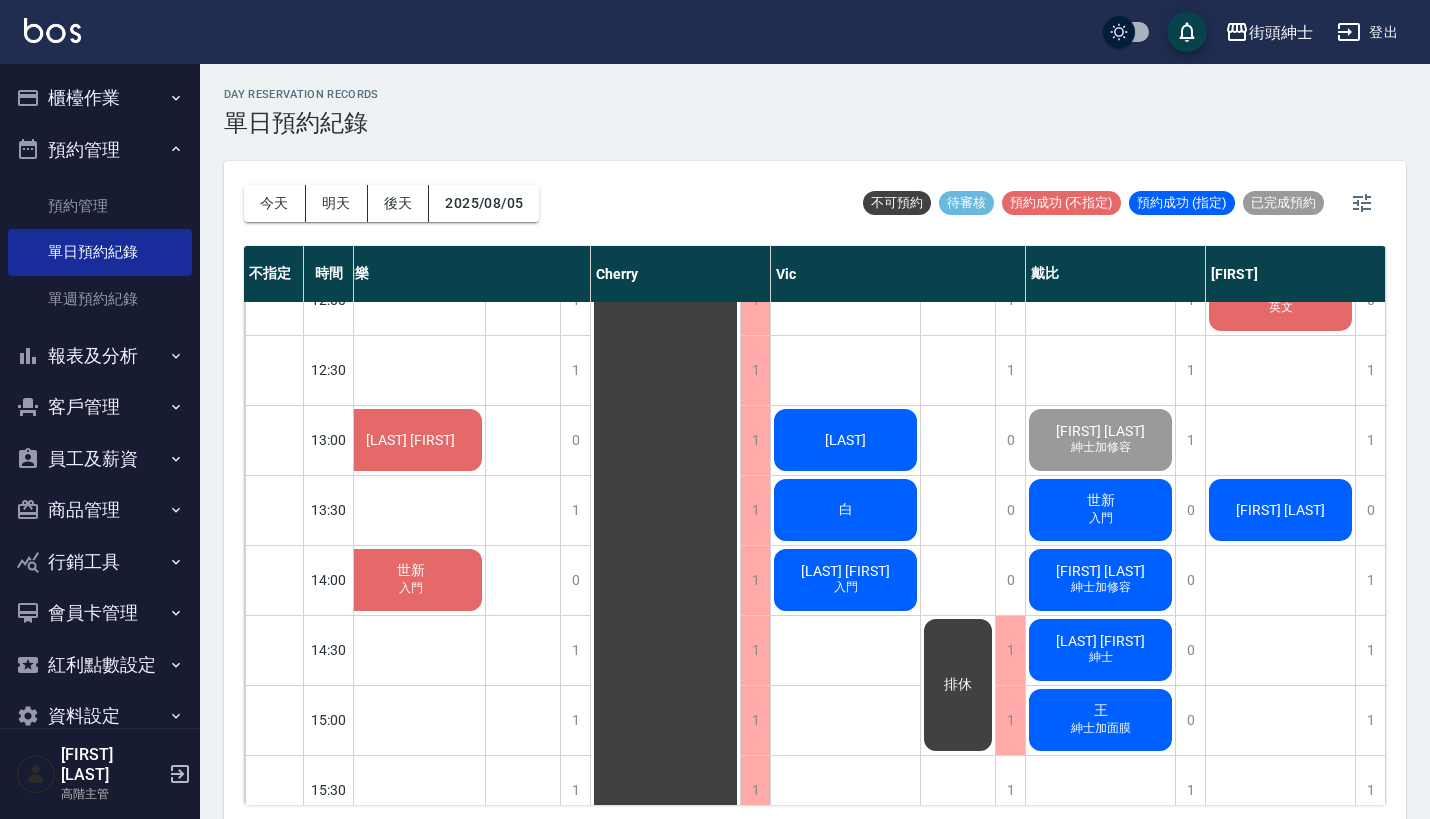 scroll, scrollTop: 457, scrollLeft: 180, axis: both 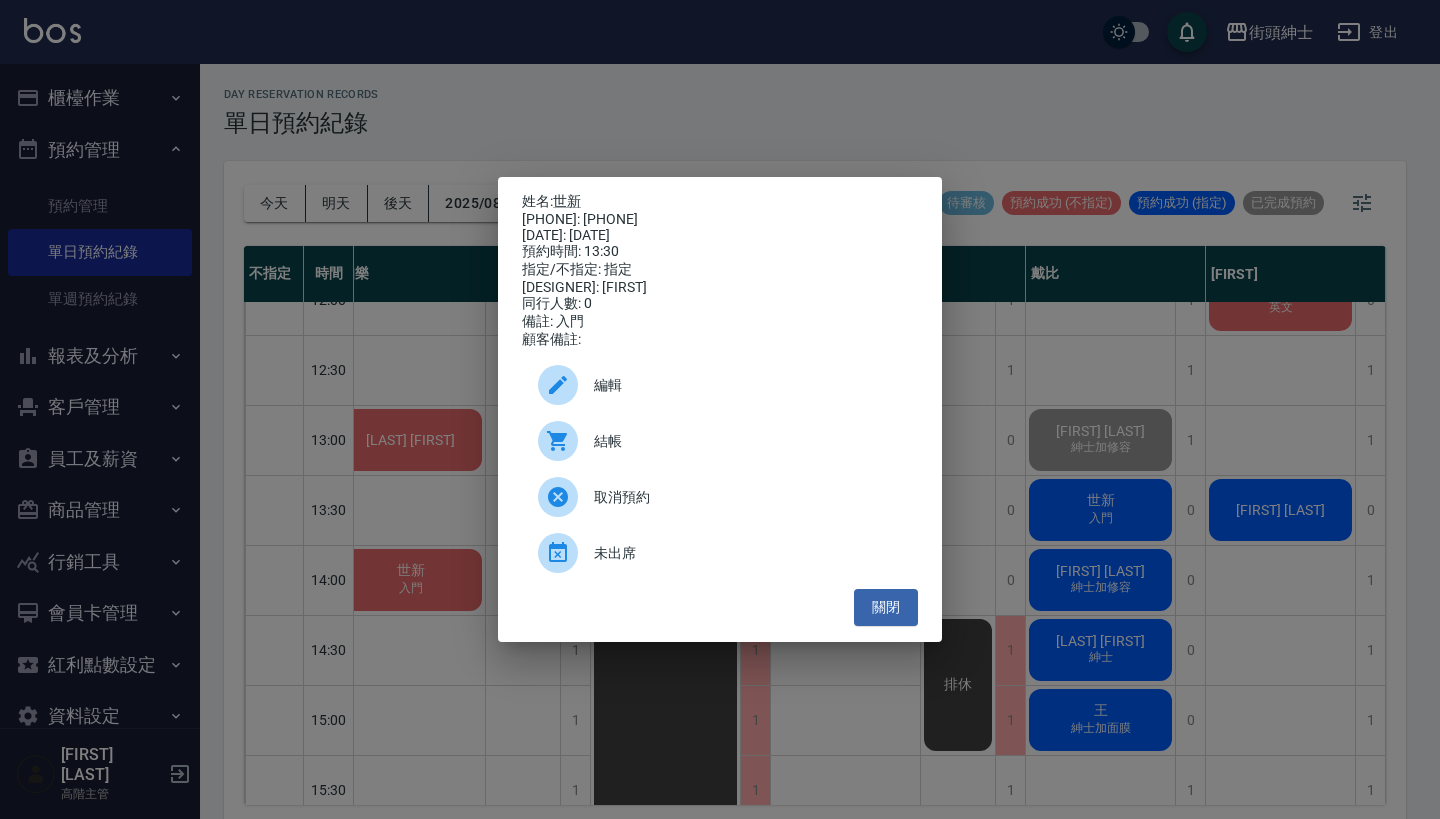 click on "結帳" at bounding box center (748, 441) 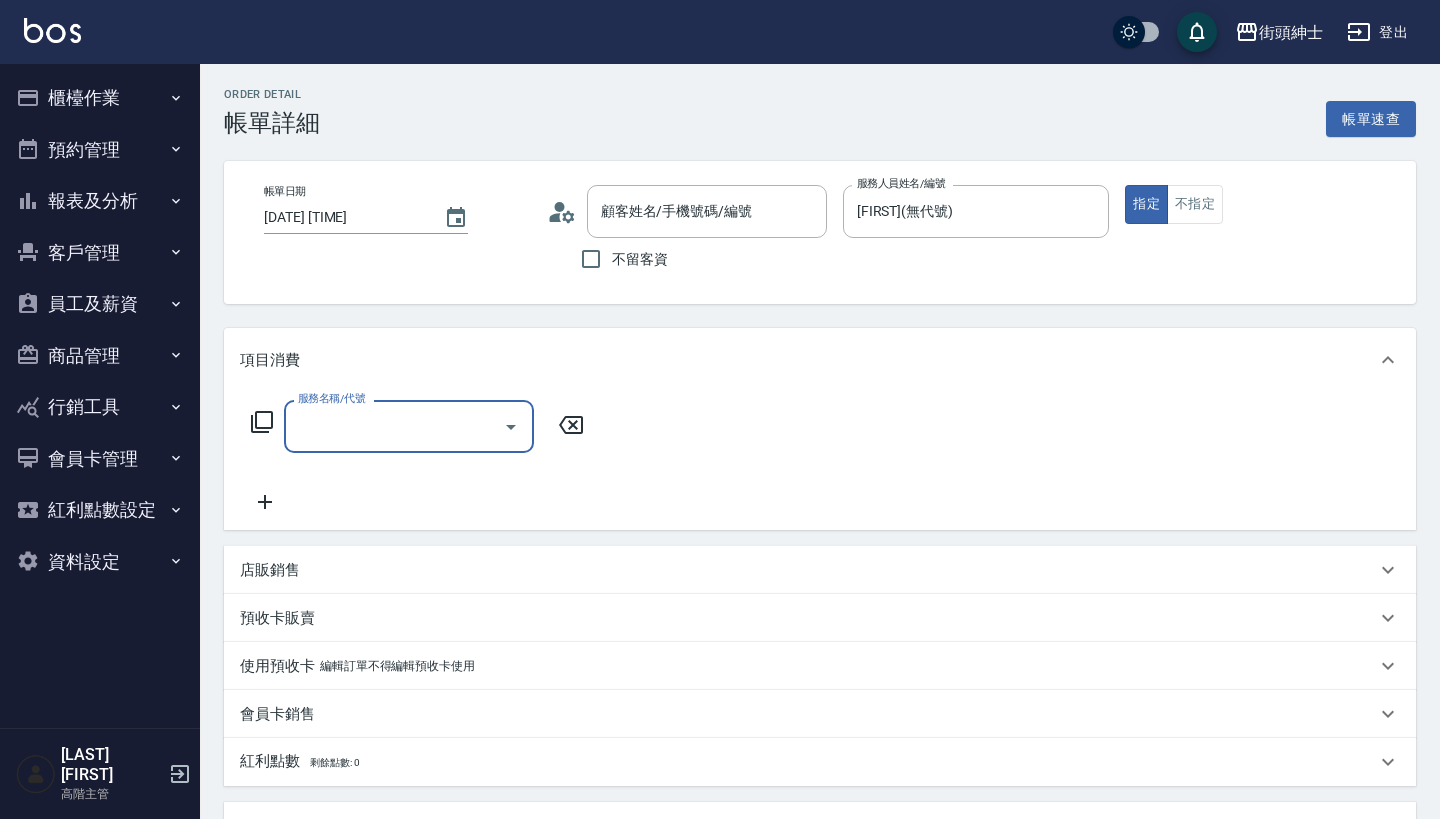 scroll, scrollTop: 0, scrollLeft: 0, axis: both 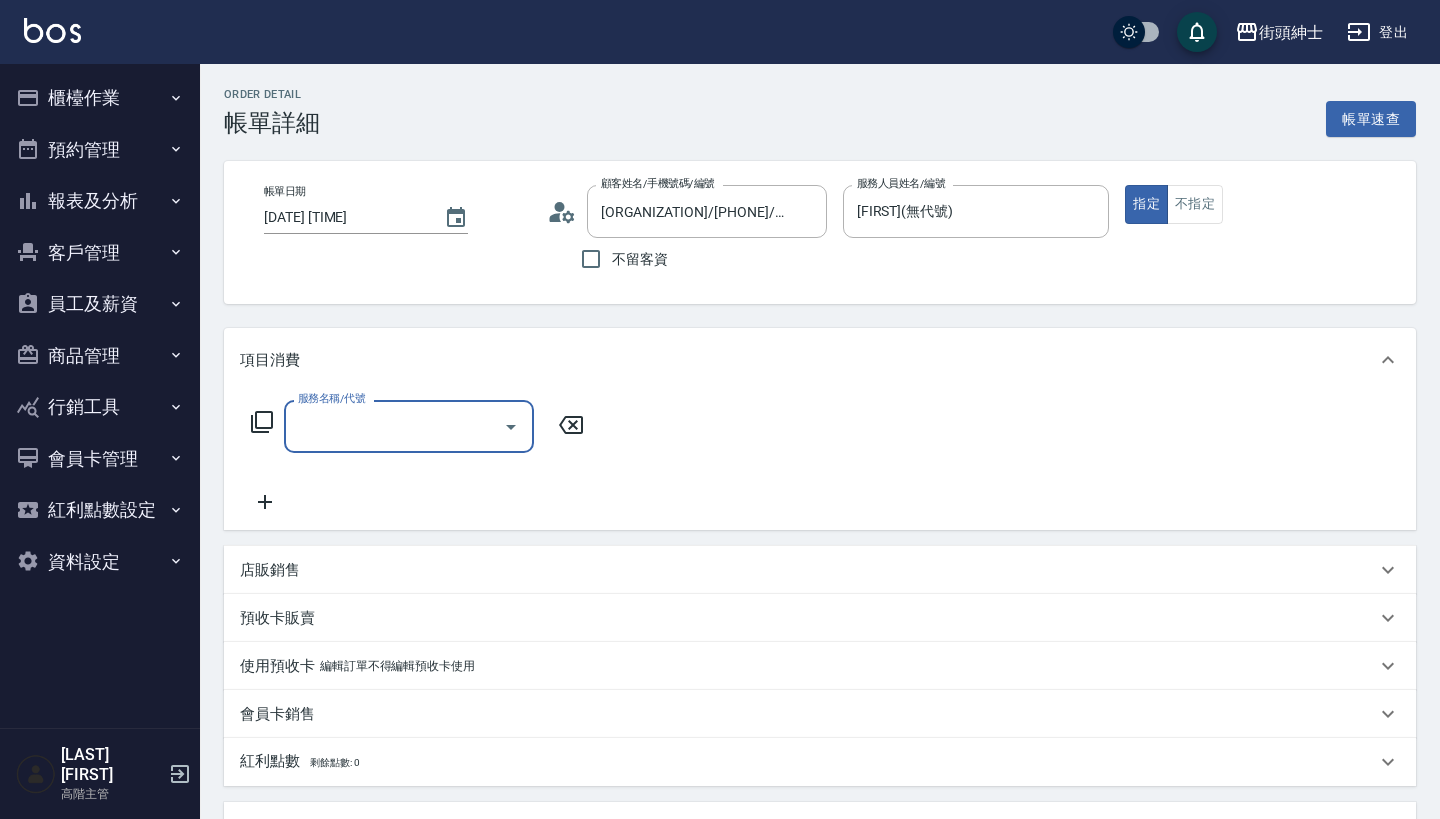 click on "服務名稱/代號" at bounding box center [394, 426] 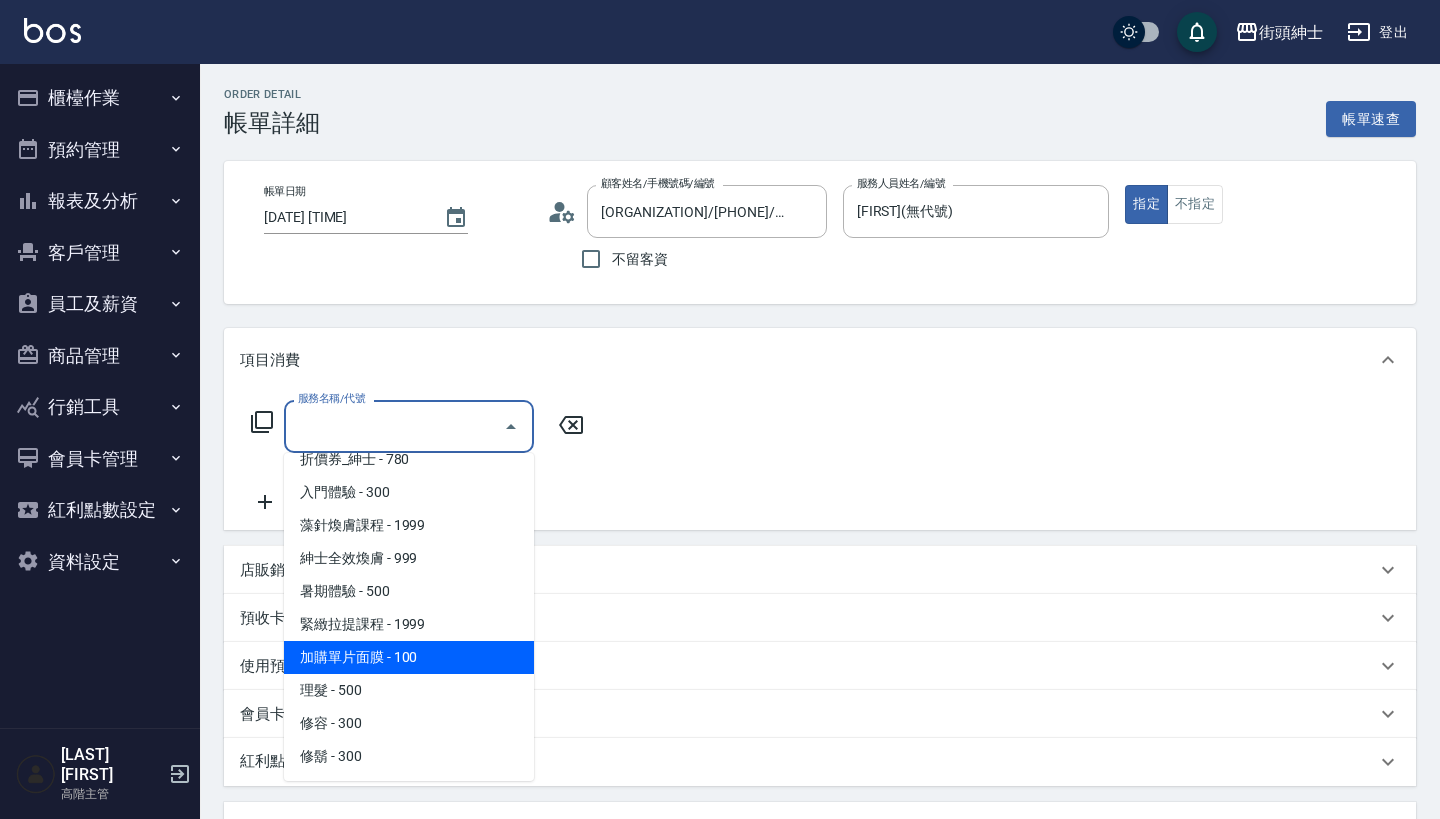 scroll, scrollTop: 22, scrollLeft: 0, axis: vertical 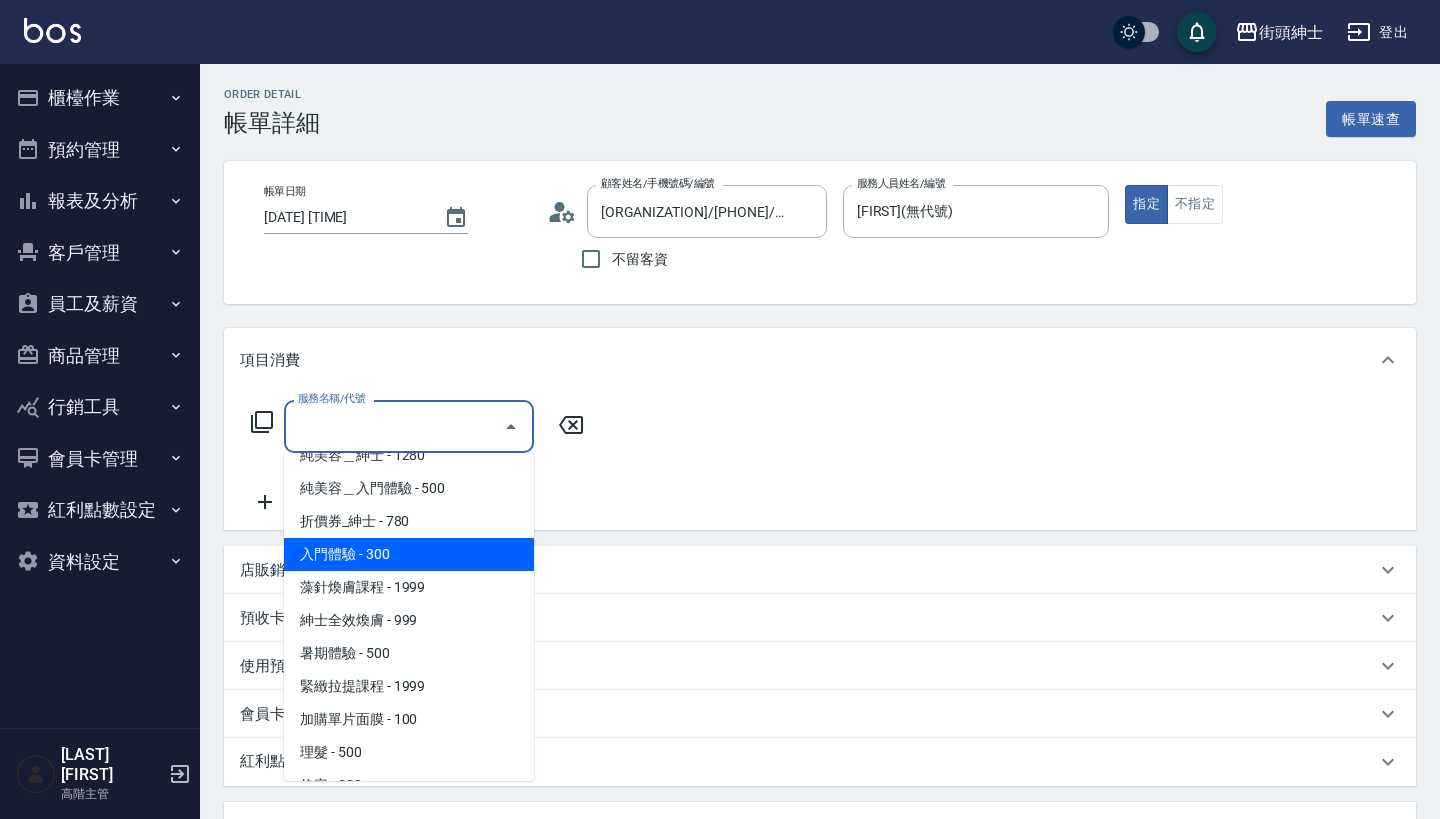 click on "入門體驗 - 300" at bounding box center (409, 554) 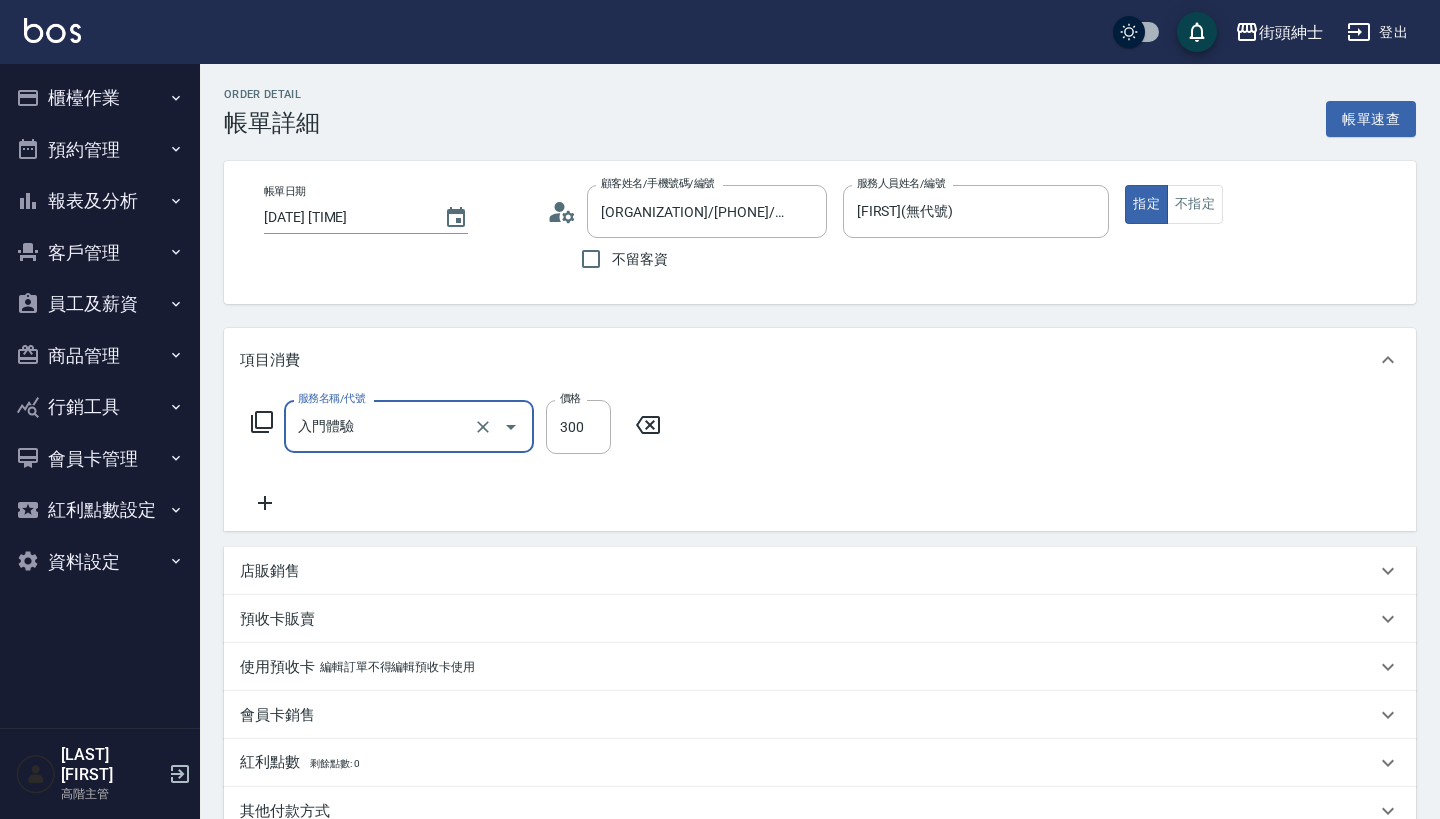 type on "入門體驗" 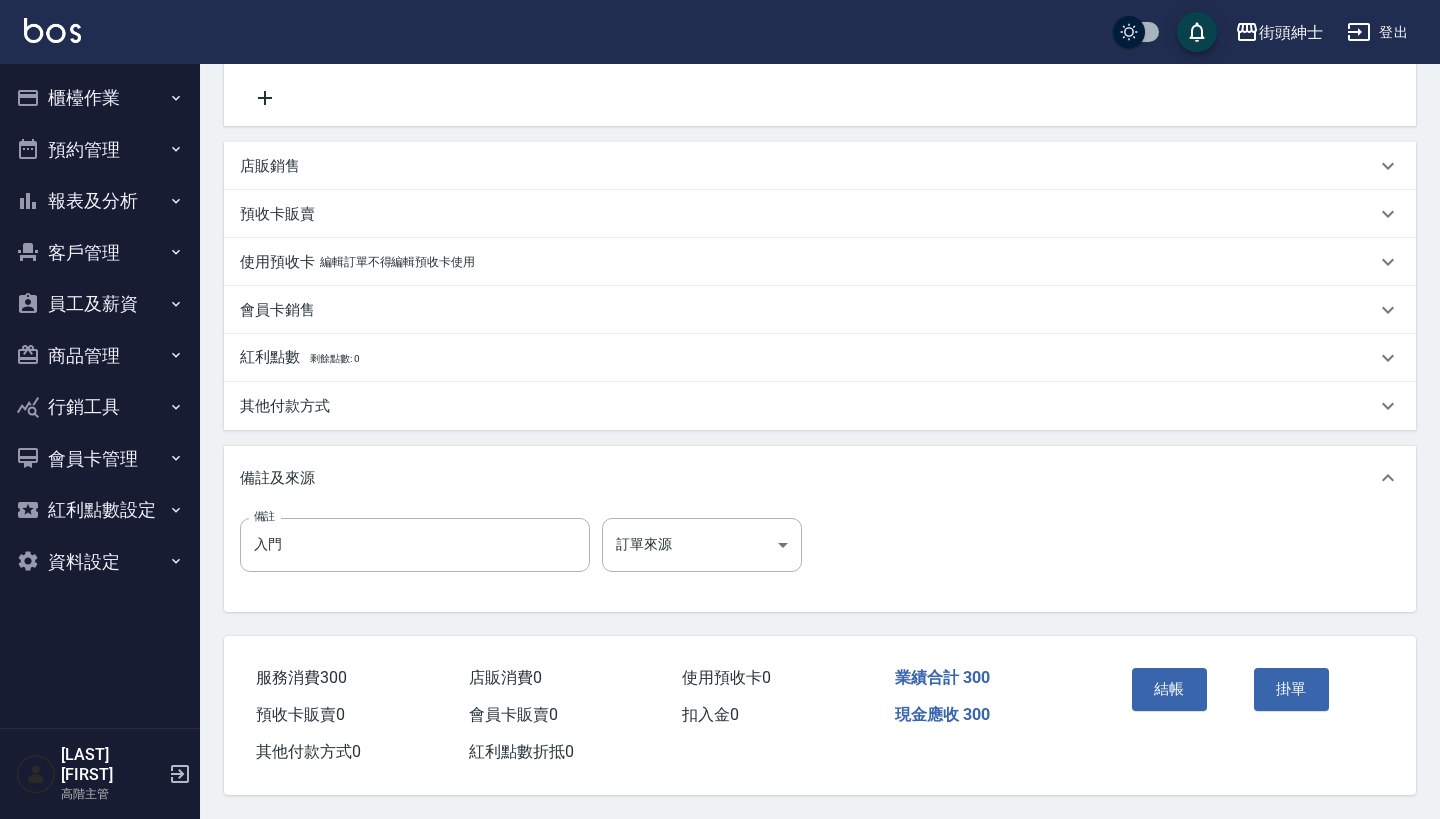 scroll, scrollTop: 414, scrollLeft: 0, axis: vertical 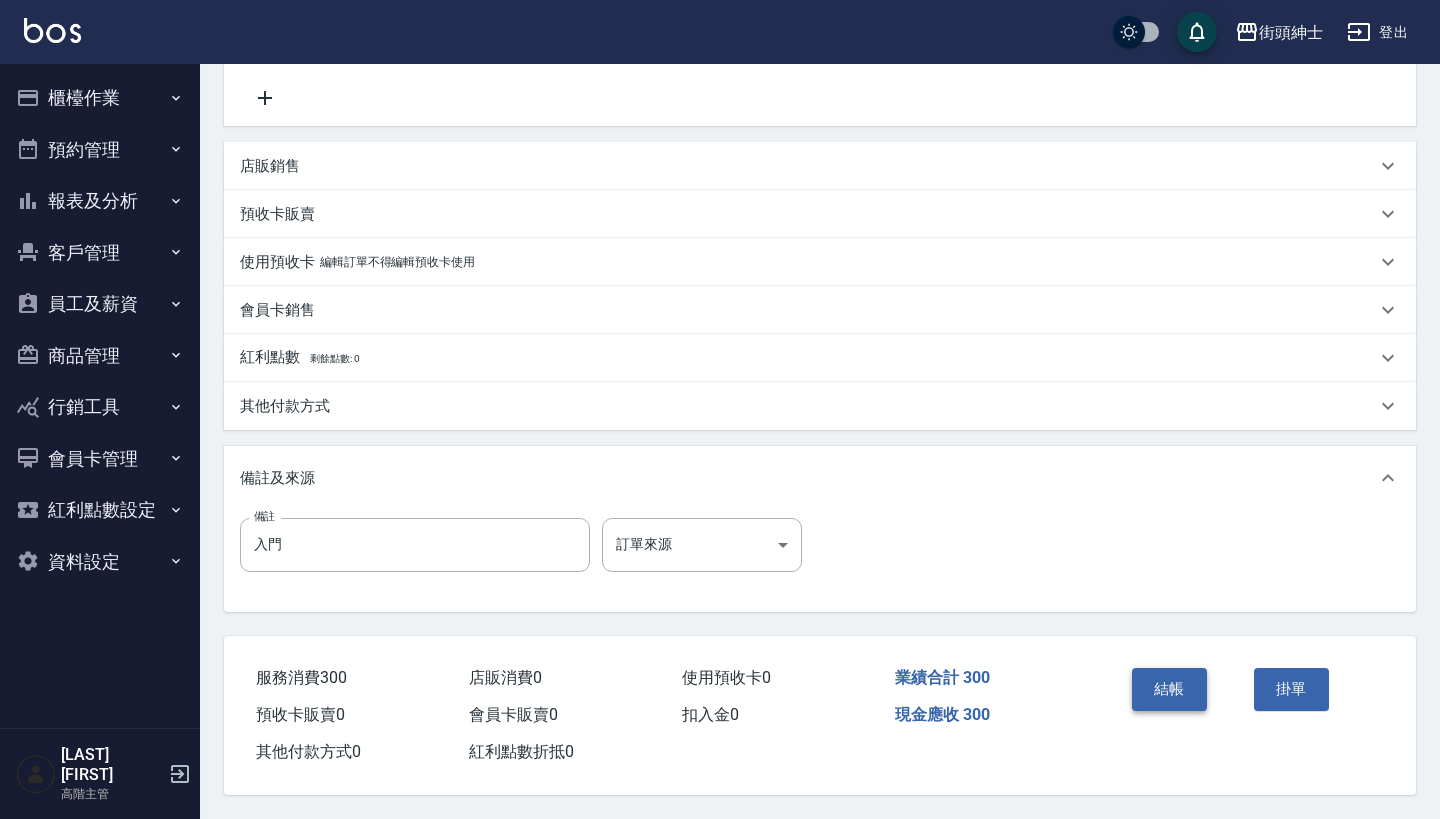 click on "結帳" at bounding box center [1169, 689] 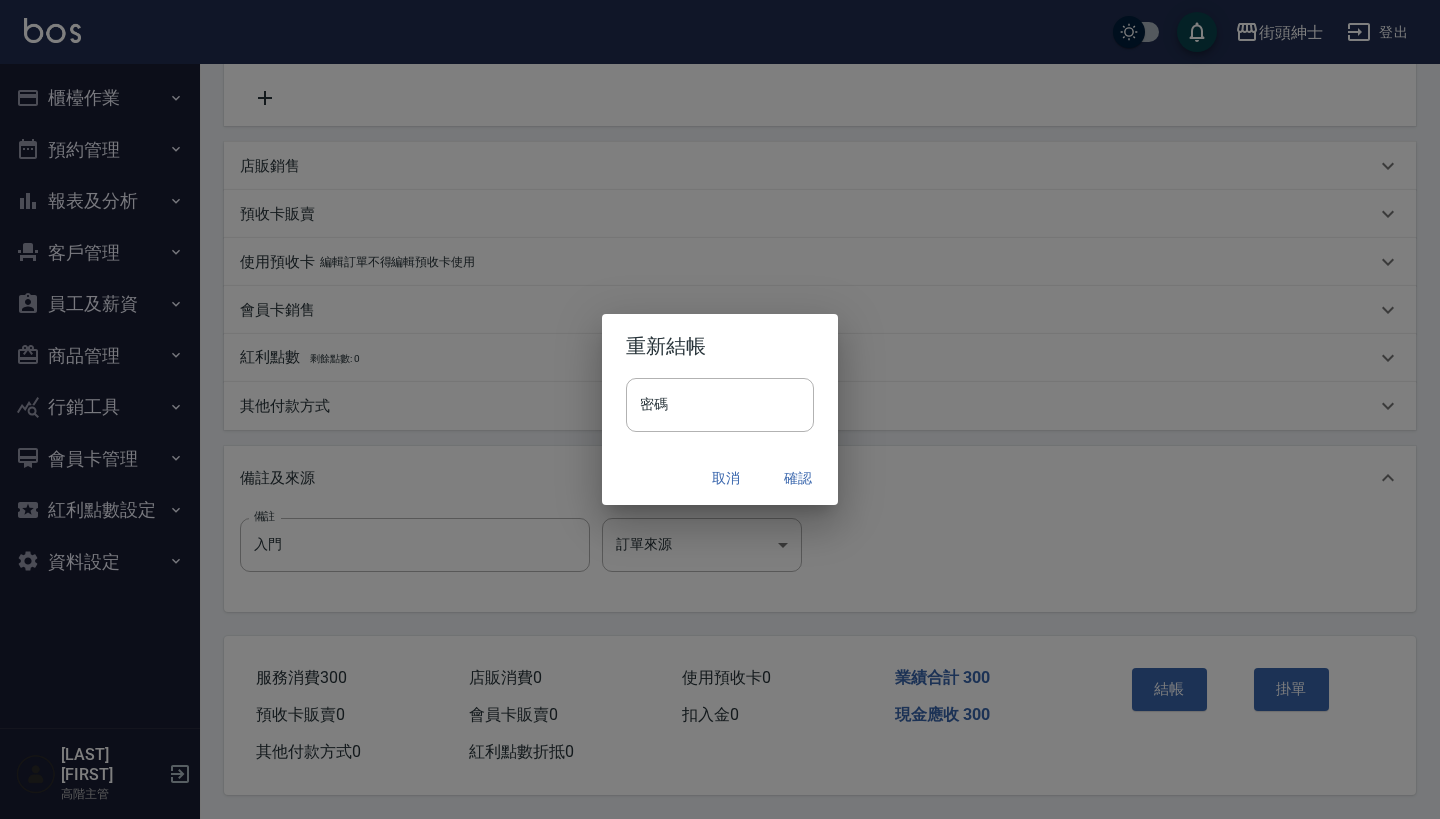 click on "確認" at bounding box center [798, 478] 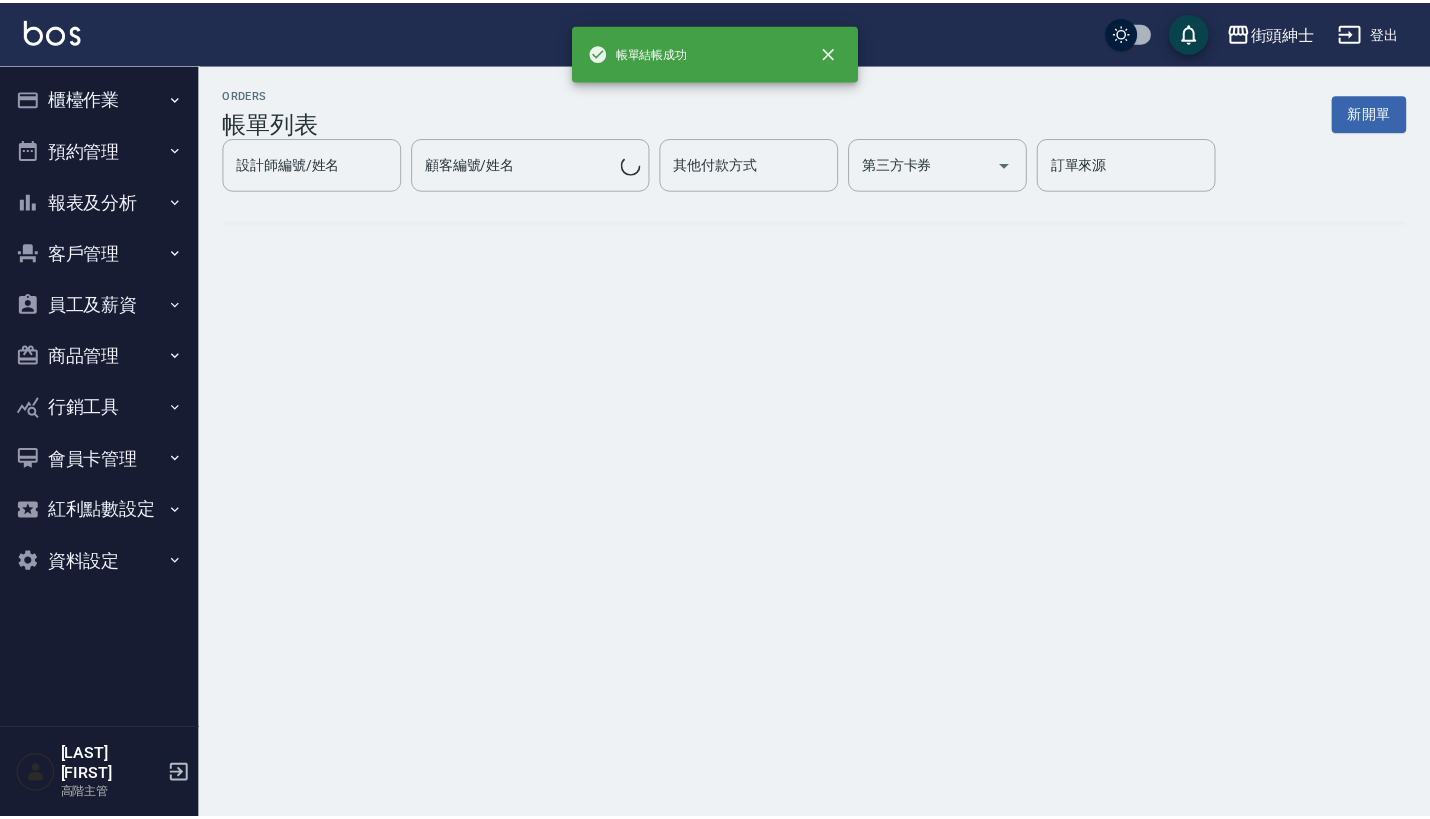 scroll, scrollTop: 0, scrollLeft: 0, axis: both 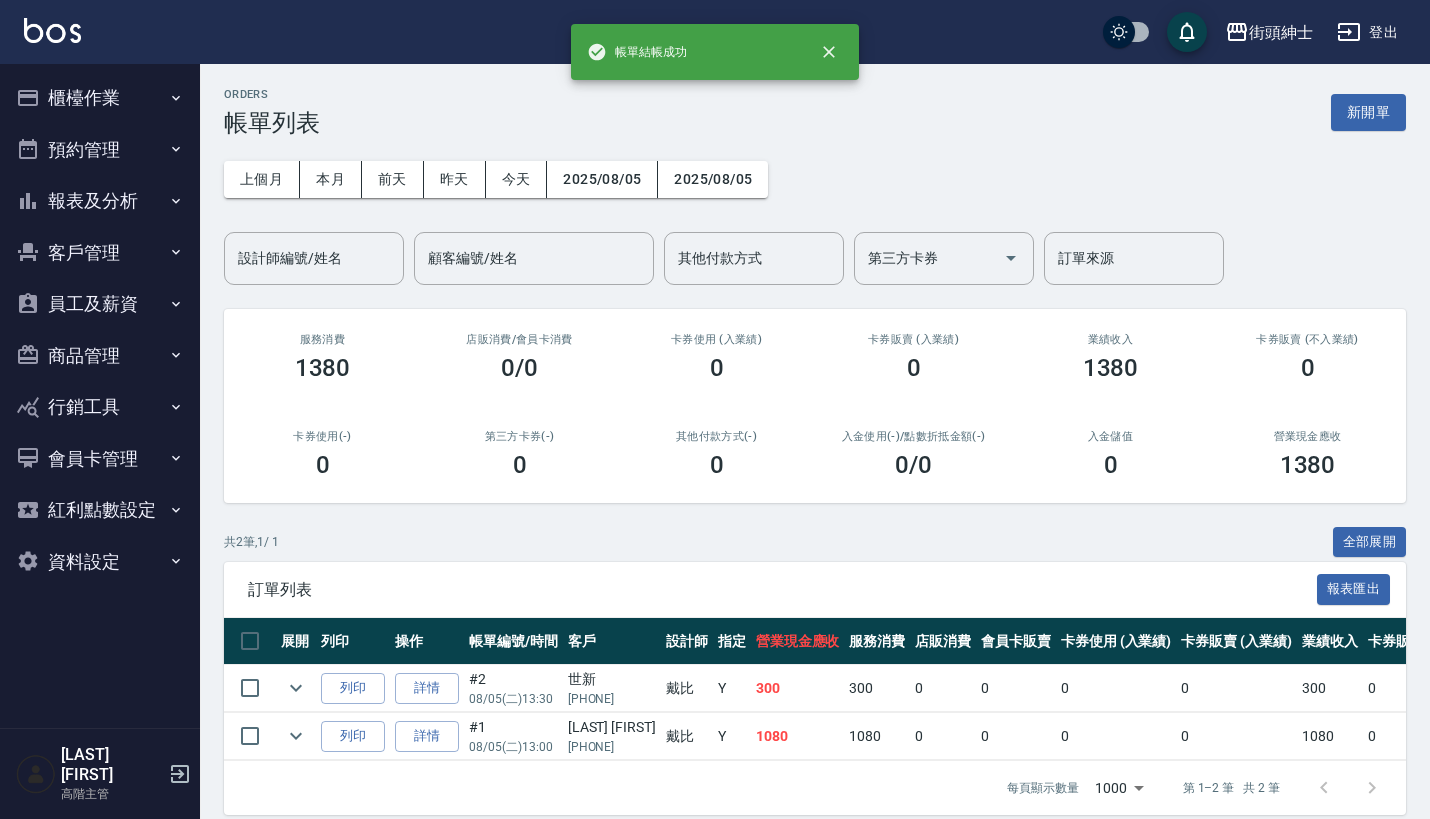 click on "預約管理" at bounding box center [100, 150] 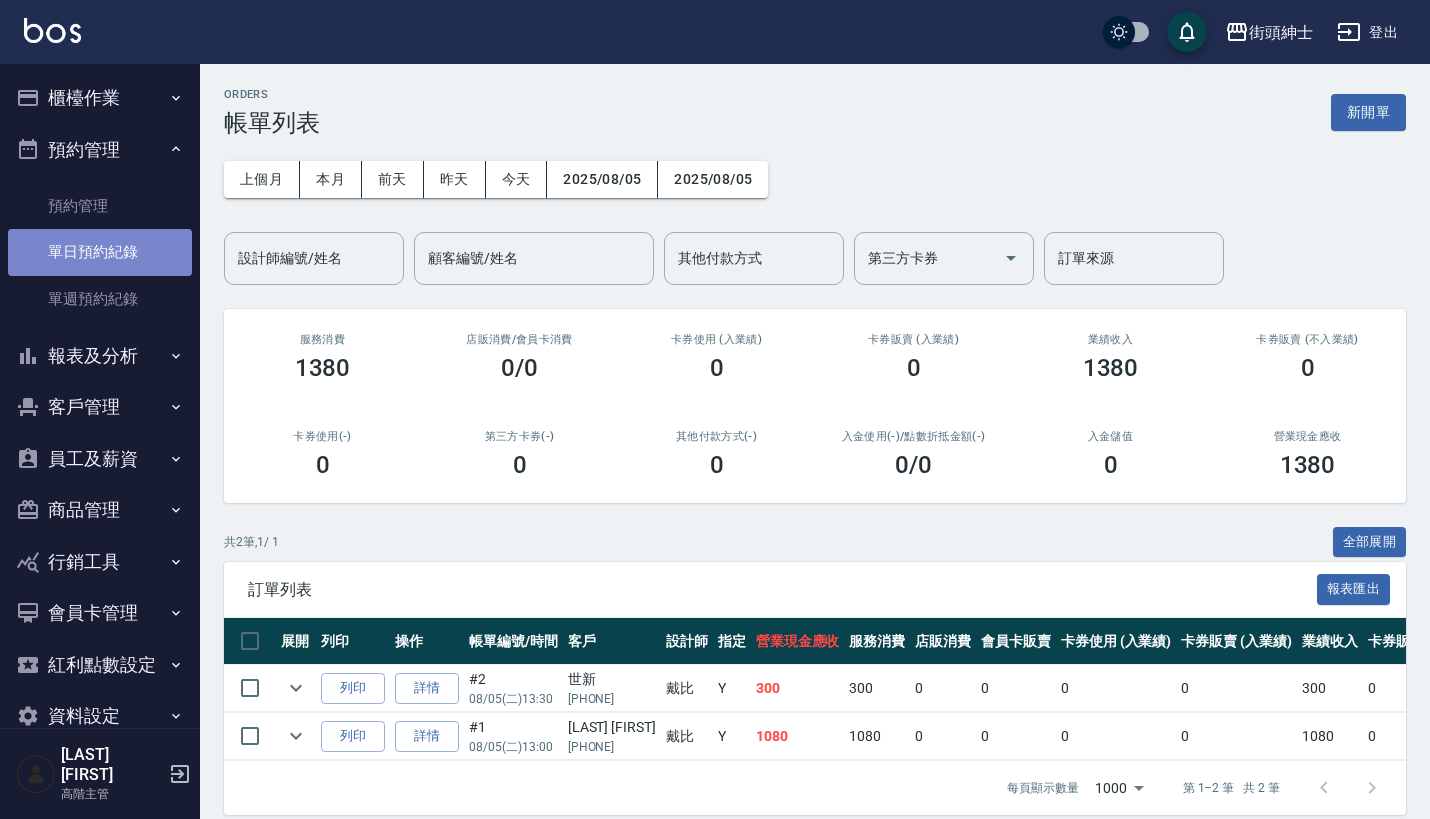 click on "單日預約紀錄" at bounding box center [100, 252] 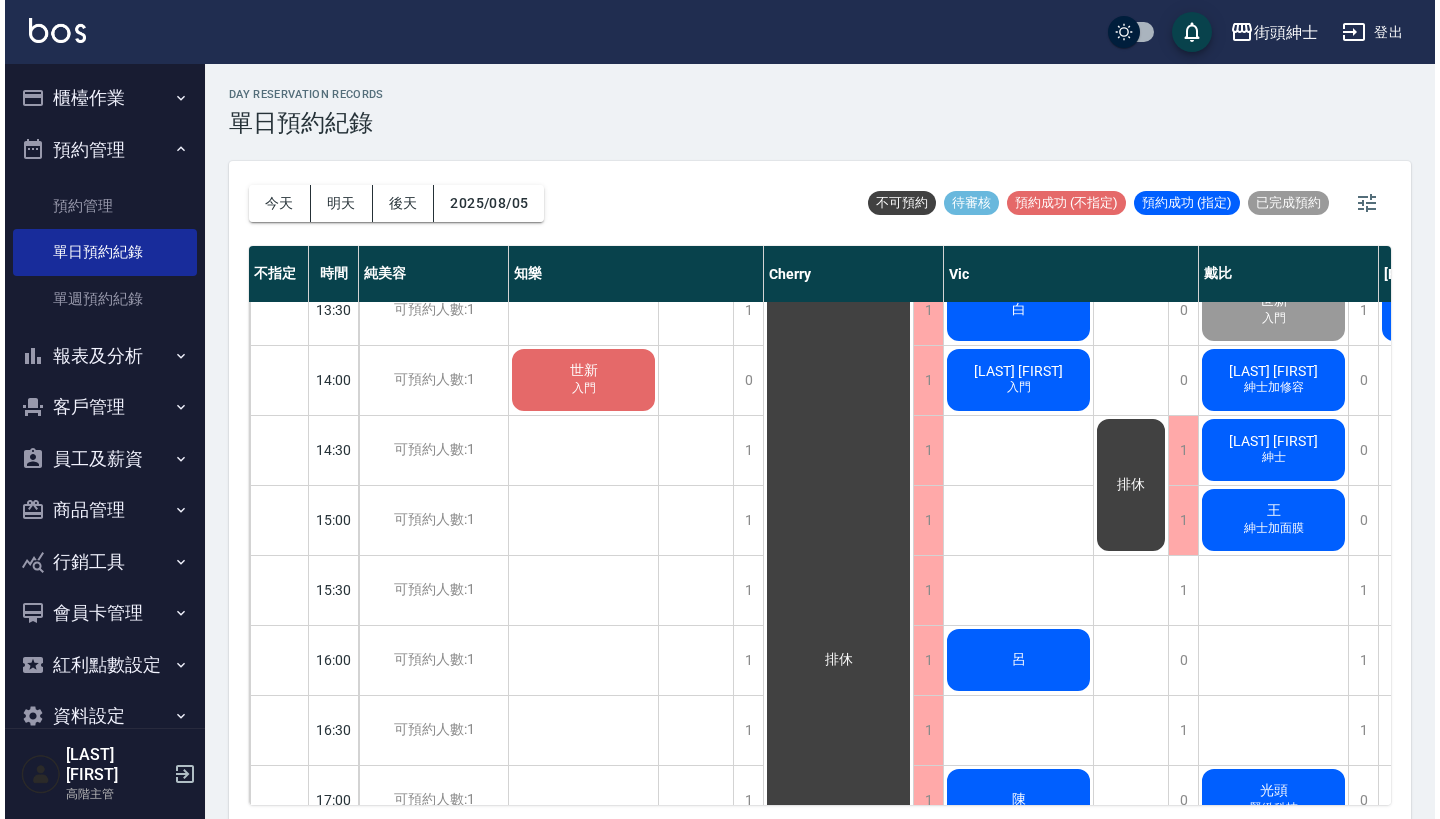 scroll, scrollTop: 667, scrollLeft: 0, axis: vertical 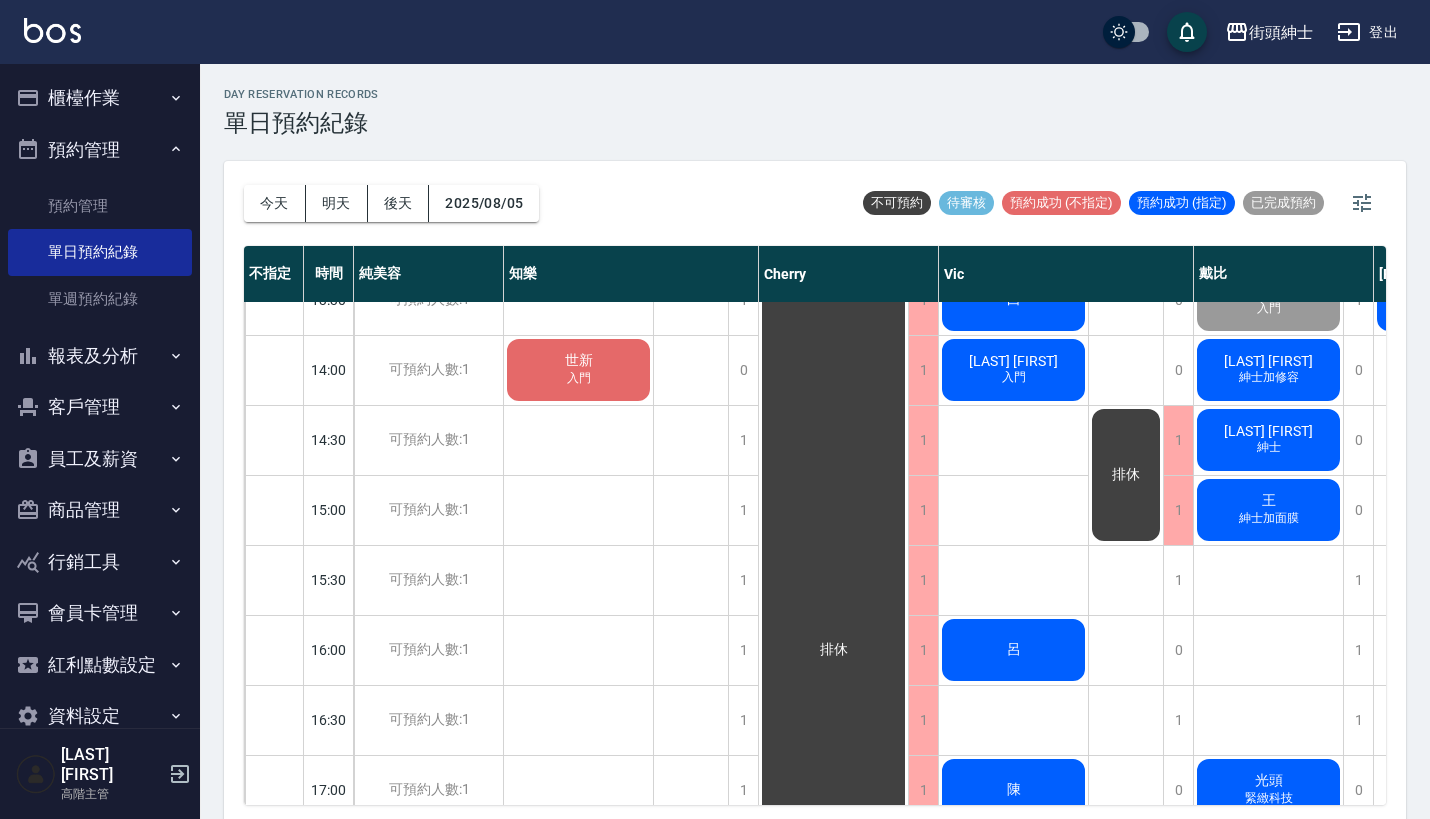 click on "紳士加修容" at bounding box center [579, 238] 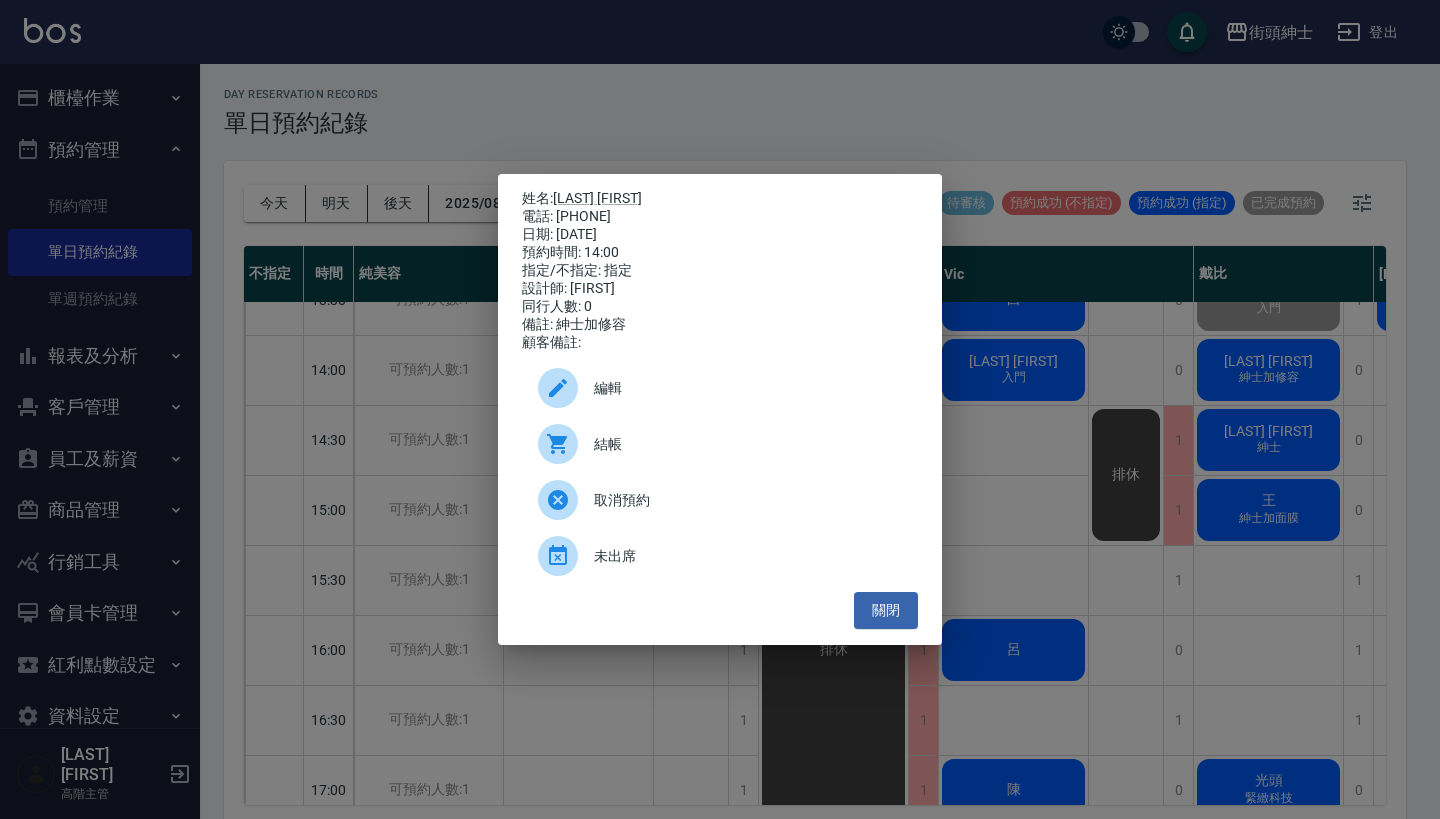 click on "結帳" at bounding box center (720, 444) 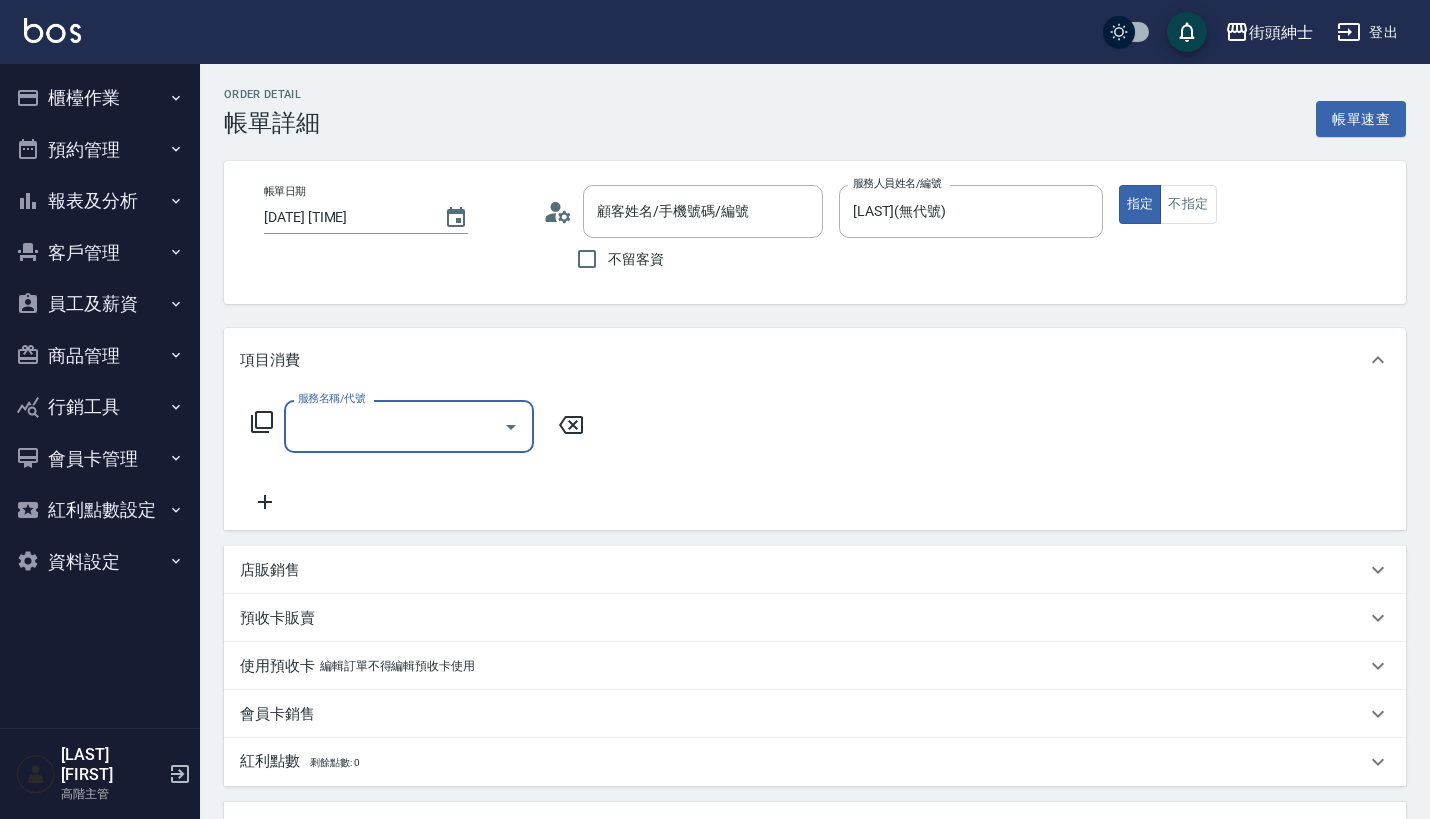 type on "[LAST] [FIRST]/[PHONE]/null" 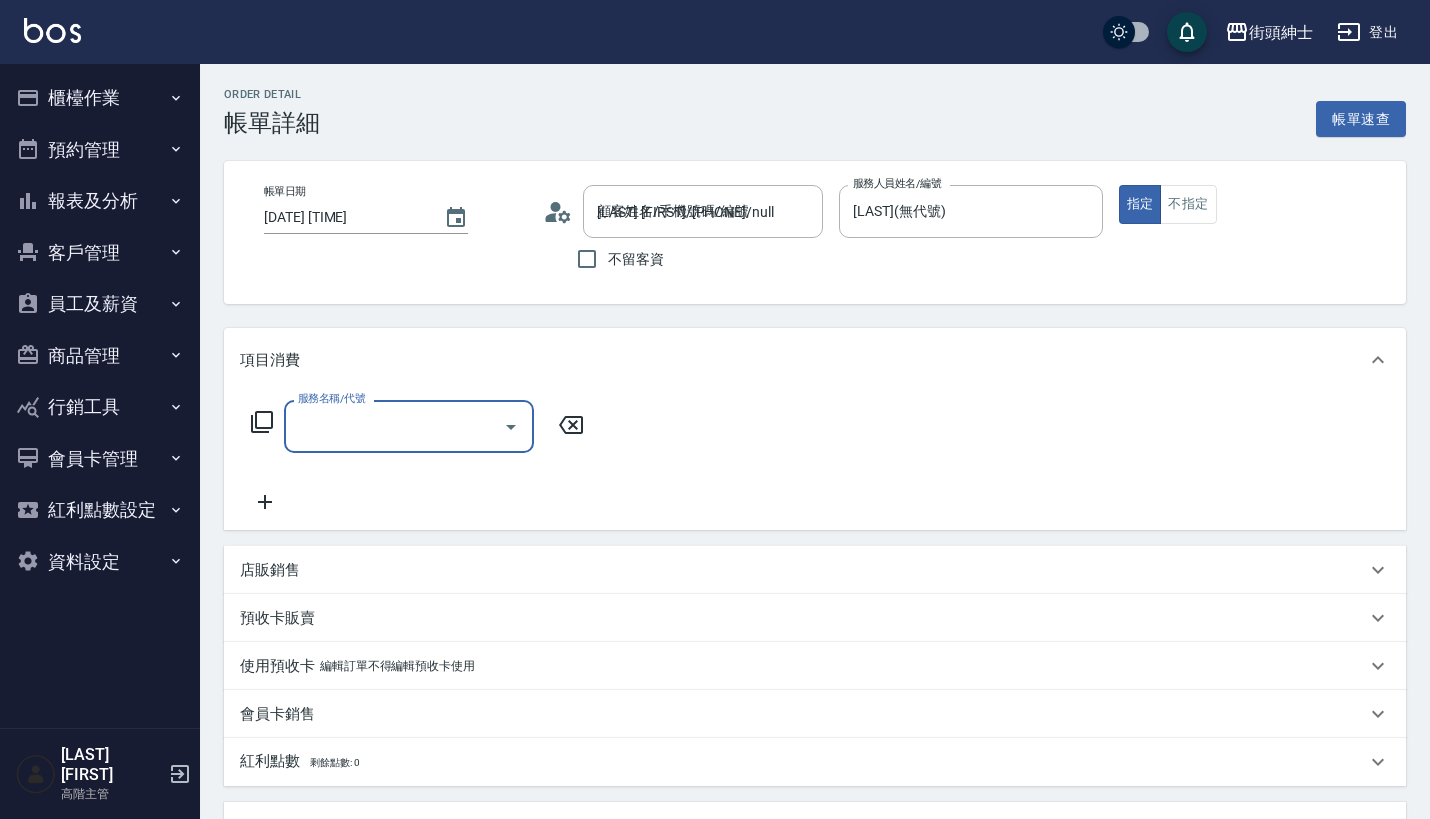 scroll, scrollTop: 0, scrollLeft: 0, axis: both 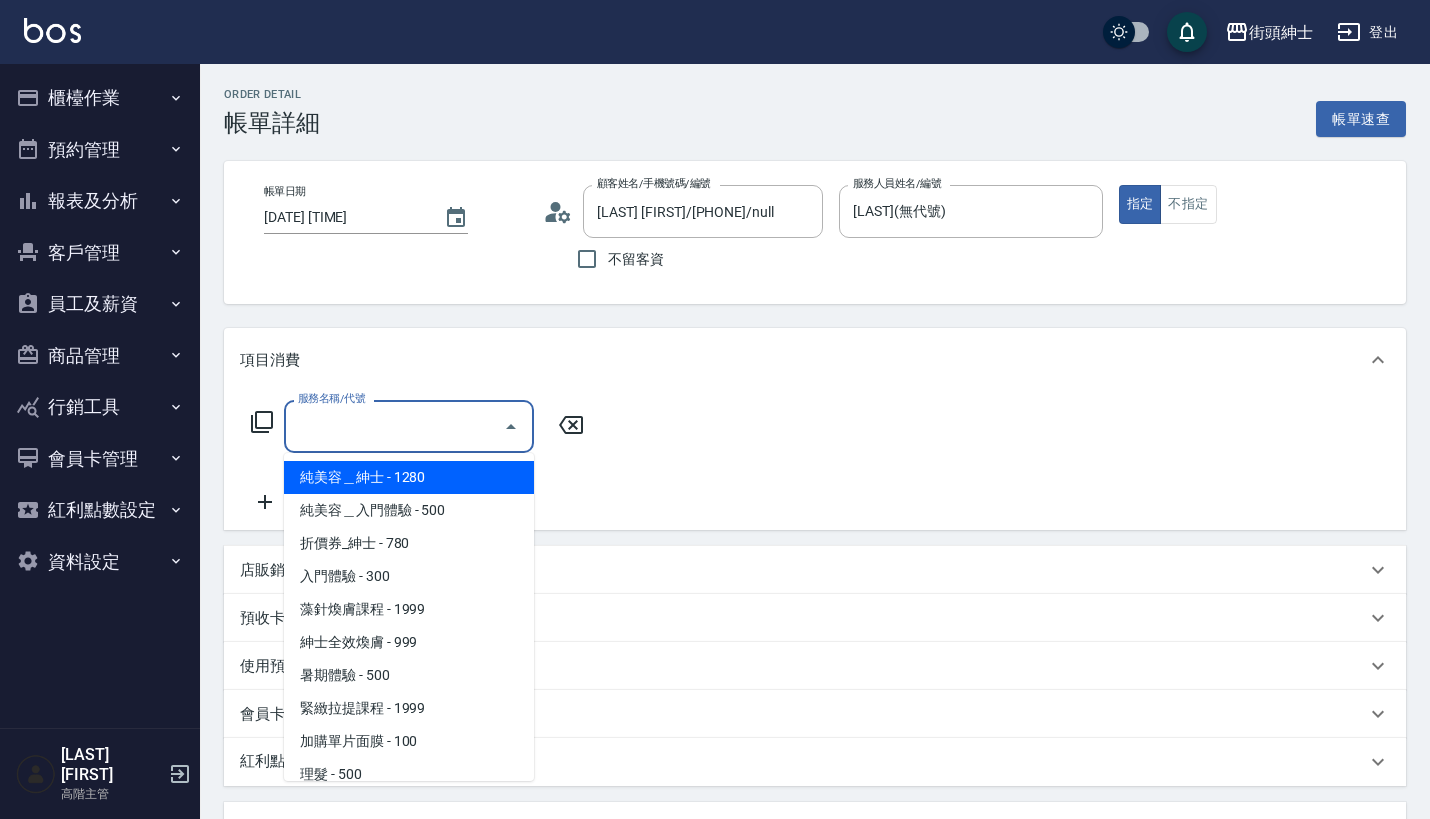 click on "服務名稱/代號" at bounding box center (394, 426) 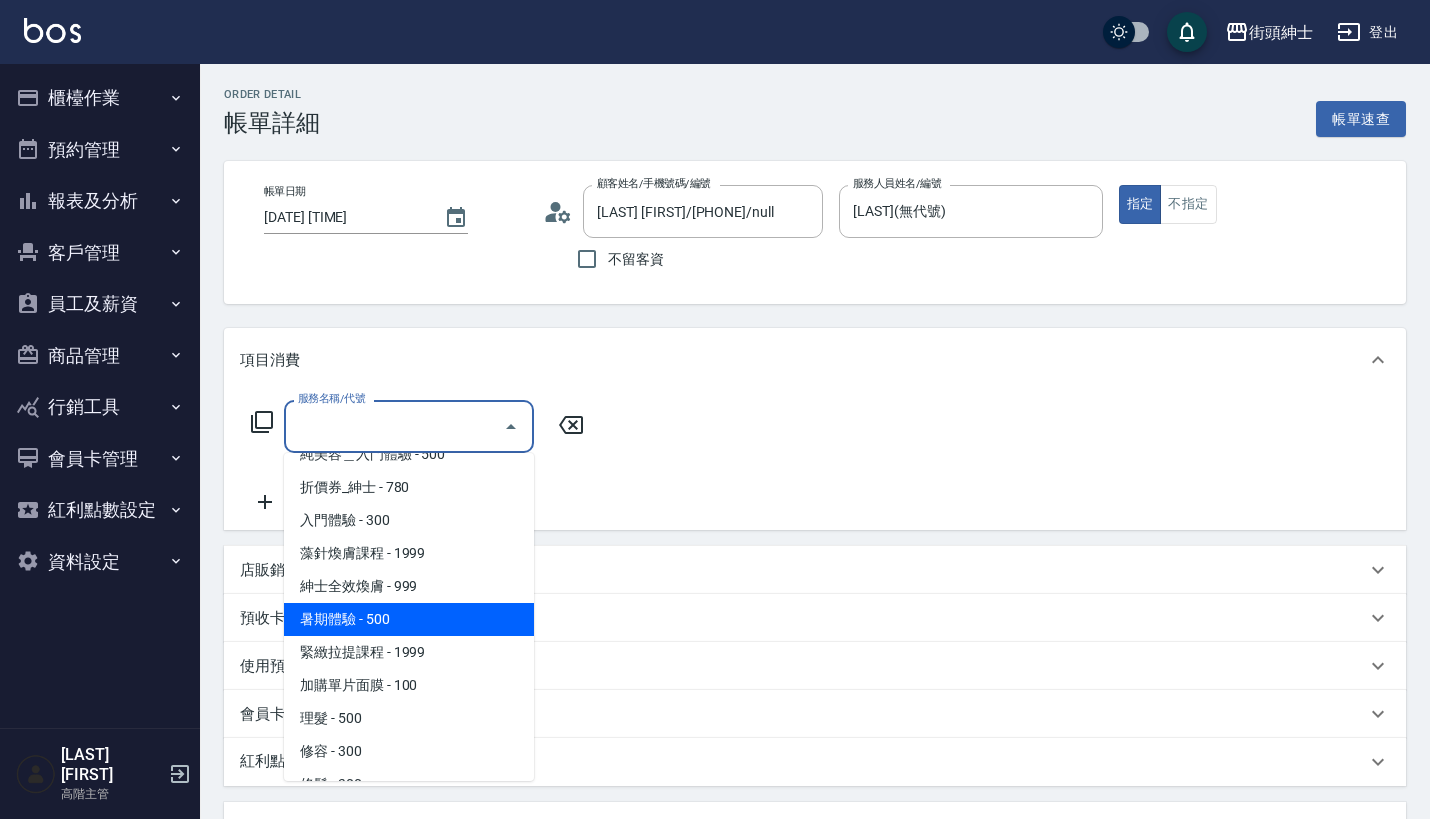 scroll, scrollTop: 76, scrollLeft: 0, axis: vertical 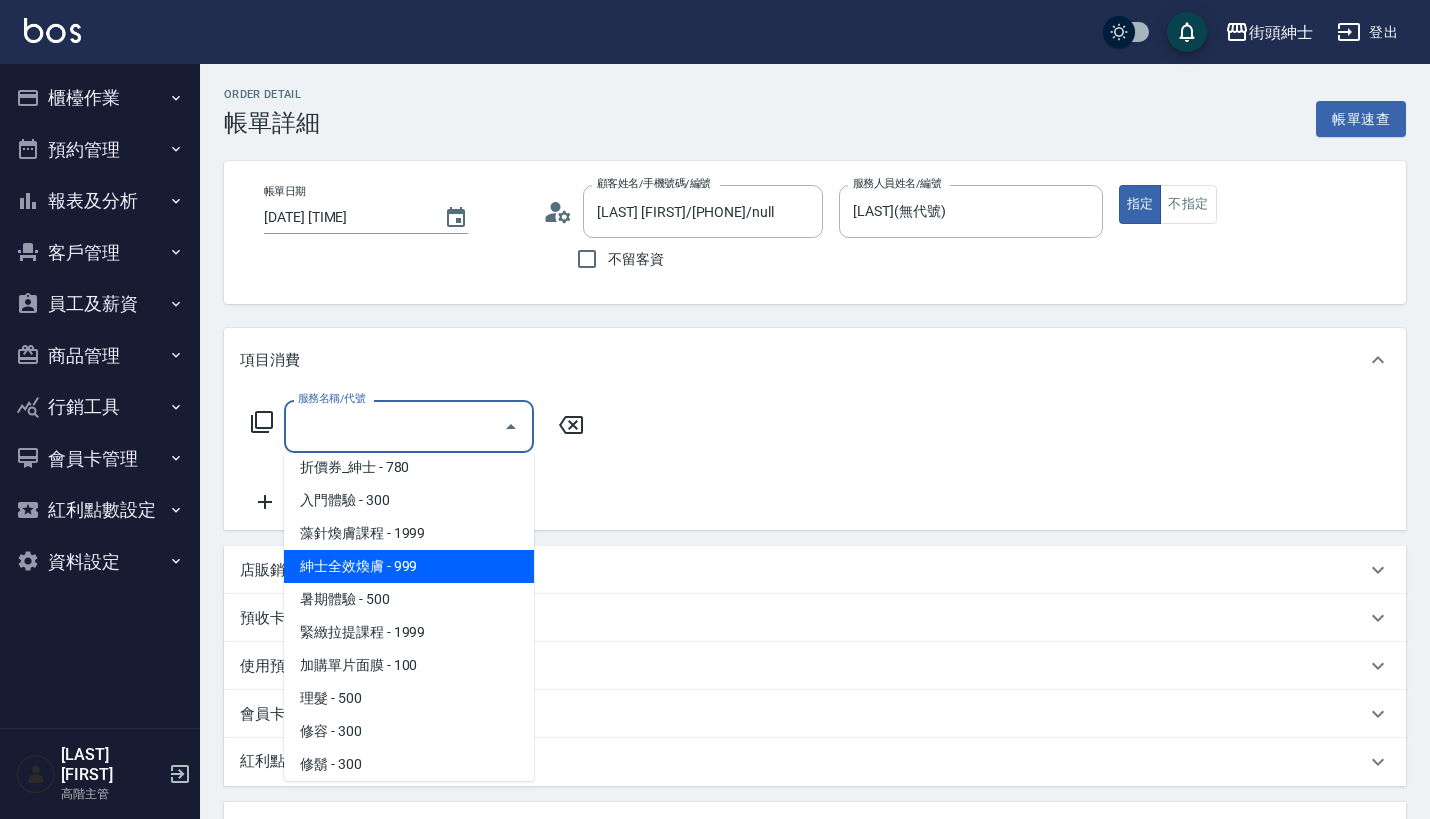 click on "紳士全效煥膚 - 999" at bounding box center [409, 566] 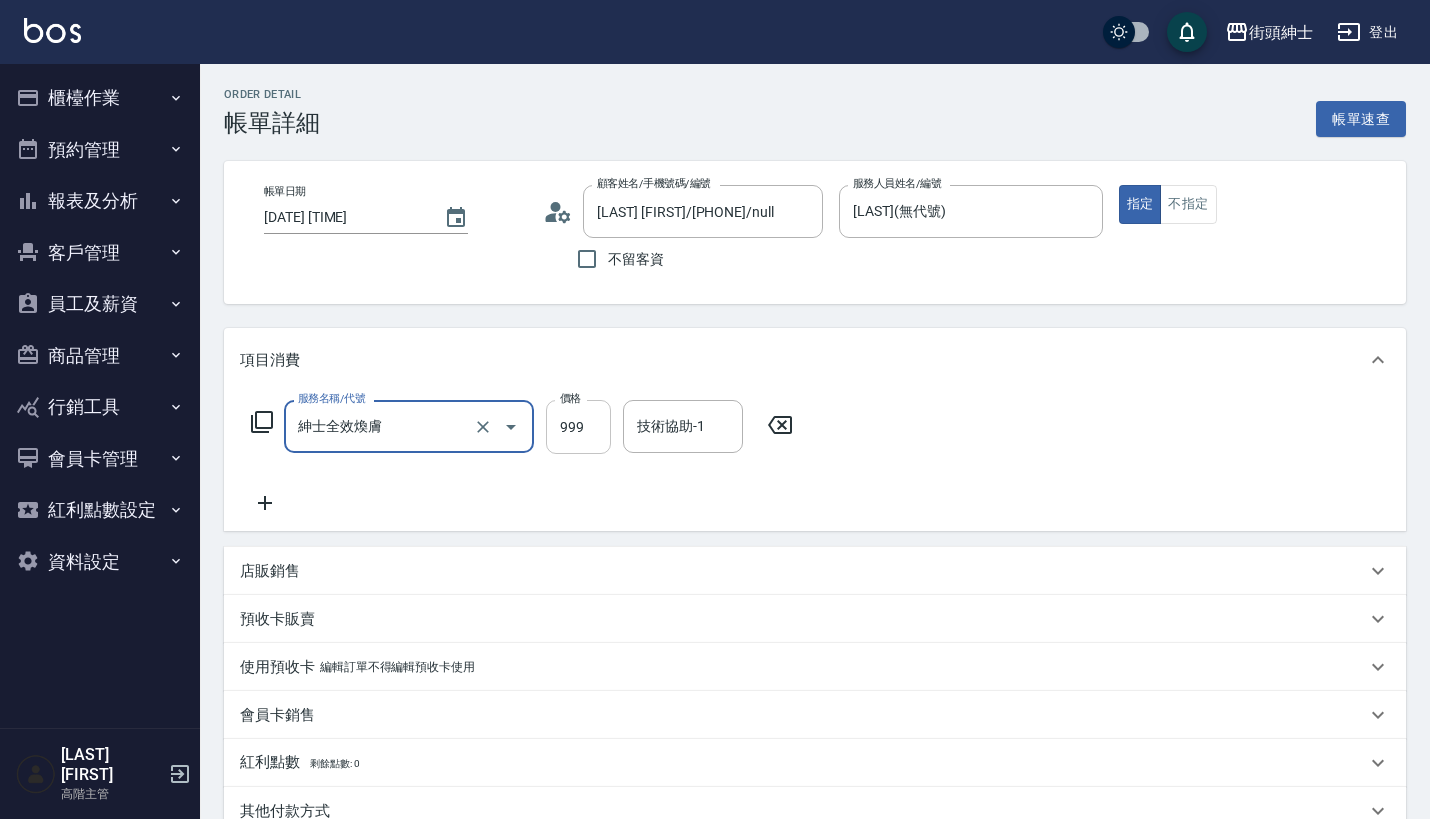 click on "999" at bounding box center [578, 427] 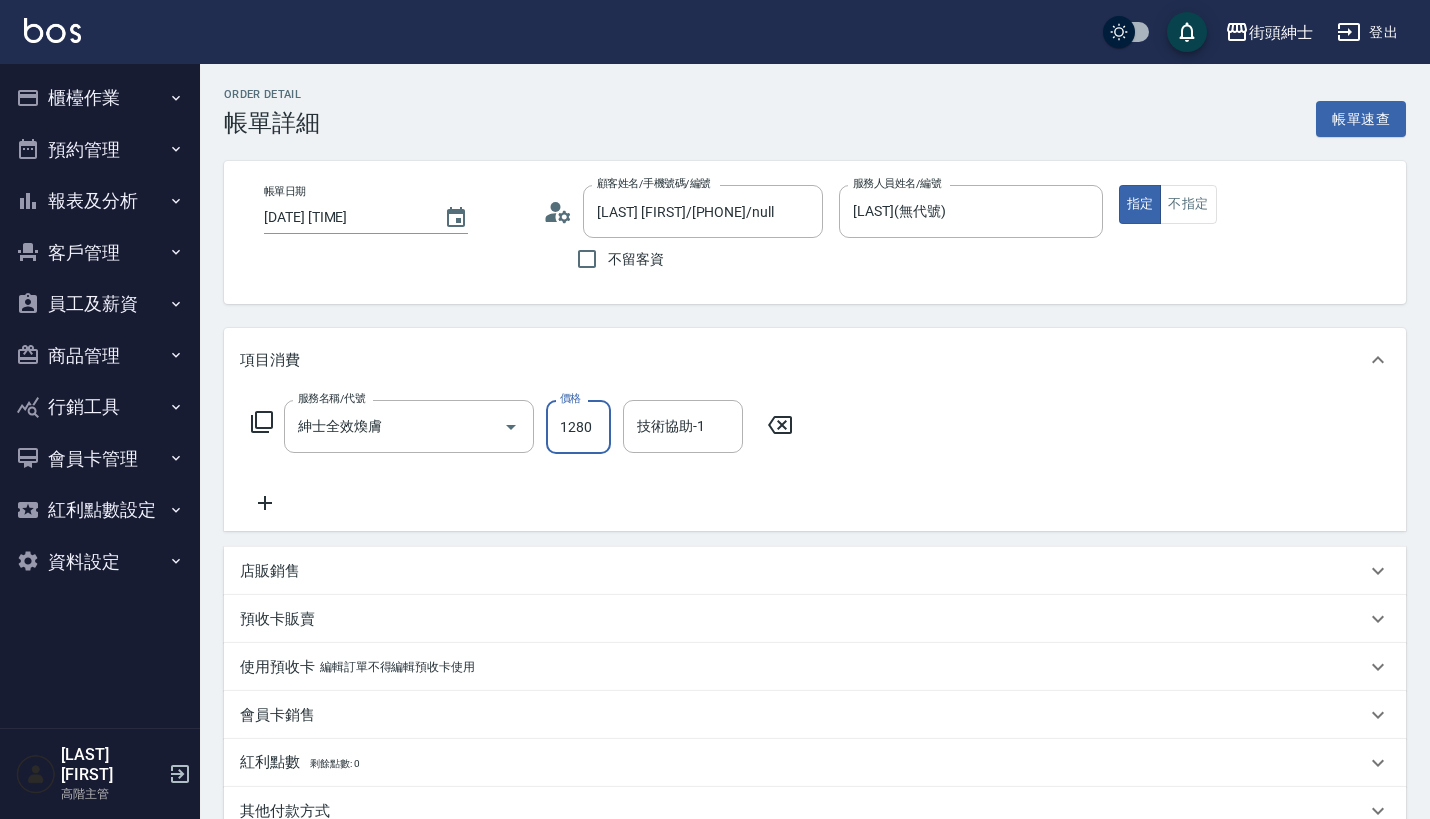 type on "1280" 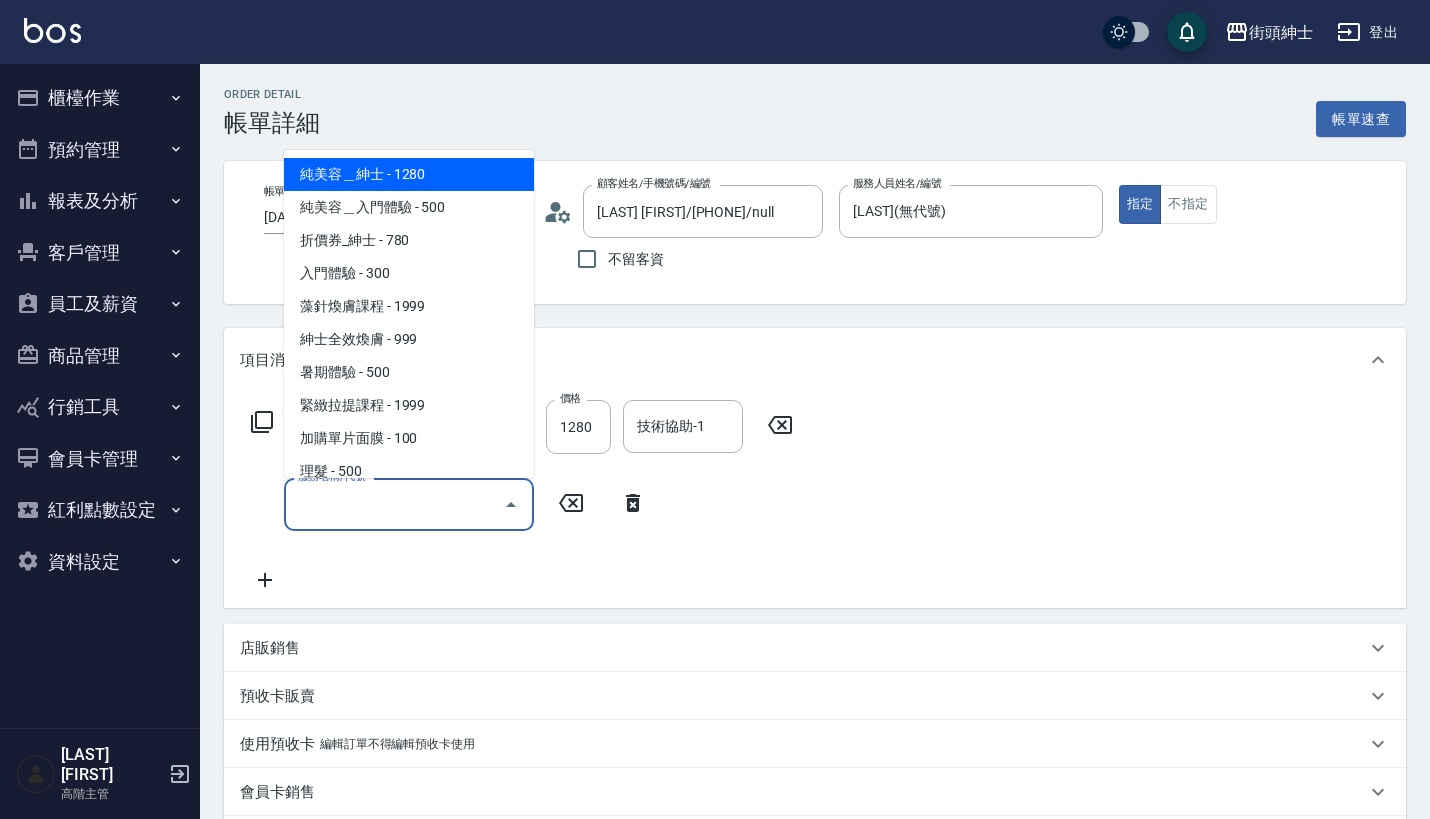 click on "服務名稱/代號" at bounding box center (394, 504) 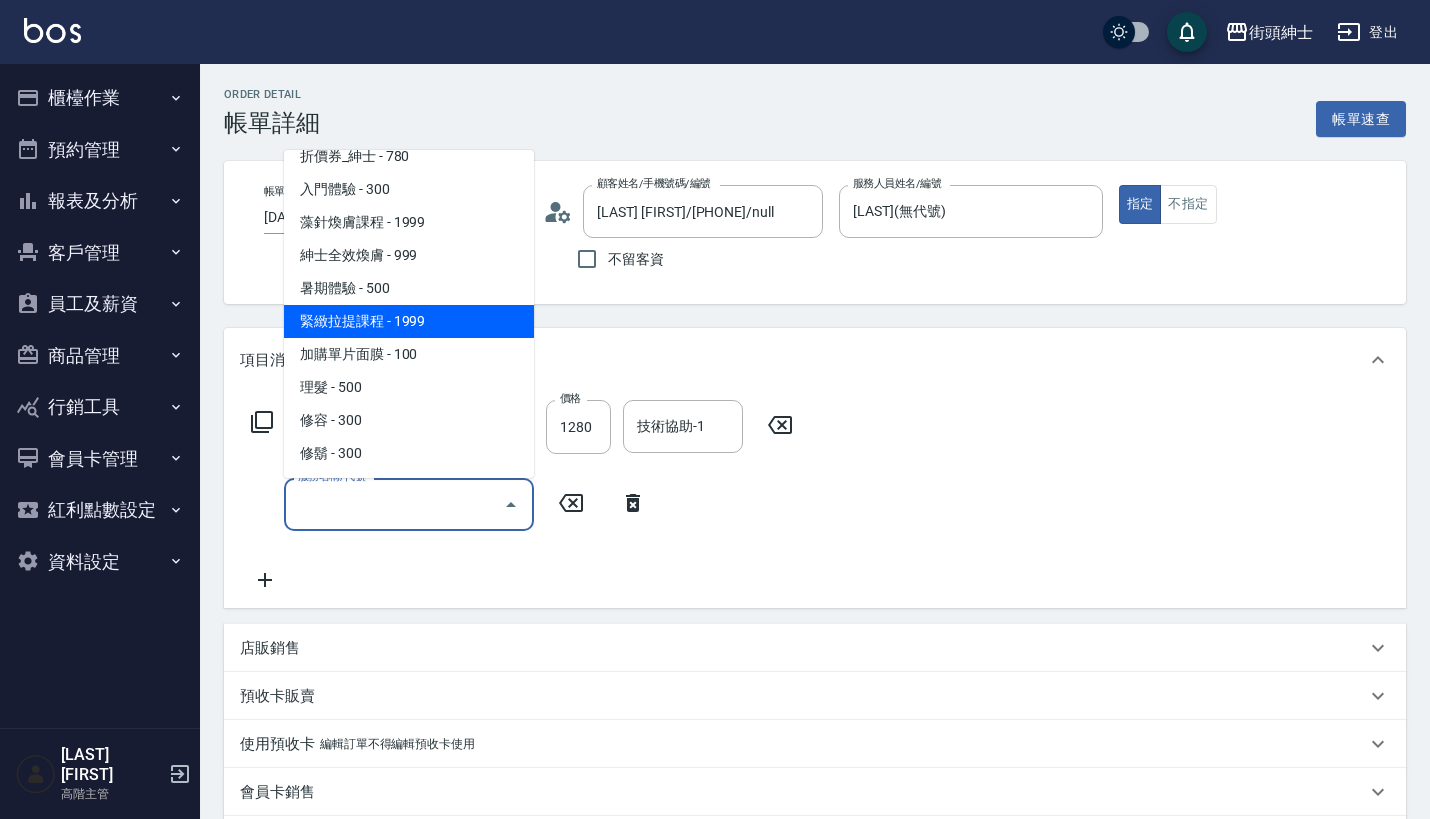 scroll, scrollTop: 84, scrollLeft: 0, axis: vertical 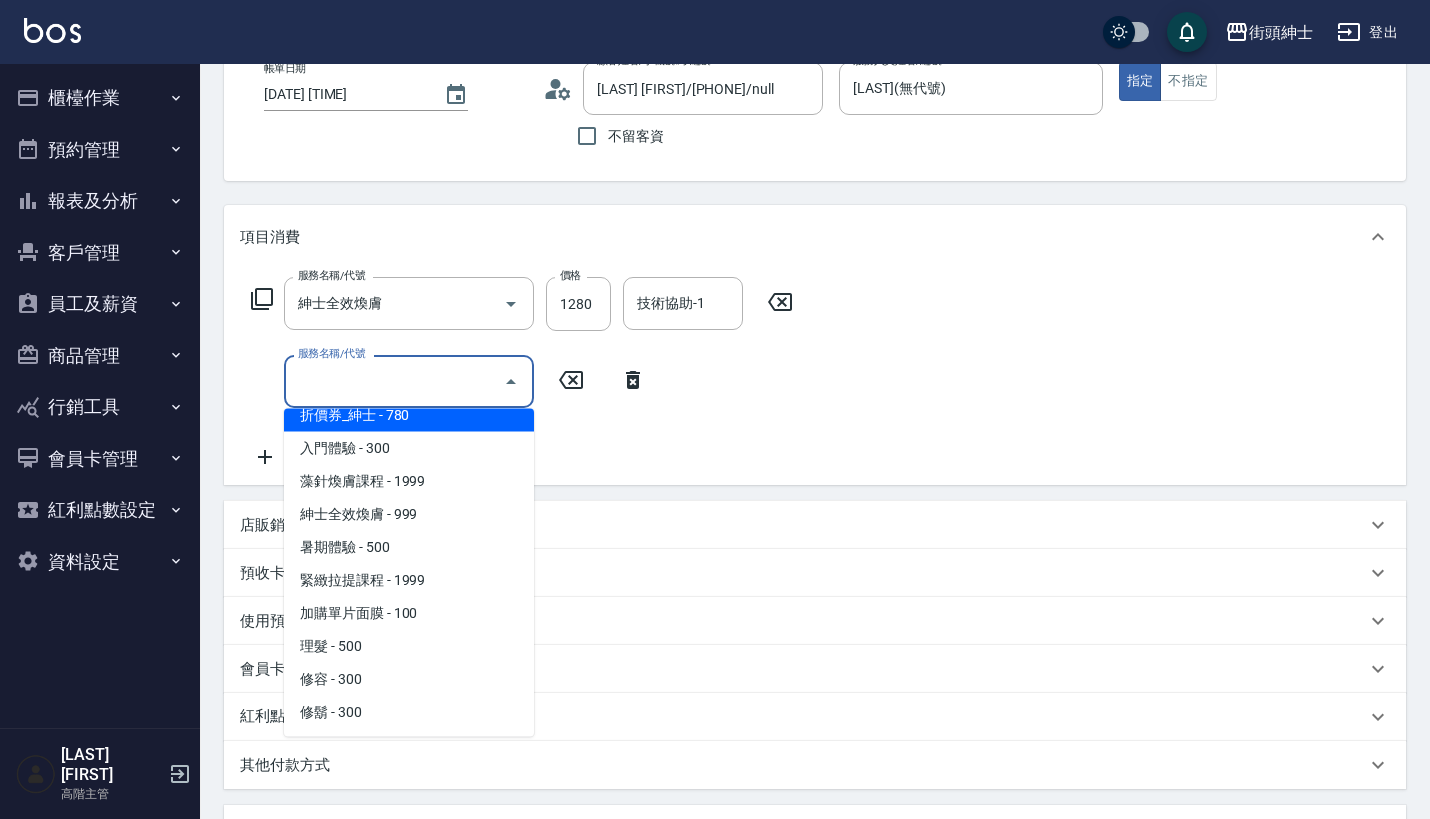 click on "服務名稱/代號 紳士全效煥膚 服務名稱/代號 價格 1280 價格 技術協助-1 技術協助-1 服務名稱/代號 服務名稱/代號" at bounding box center [522, 373] 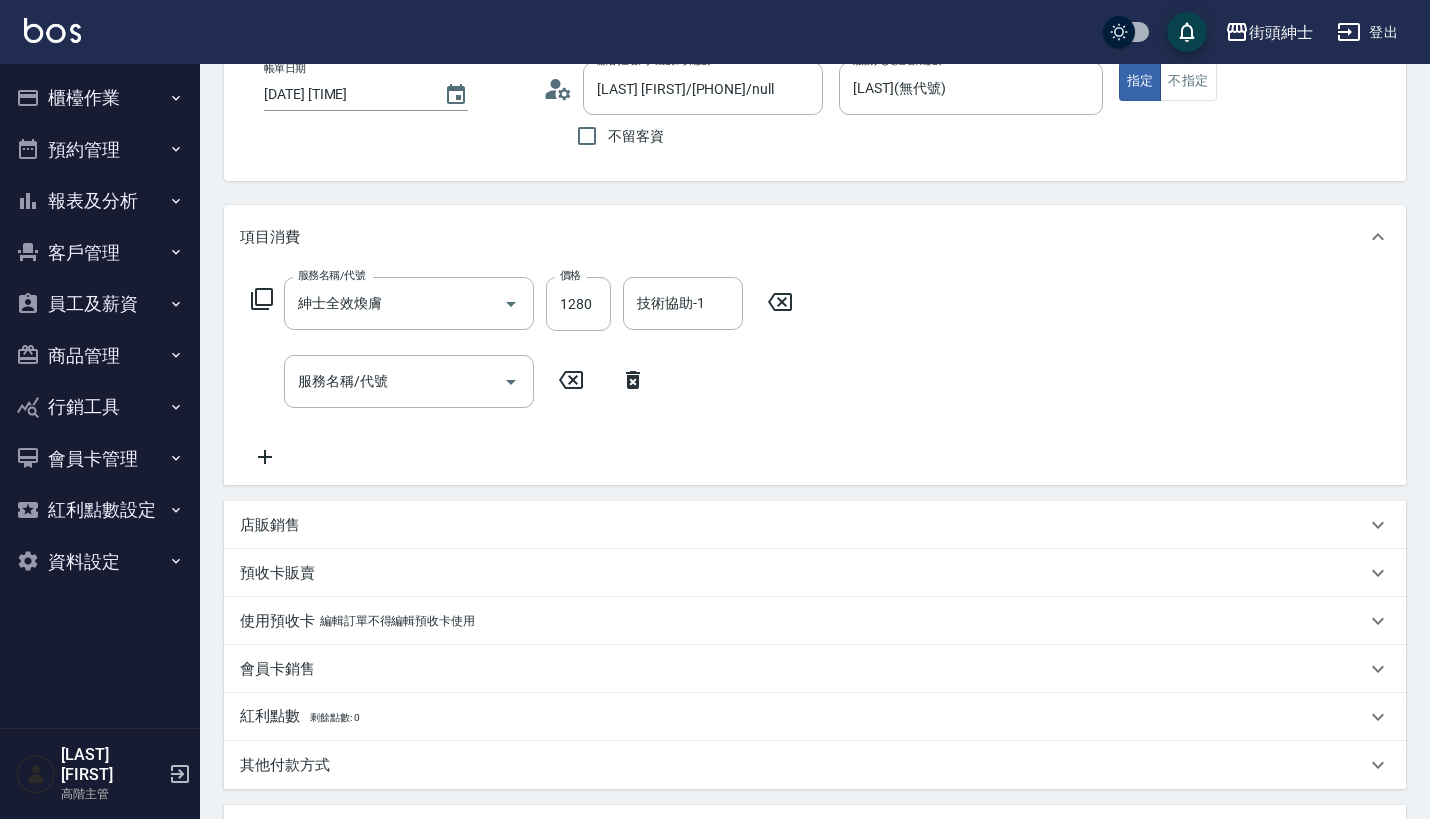click on "服務名稱/代號" at bounding box center (394, 381) 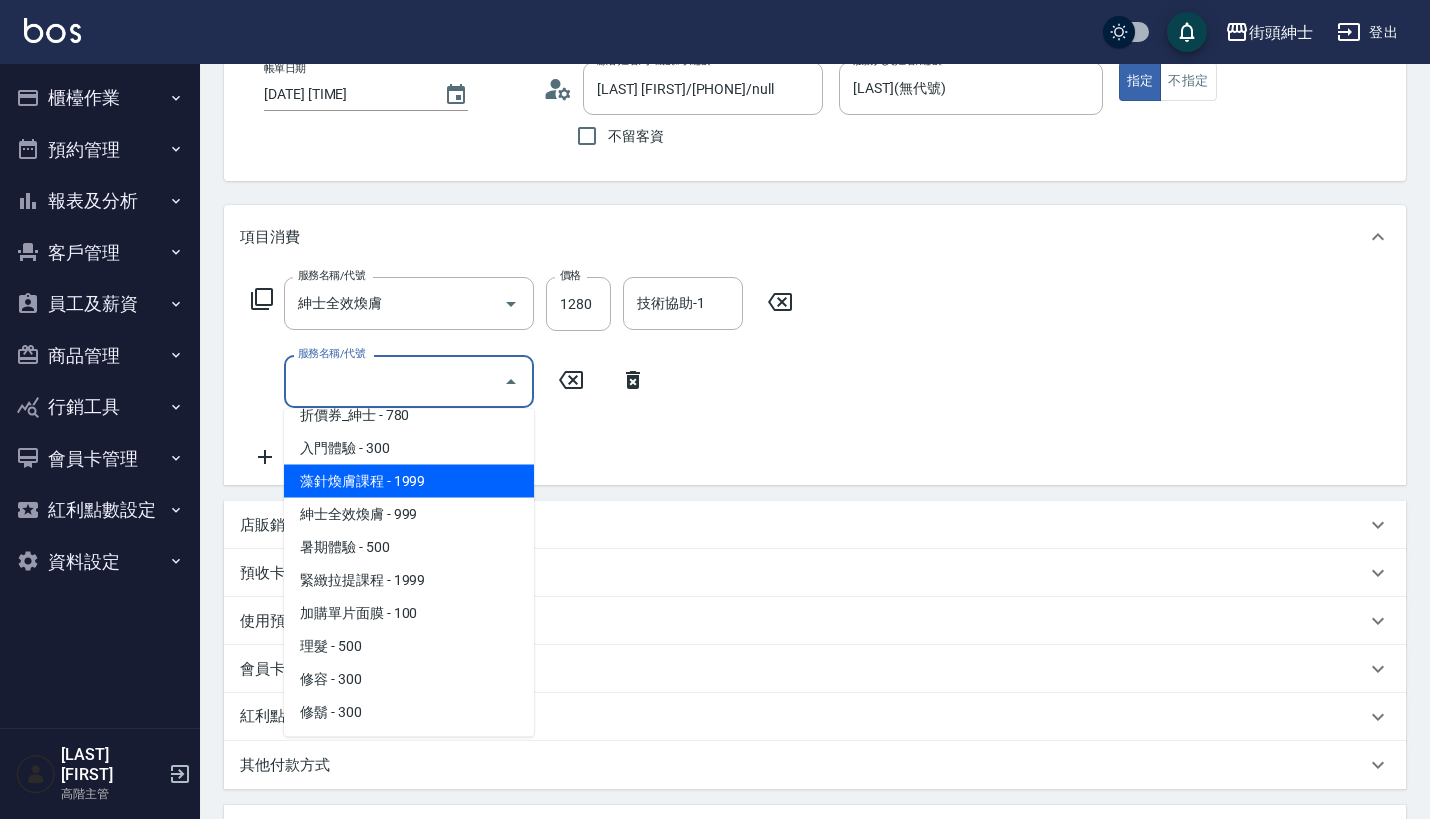 scroll, scrollTop: 84, scrollLeft: 0, axis: vertical 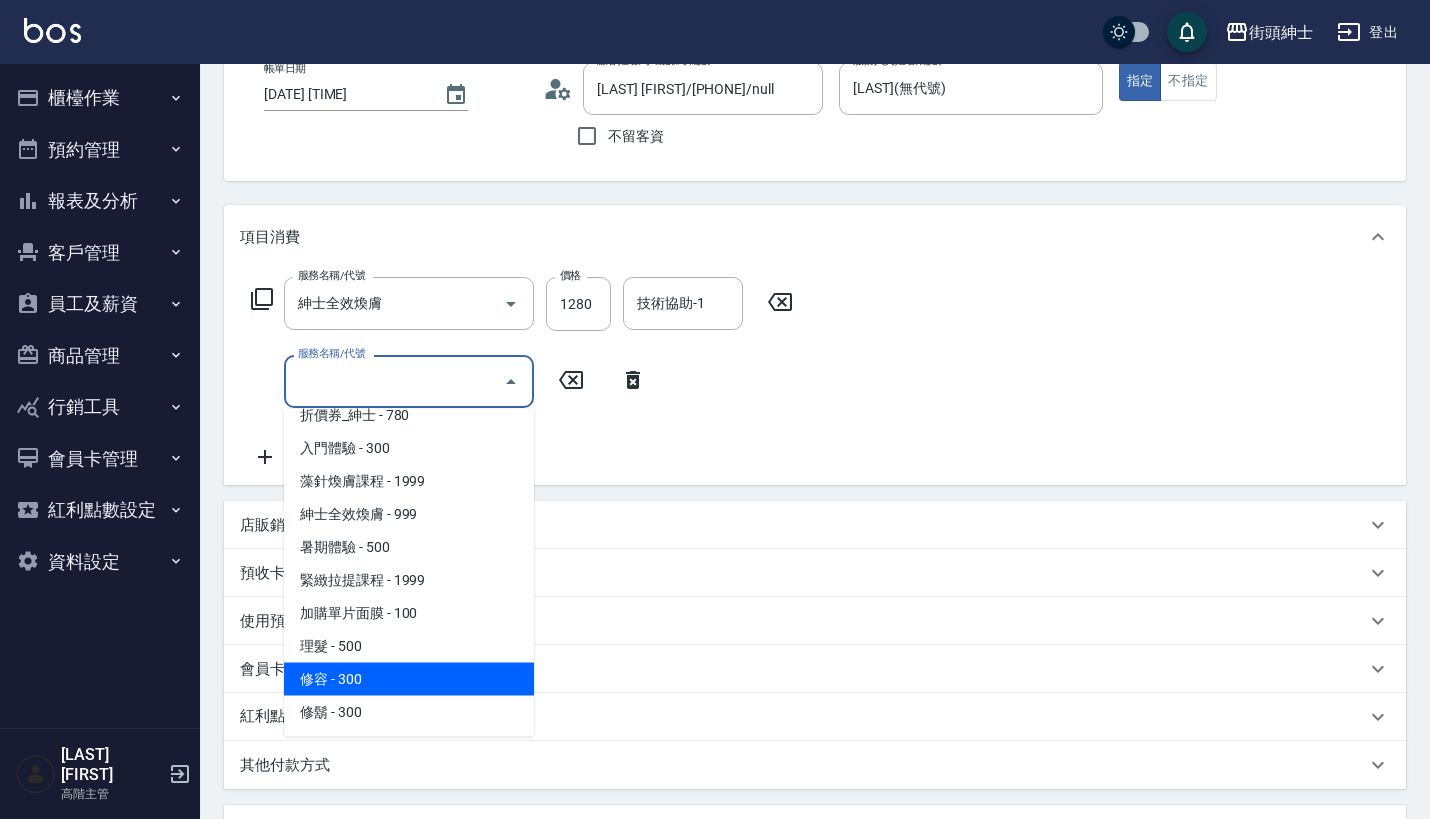 click on "修容 - 300" at bounding box center (409, 679) 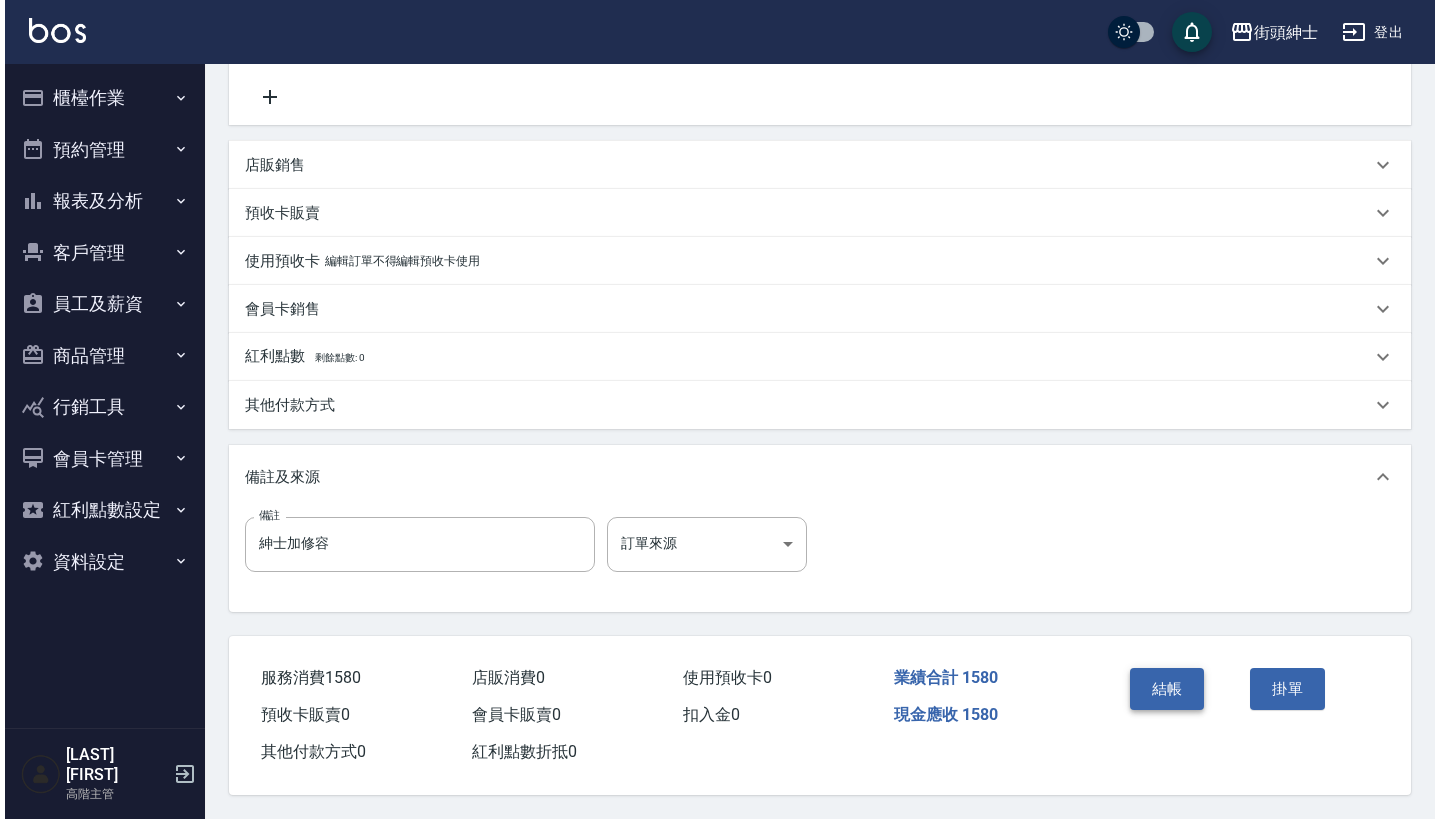 scroll, scrollTop: 492, scrollLeft: 0, axis: vertical 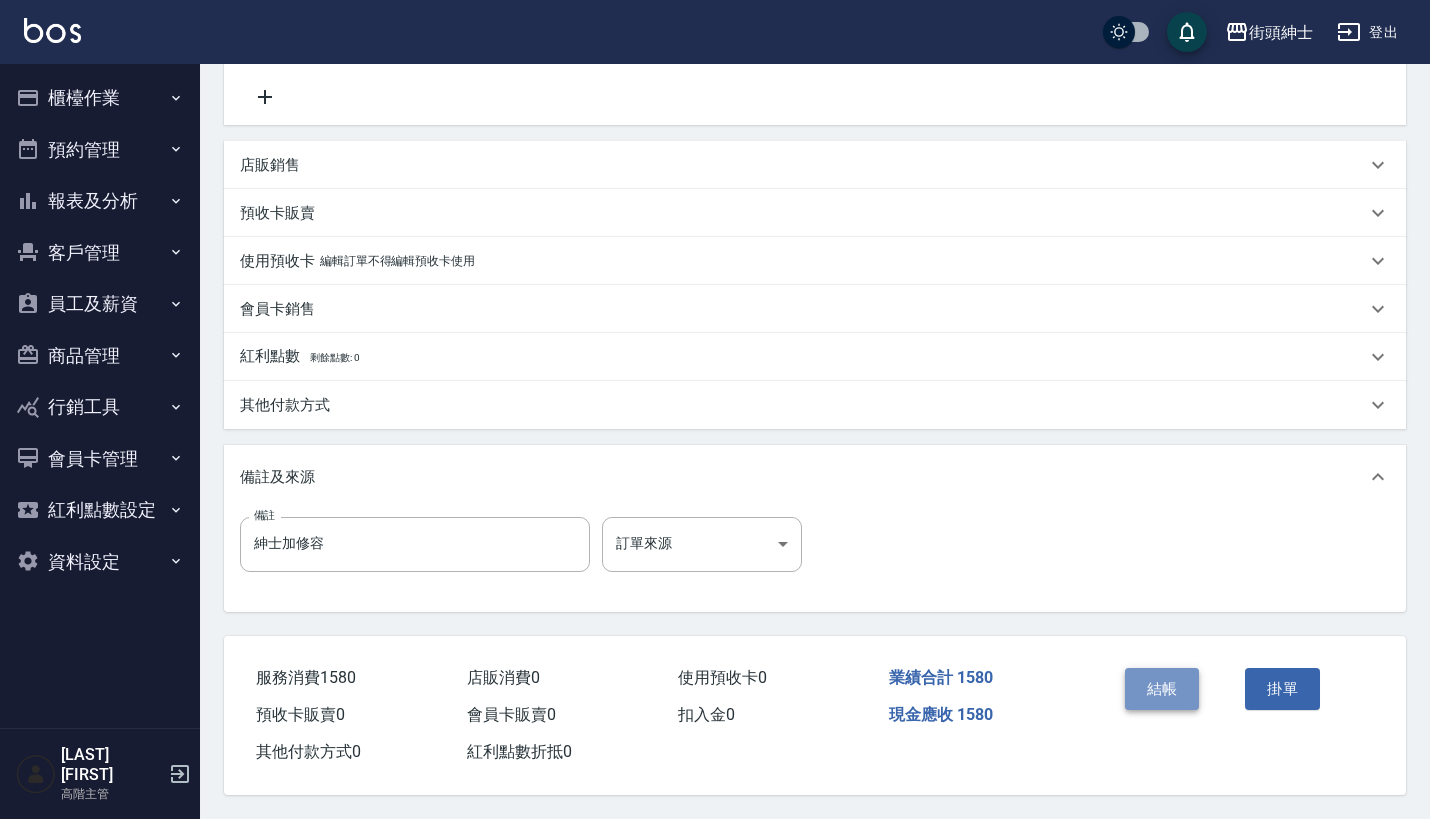 click on "結帳" at bounding box center [1162, 689] 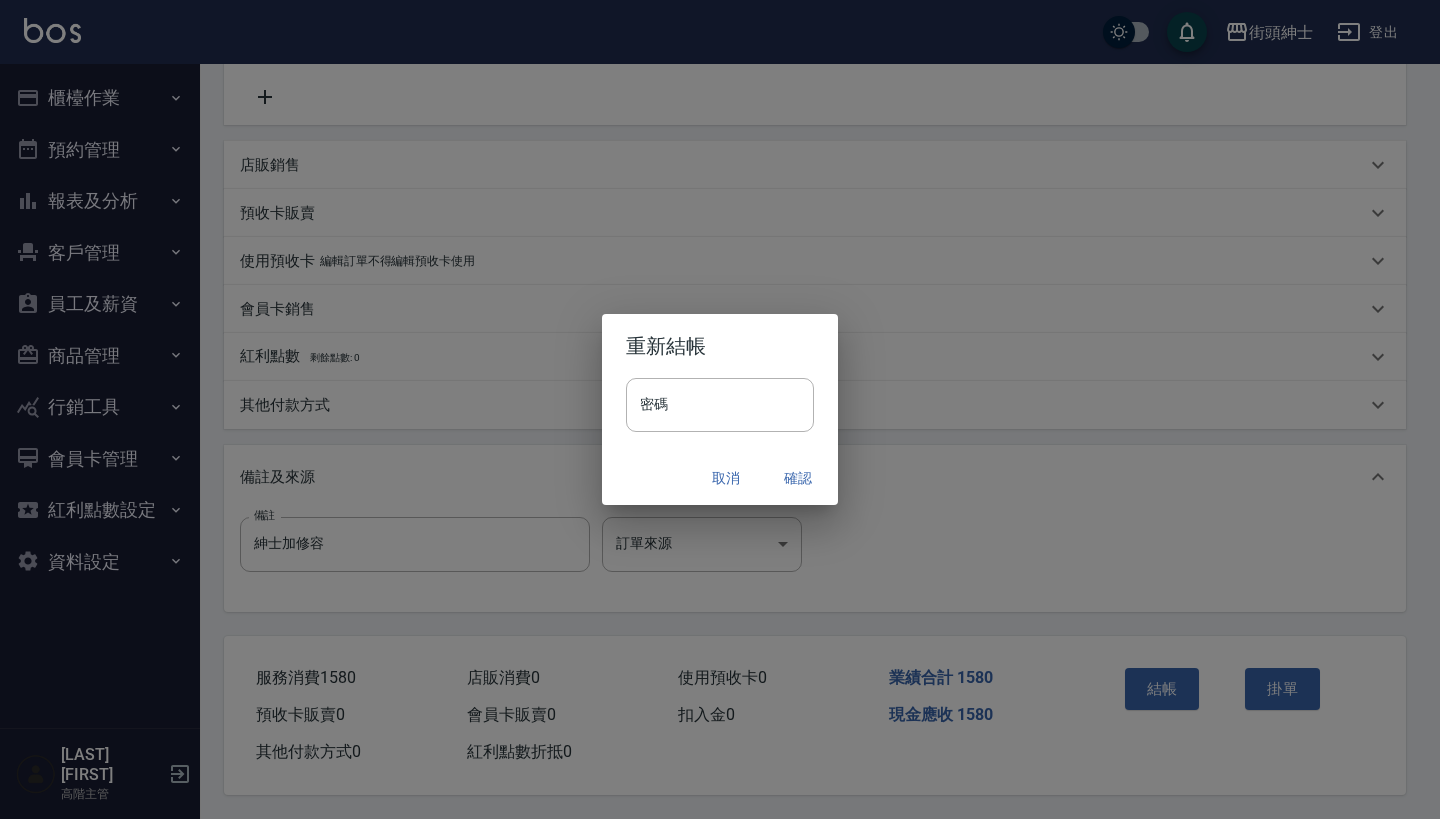 click on "確認" at bounding box center [798, 478] 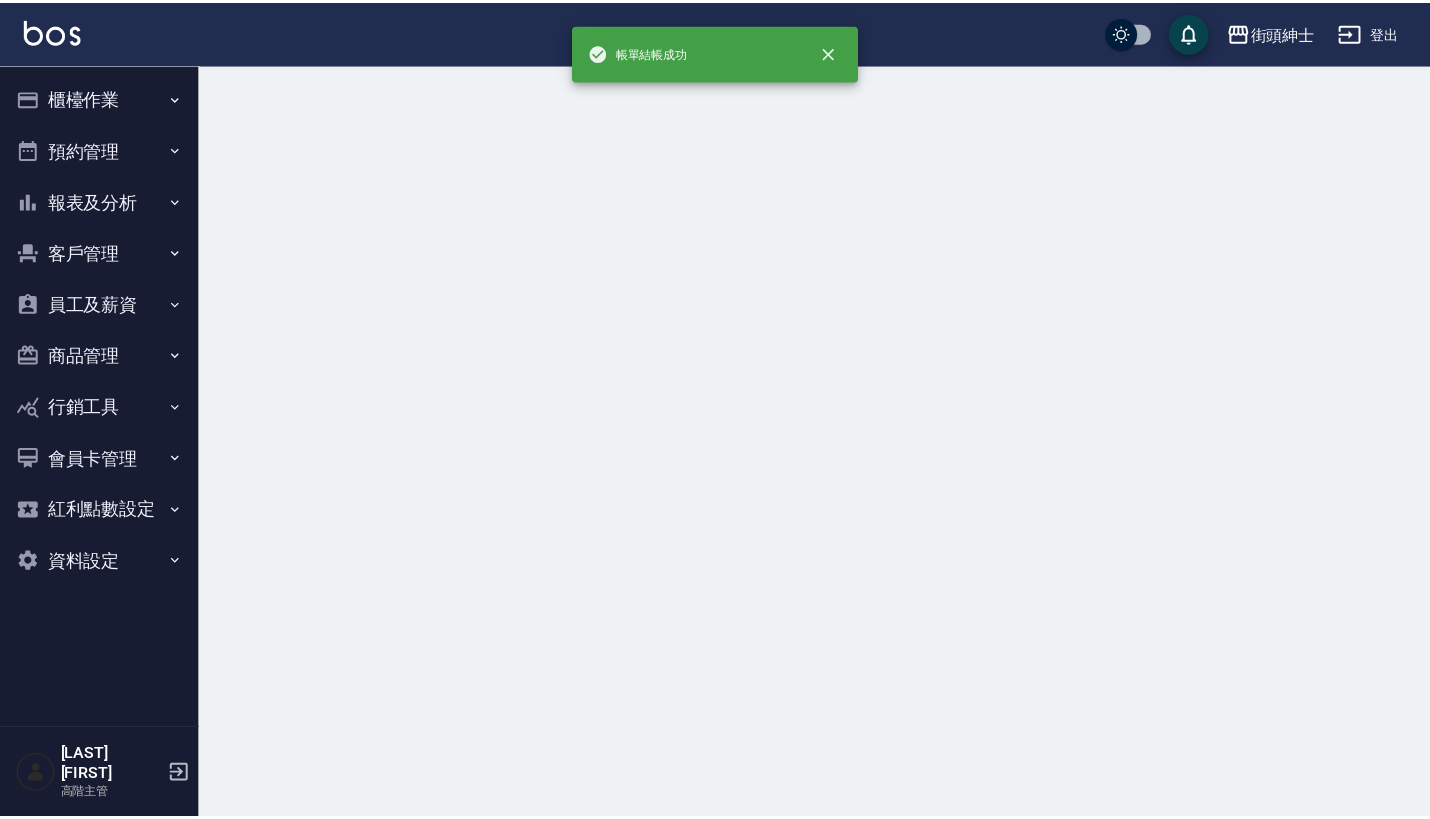 scroll, scrollTop: 0, scrollLeft: 0, axis: both 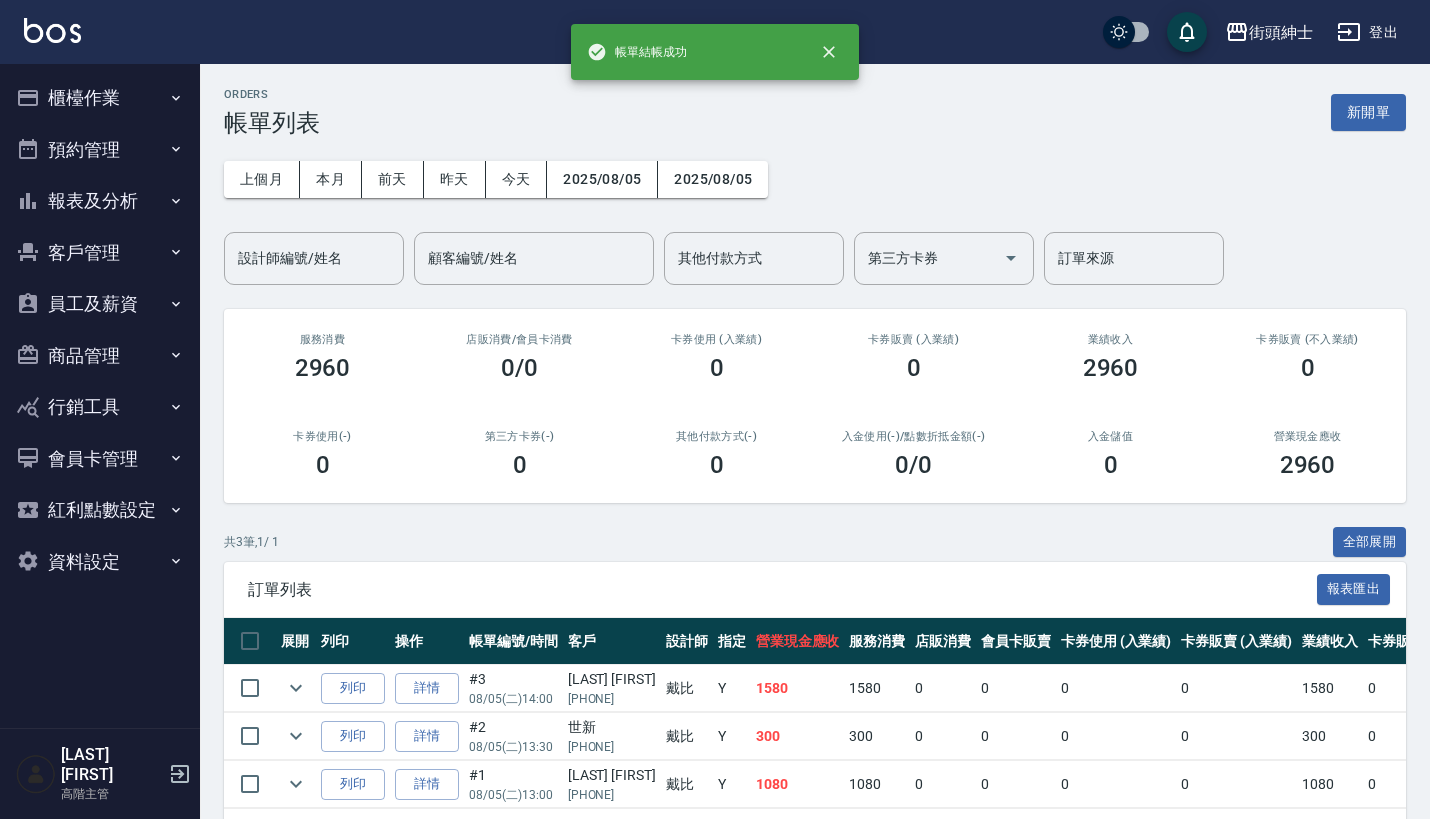 click on "預約管理" at bounding box center (100, 150) 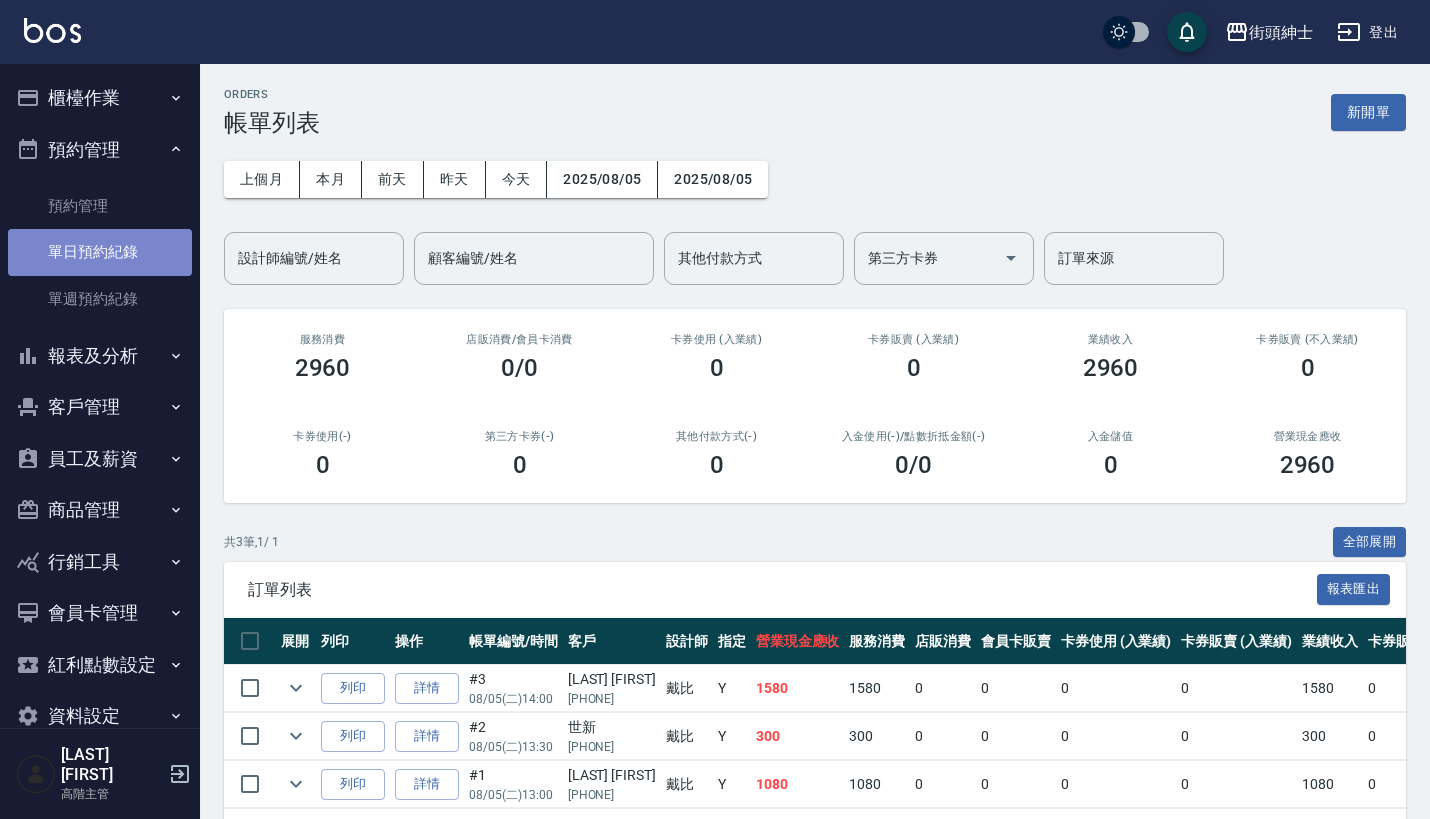 click on "單日預約紀錄" at bounding box center (100, 252) 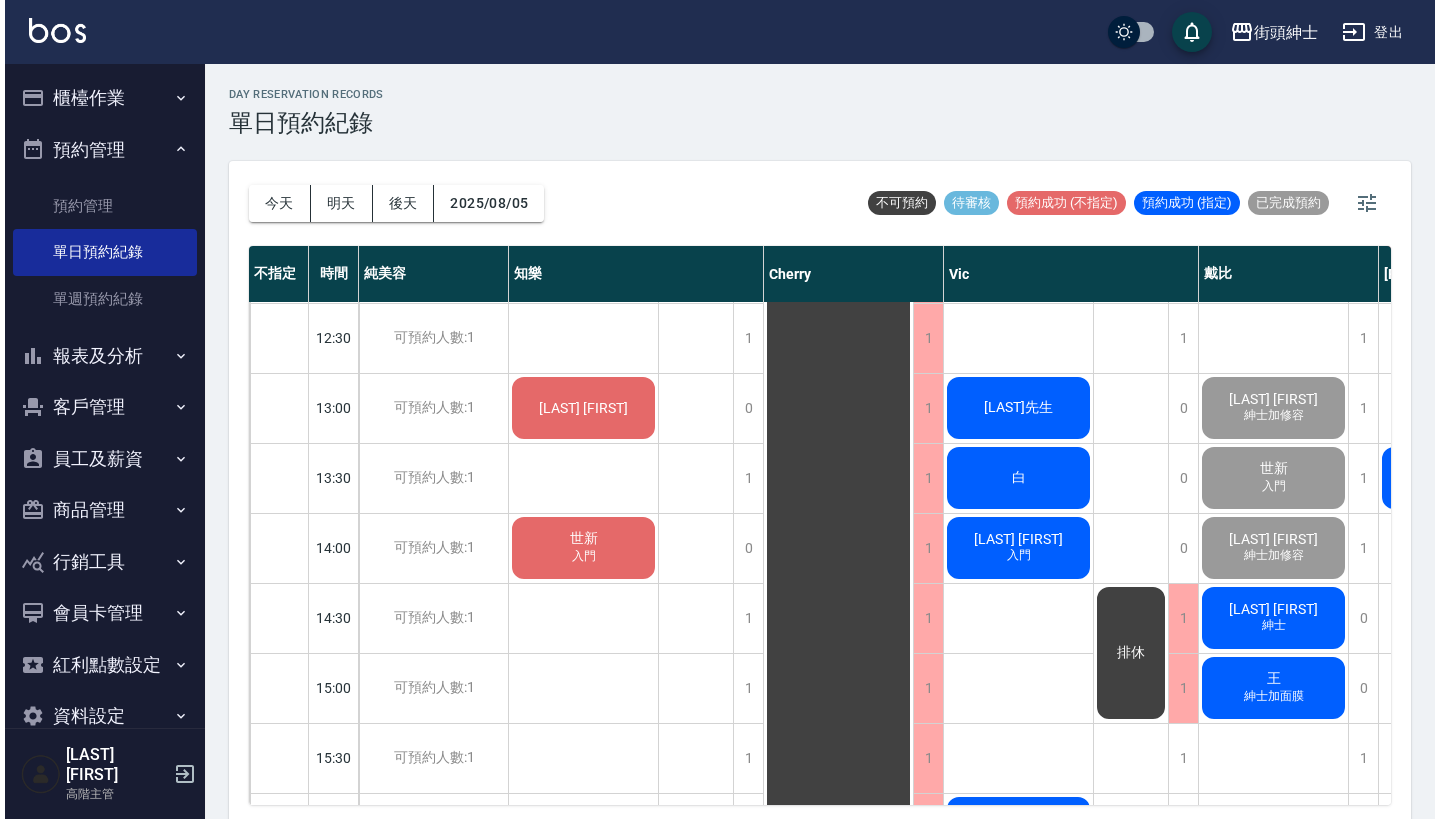 scroll, scrollTop: 586, scrollLeft: 0, axis: vertical 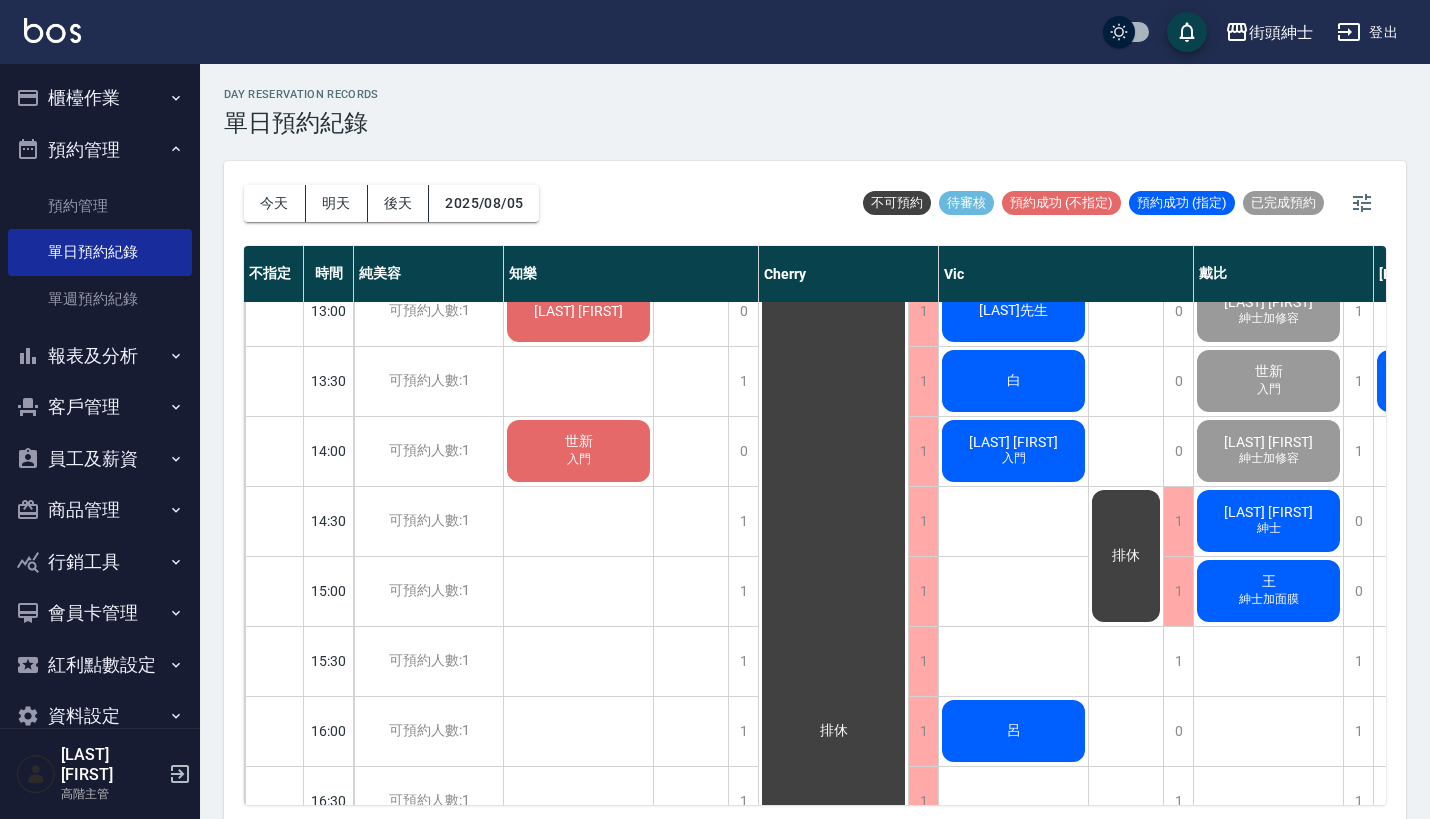 click on "[LAST] [FIRST]" at bounding box center (578, 311) 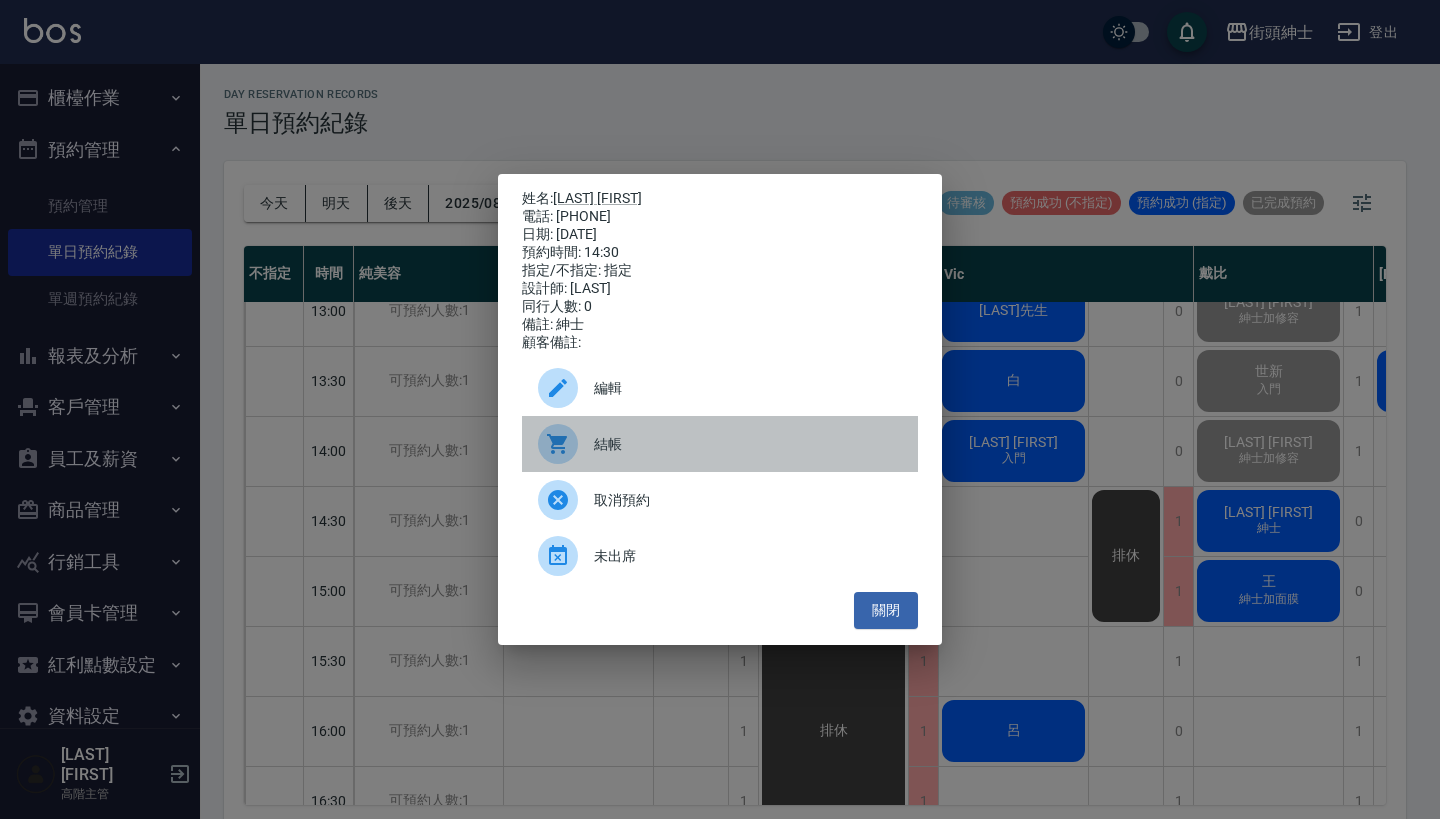 click on "結帳" at bounding box center [720, 444] 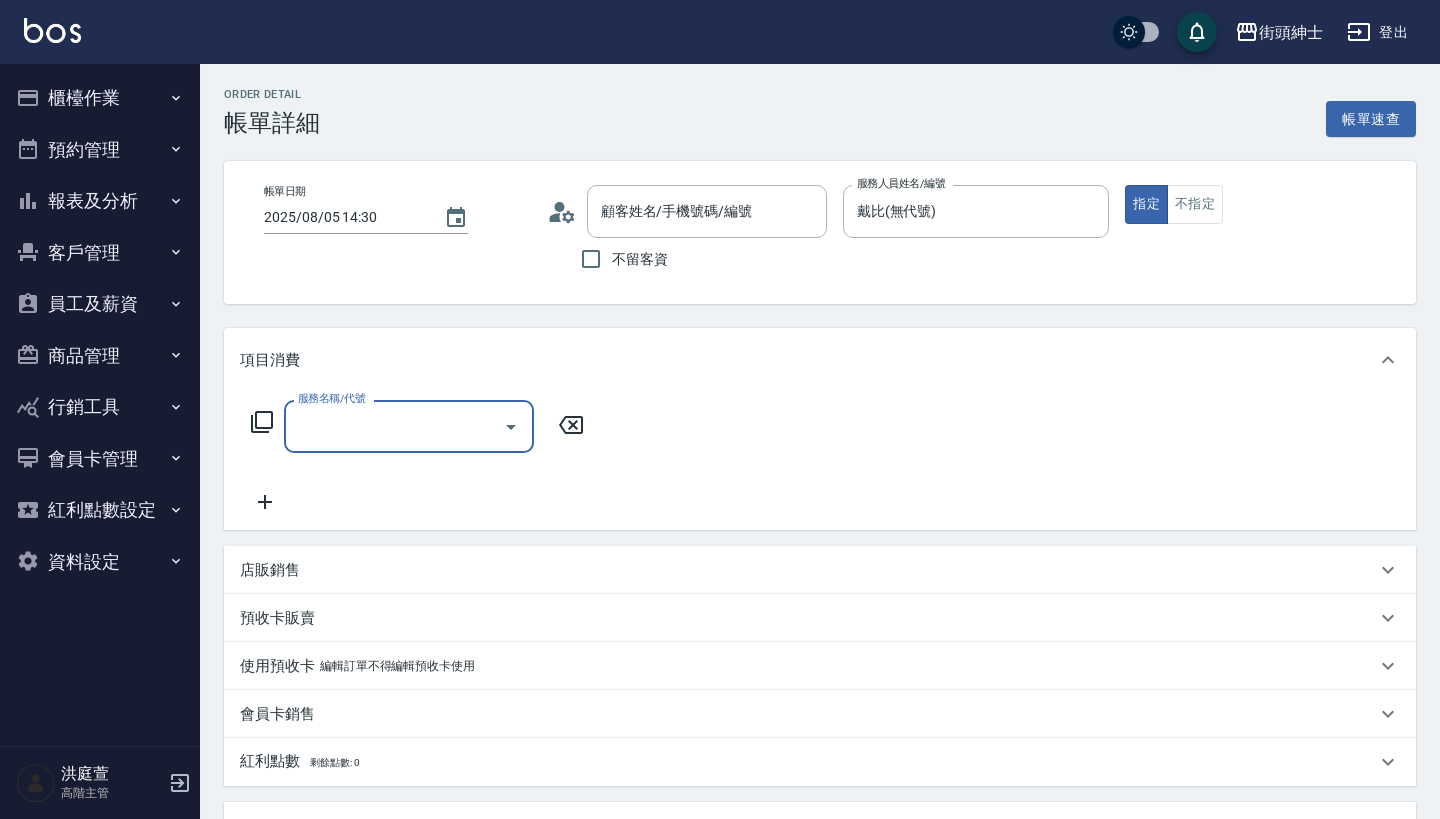 scroll, scrollTop: 0, scrollLeft: 0, axis: both 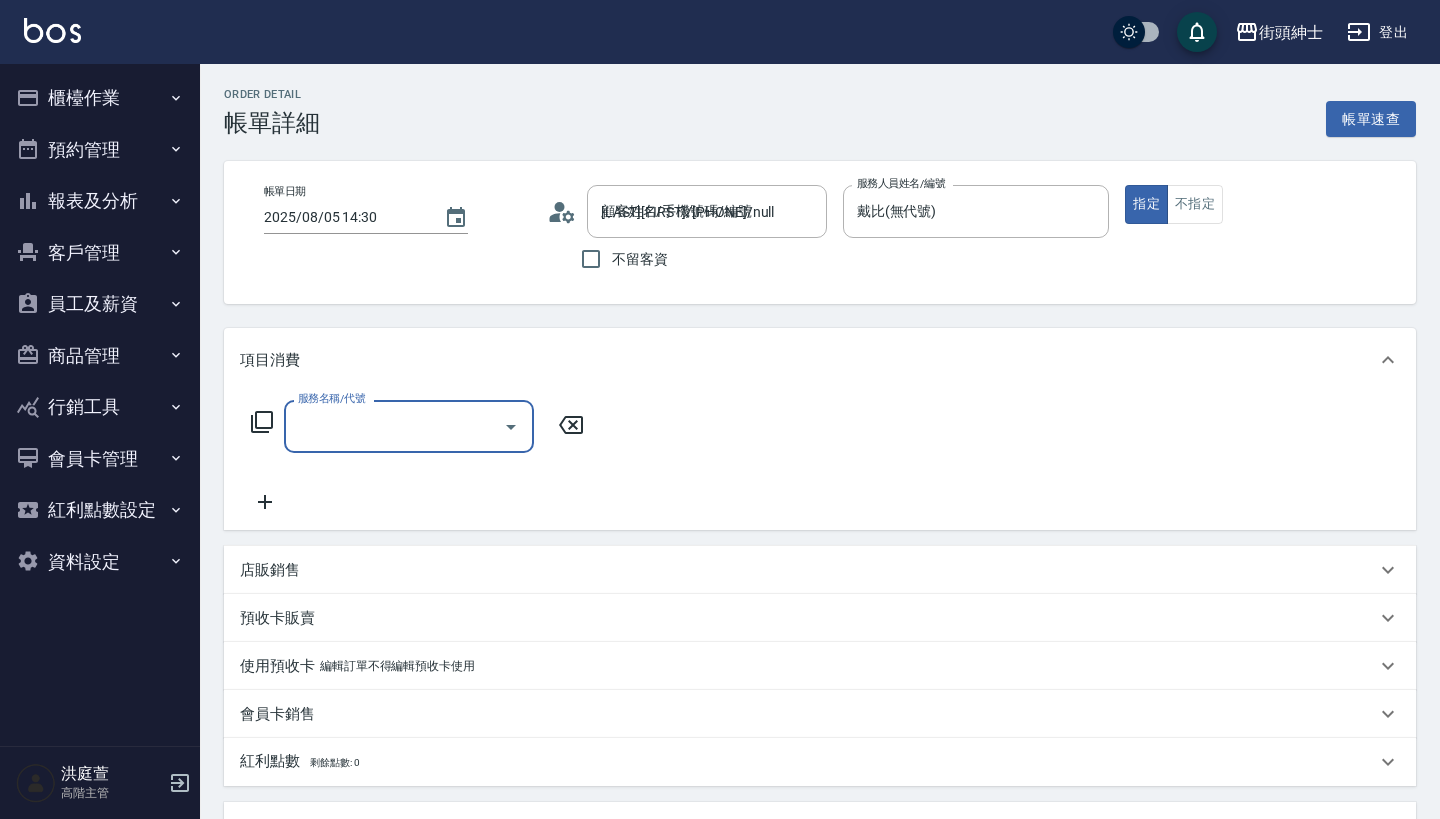 click on "服務名稱/代號" at bounding box center [394, 426] 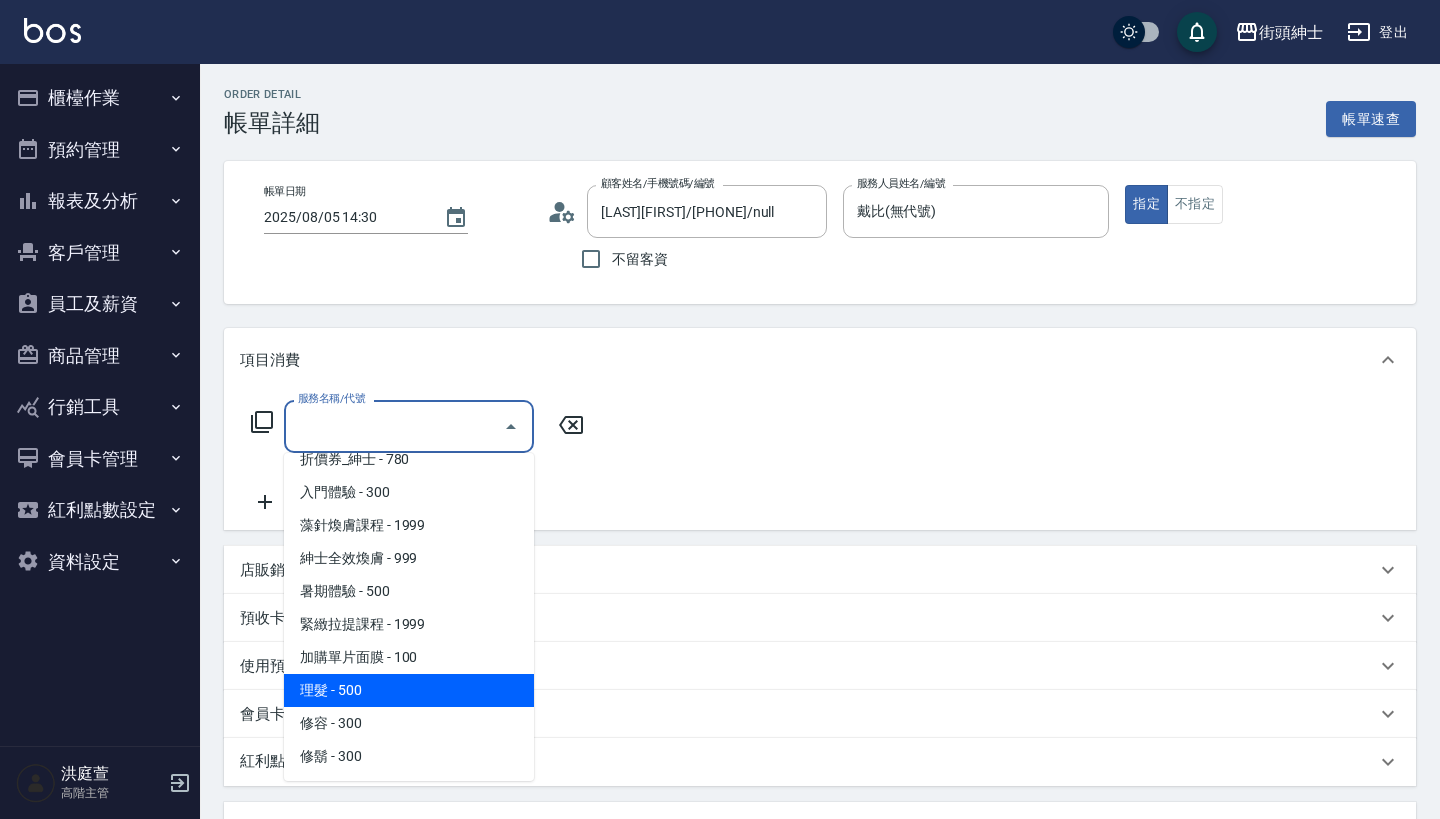 scroll, scrollTop: 84, scrollLeft: 0, axis: vertical 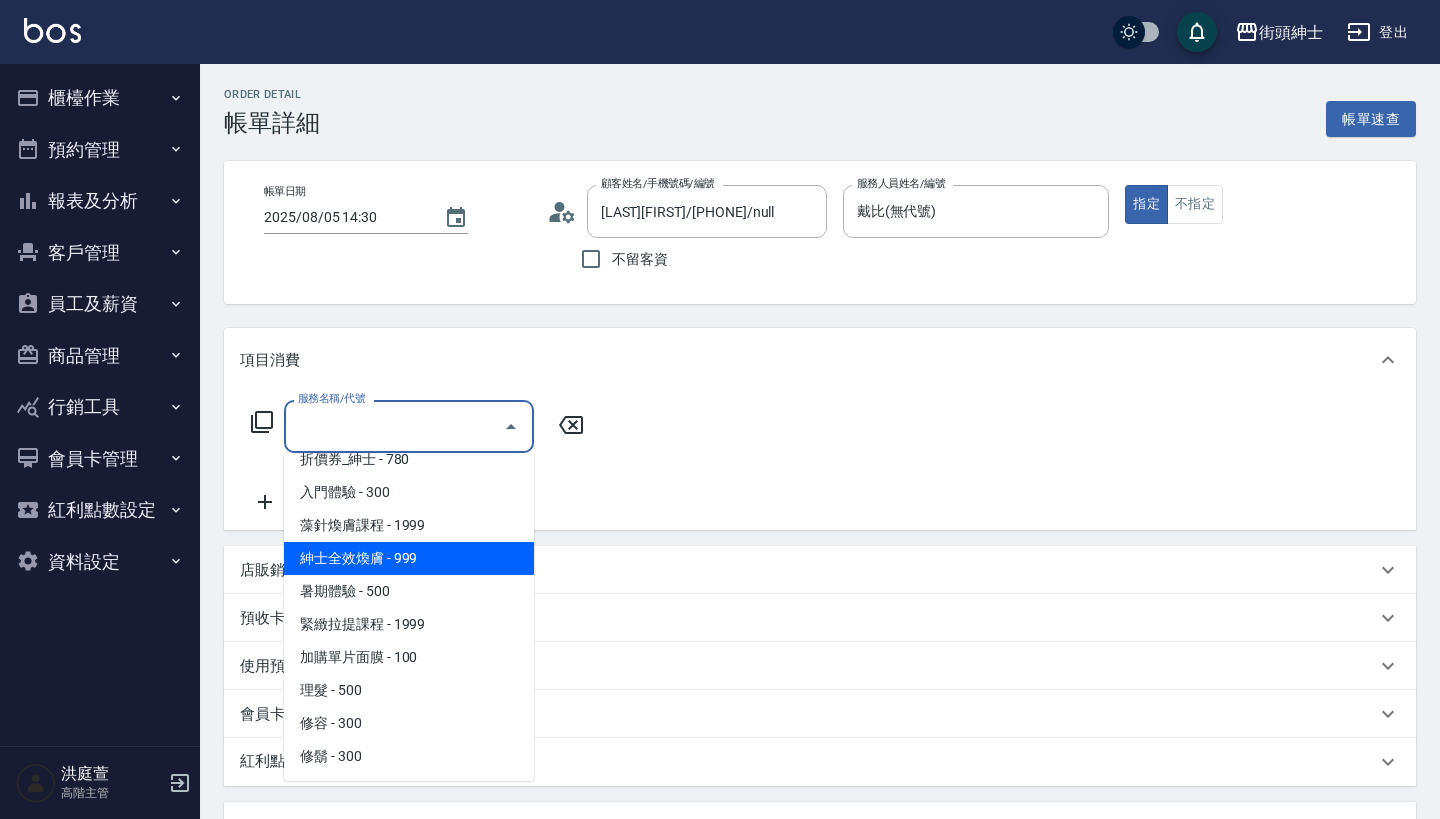 click on "紳士全效煥膚 - 999" at bounding box center [409, 558] 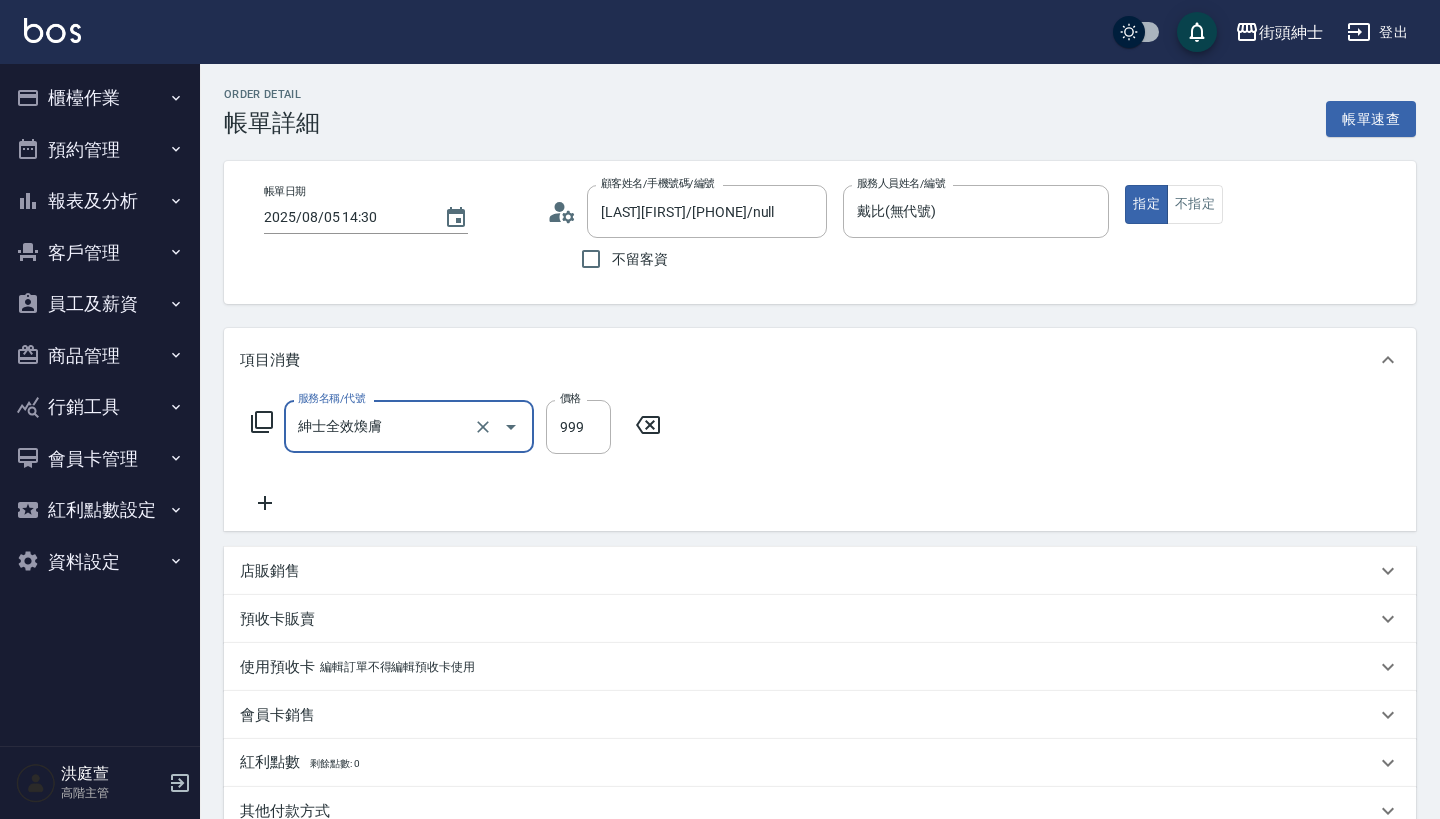 type on "紳士全效煥膚" 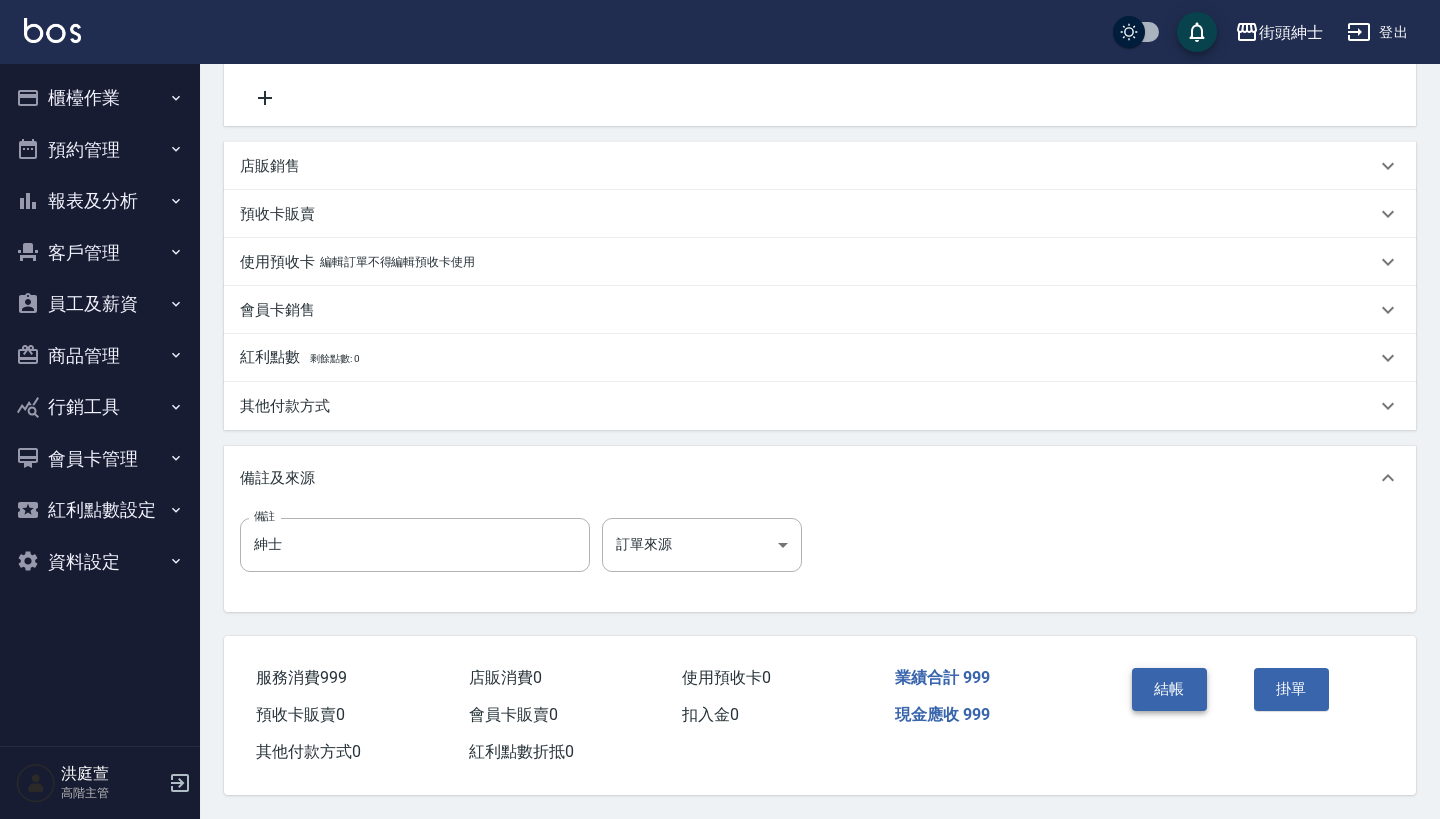 scroll, scrollTop: 414, scrollLeft: 0, axis: vertical 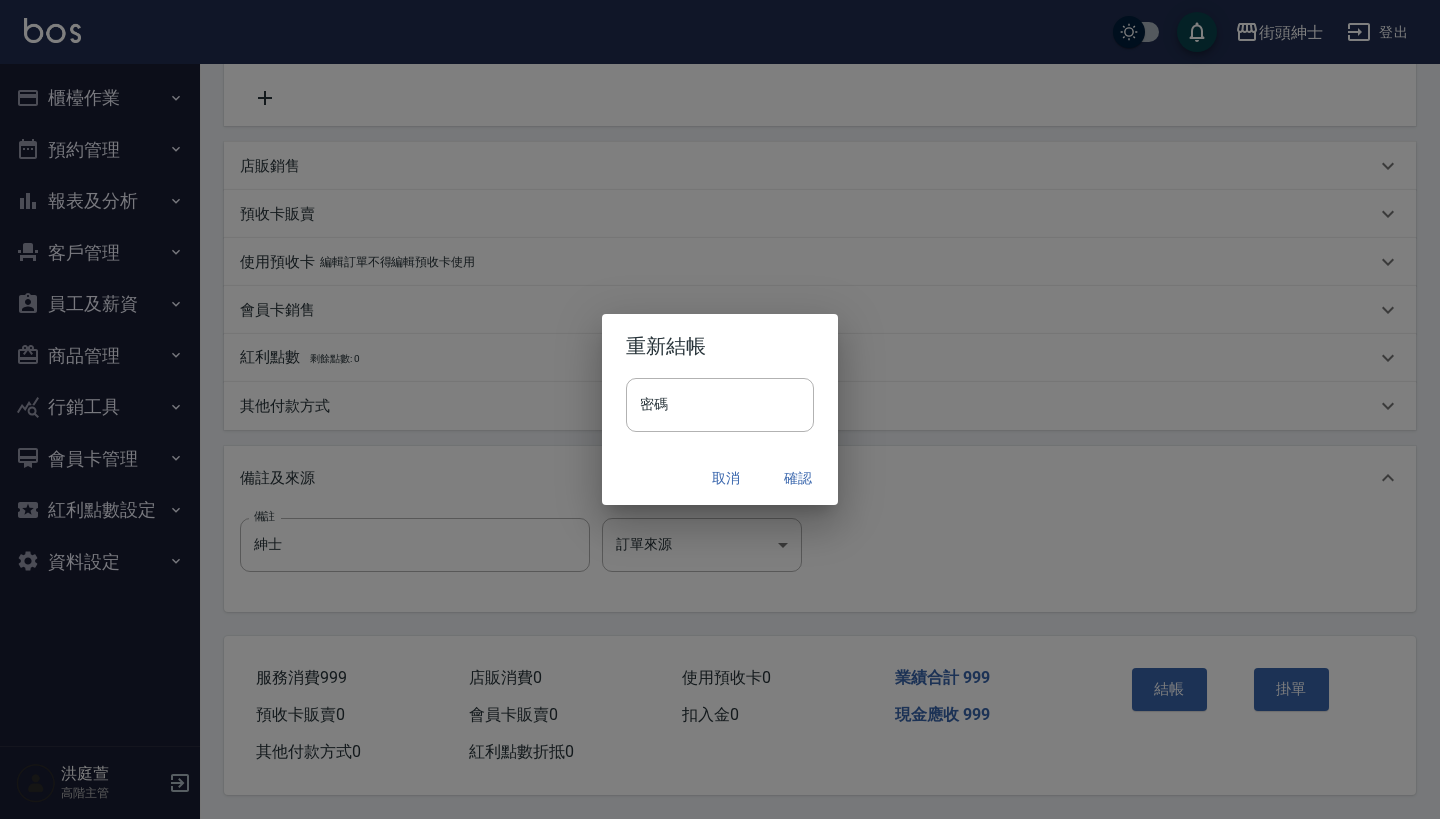 click on "確認" at bounding box center [798, 478] 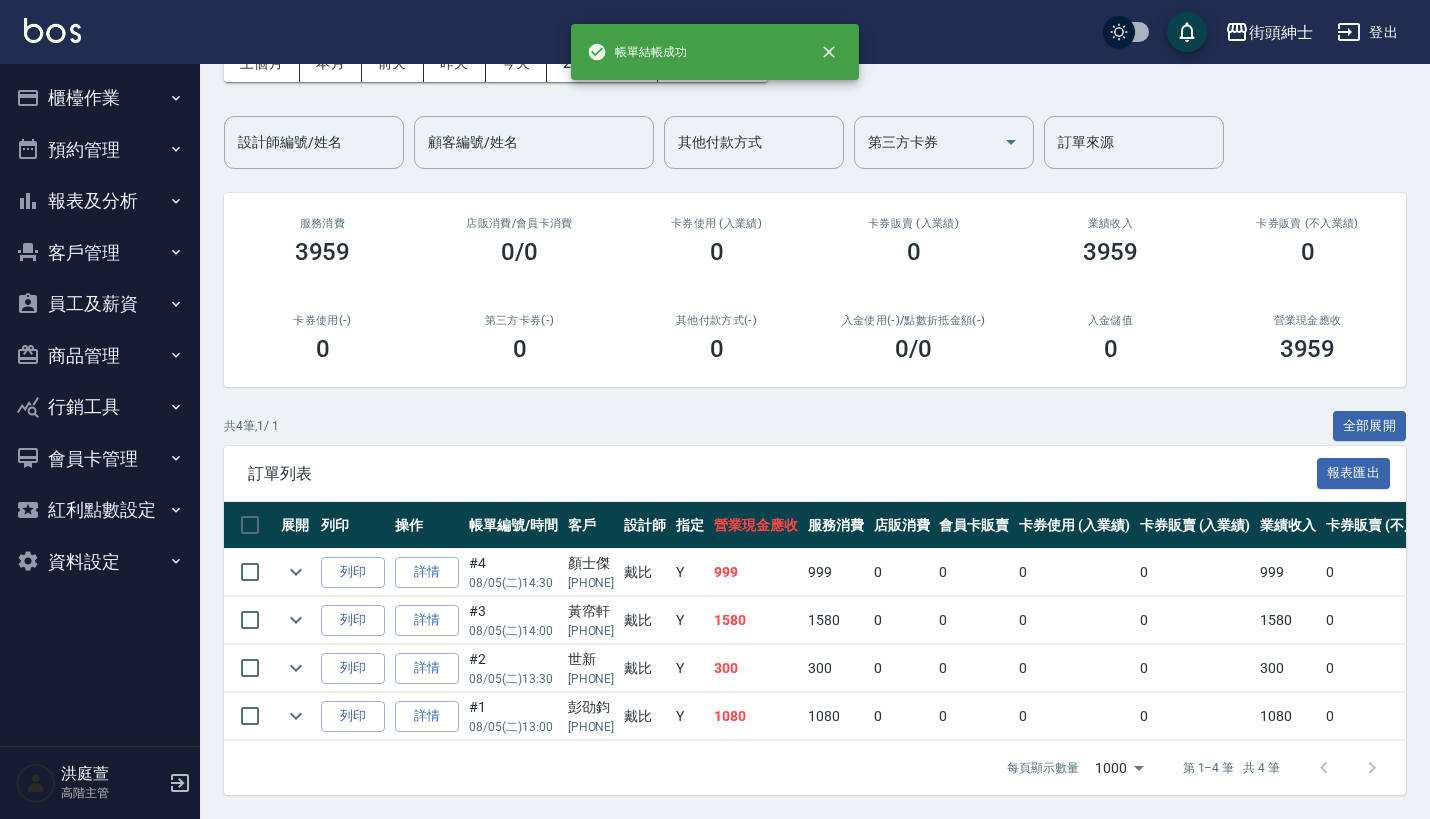scroll, scrollTop: 130, scrollLeft: 0, axis: vertical 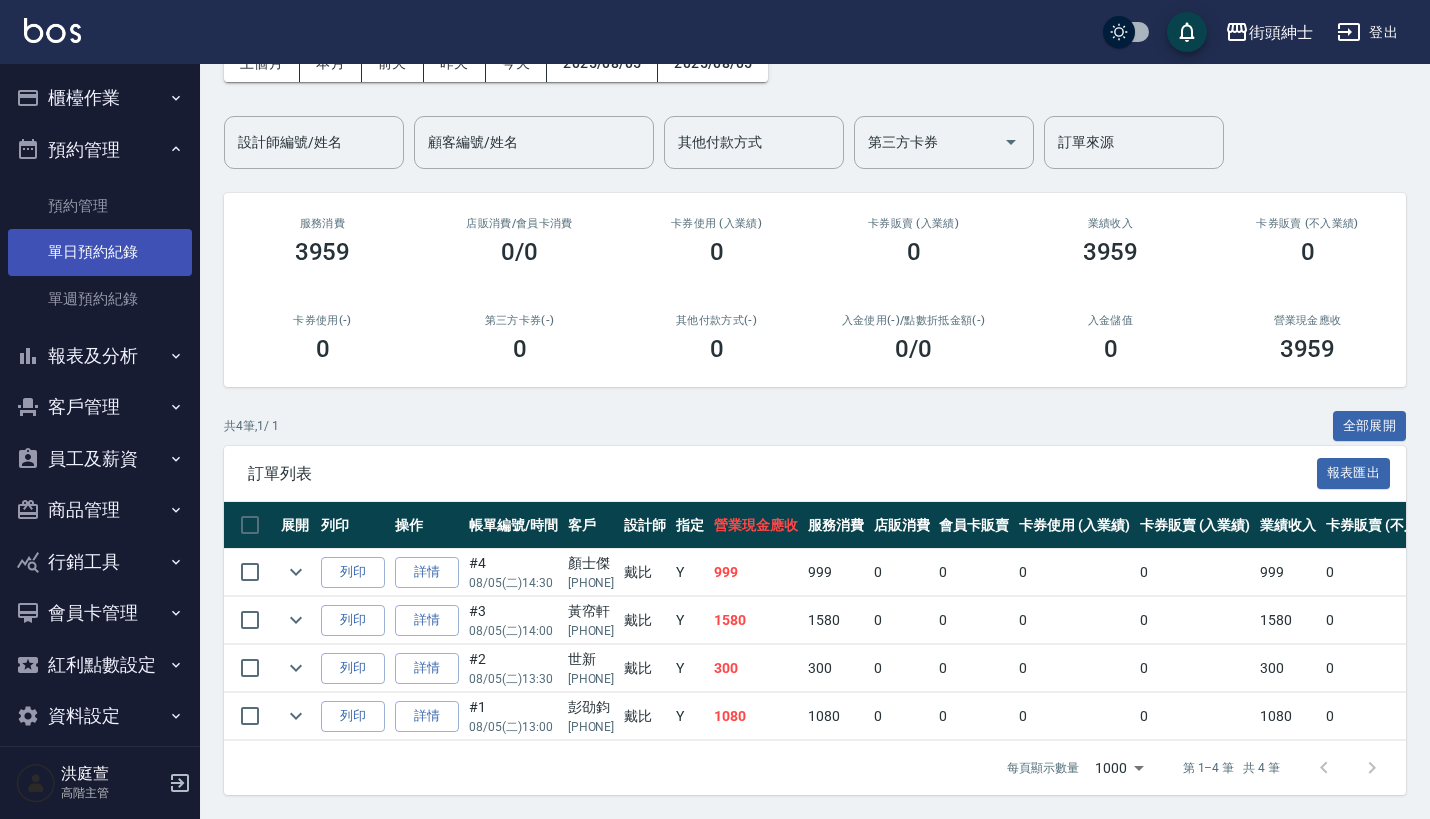 click on "單日預約紀錄" at bounding box center [100, 252] 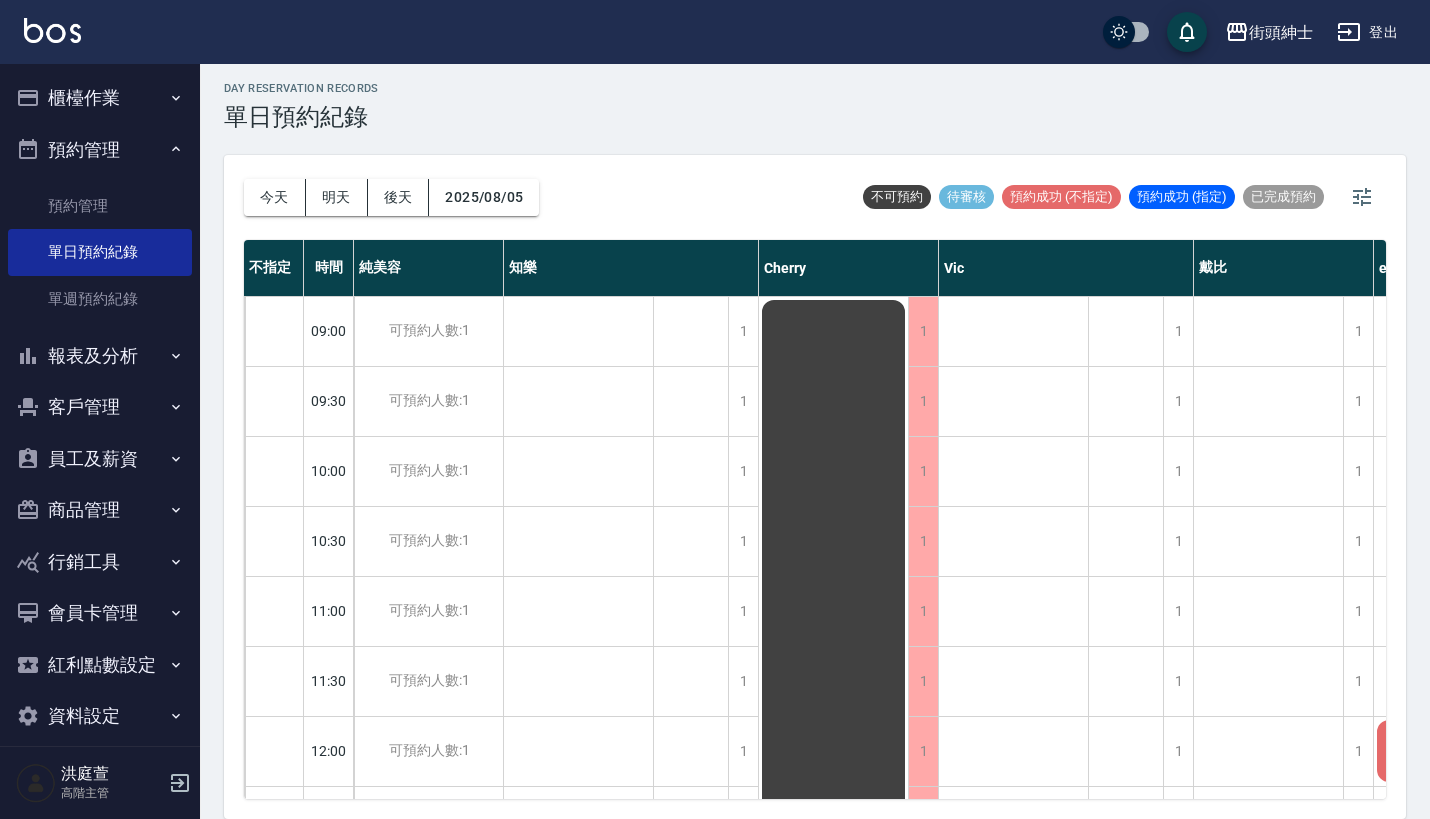 scroll, scrollTop: 16, scrollLeft: 0, axis: vertical 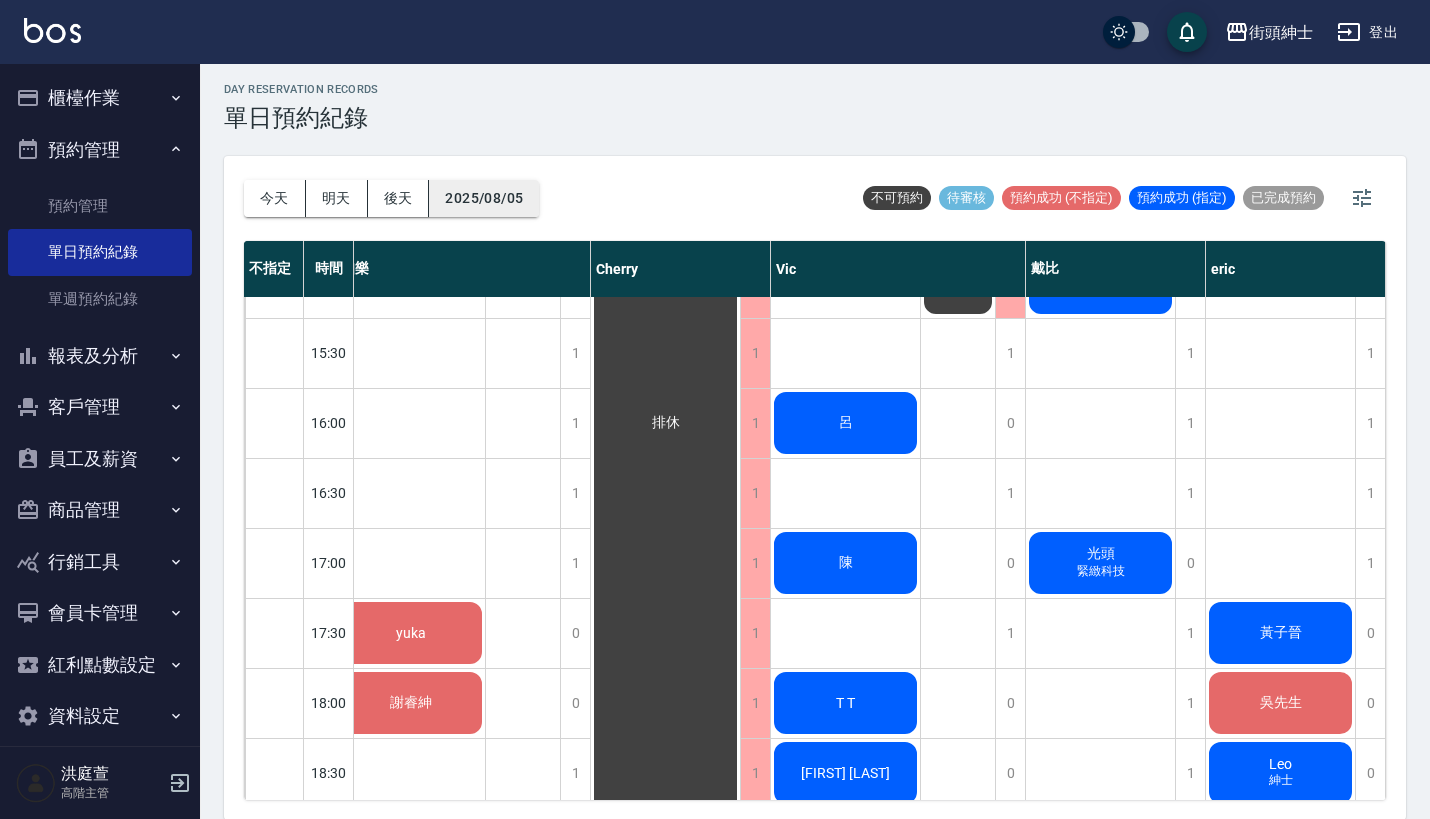 click on "2025/08/05" at bounding box center (484, 198) 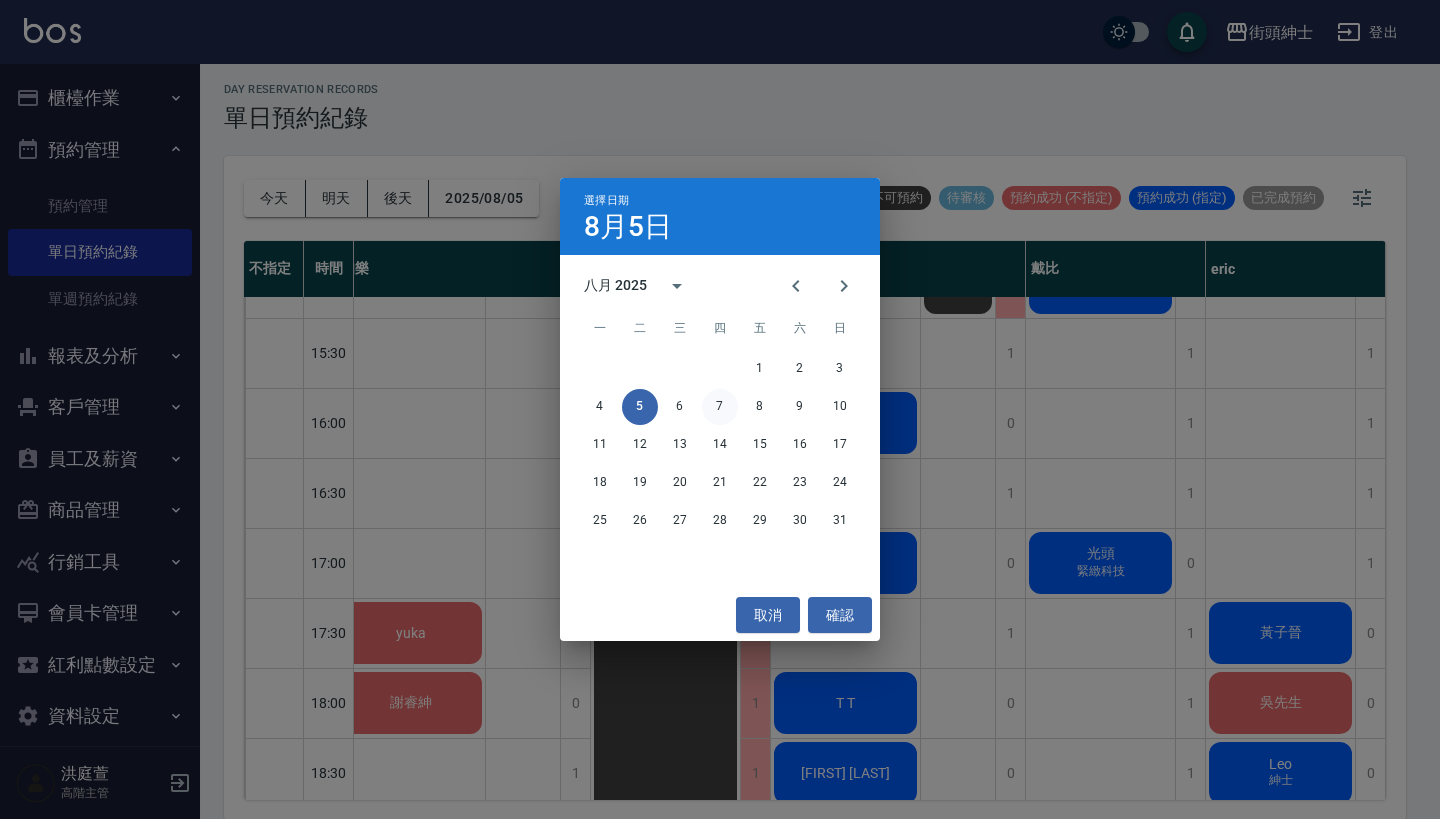 click on "7" at bounding box center (720, 407) 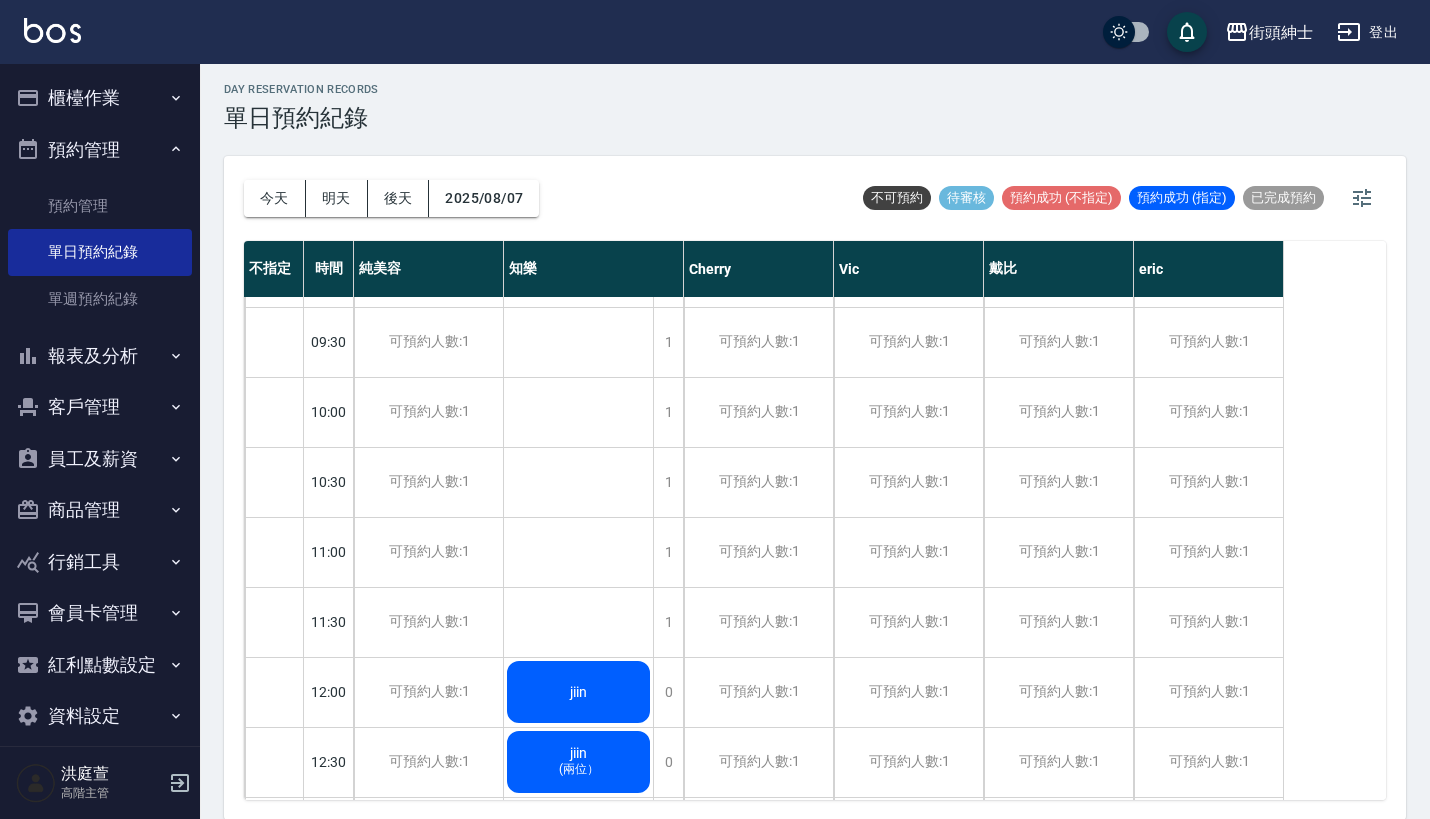 scroll, scrollTop: 0, scrollLeft: 0, axis: both 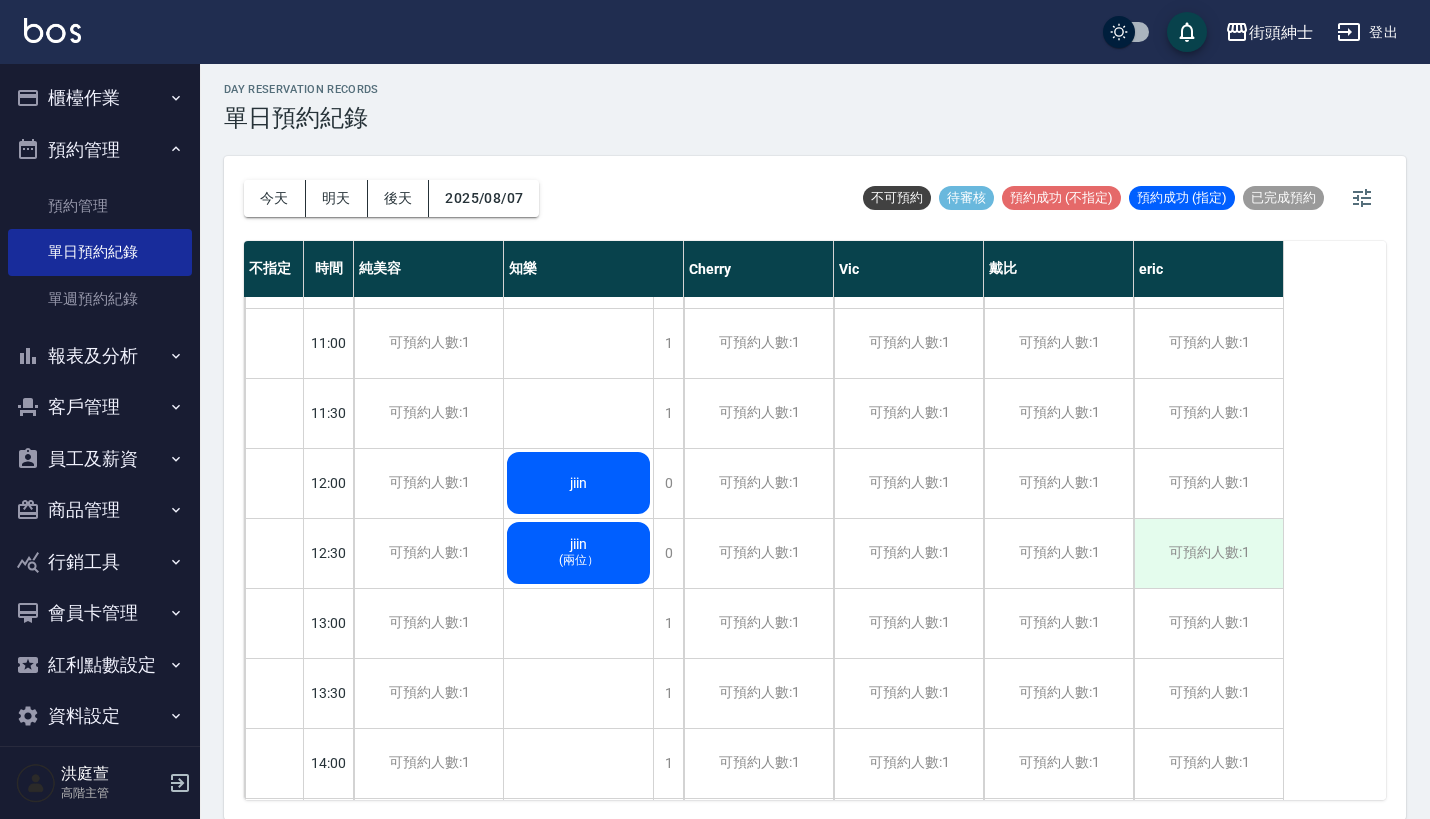 click on "可預約人數:1" at bounding box center [1208, 553] 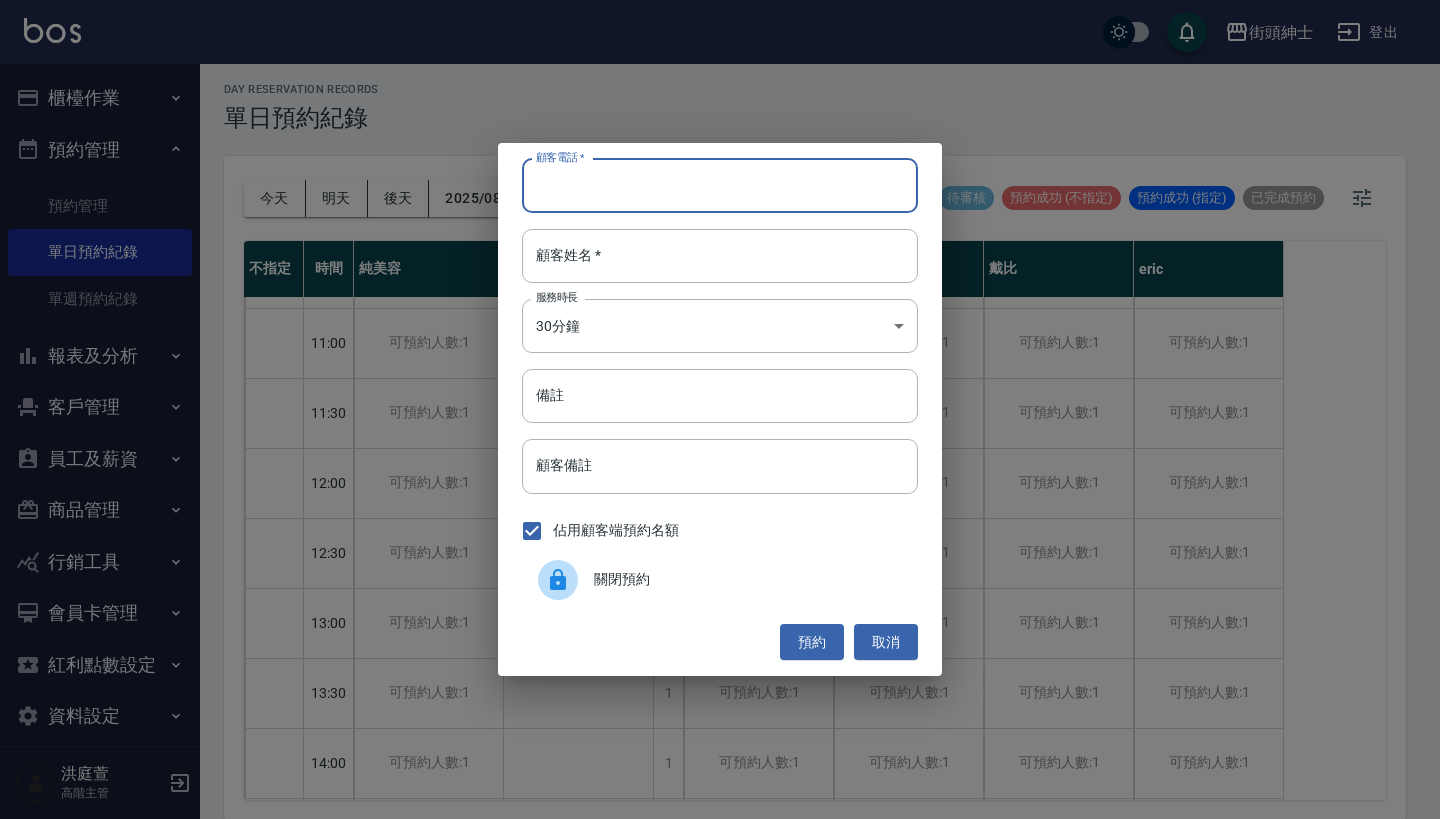 paste on "Mason 電話：0966747158" 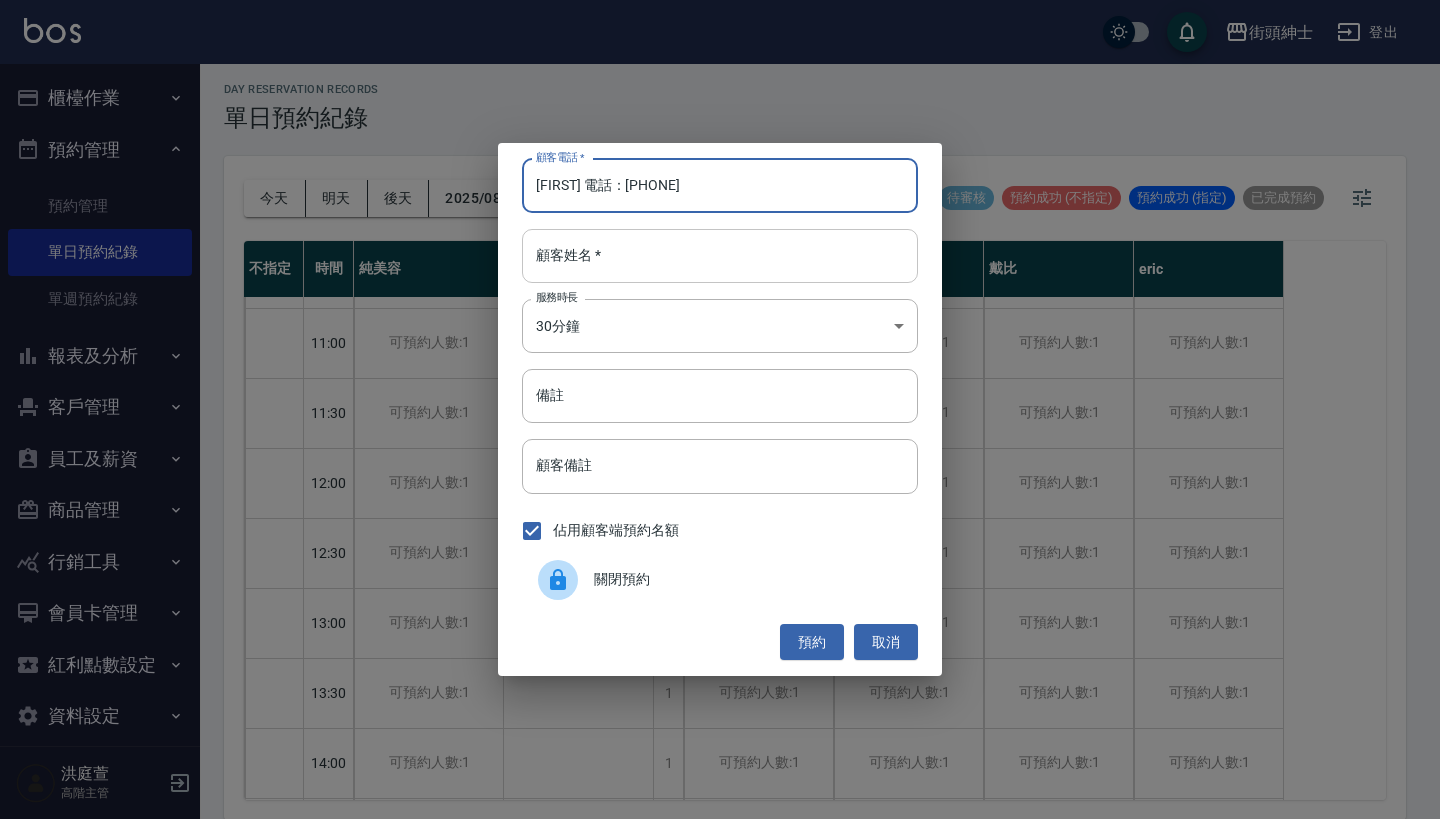 type on "Mason 電話：0966747158" 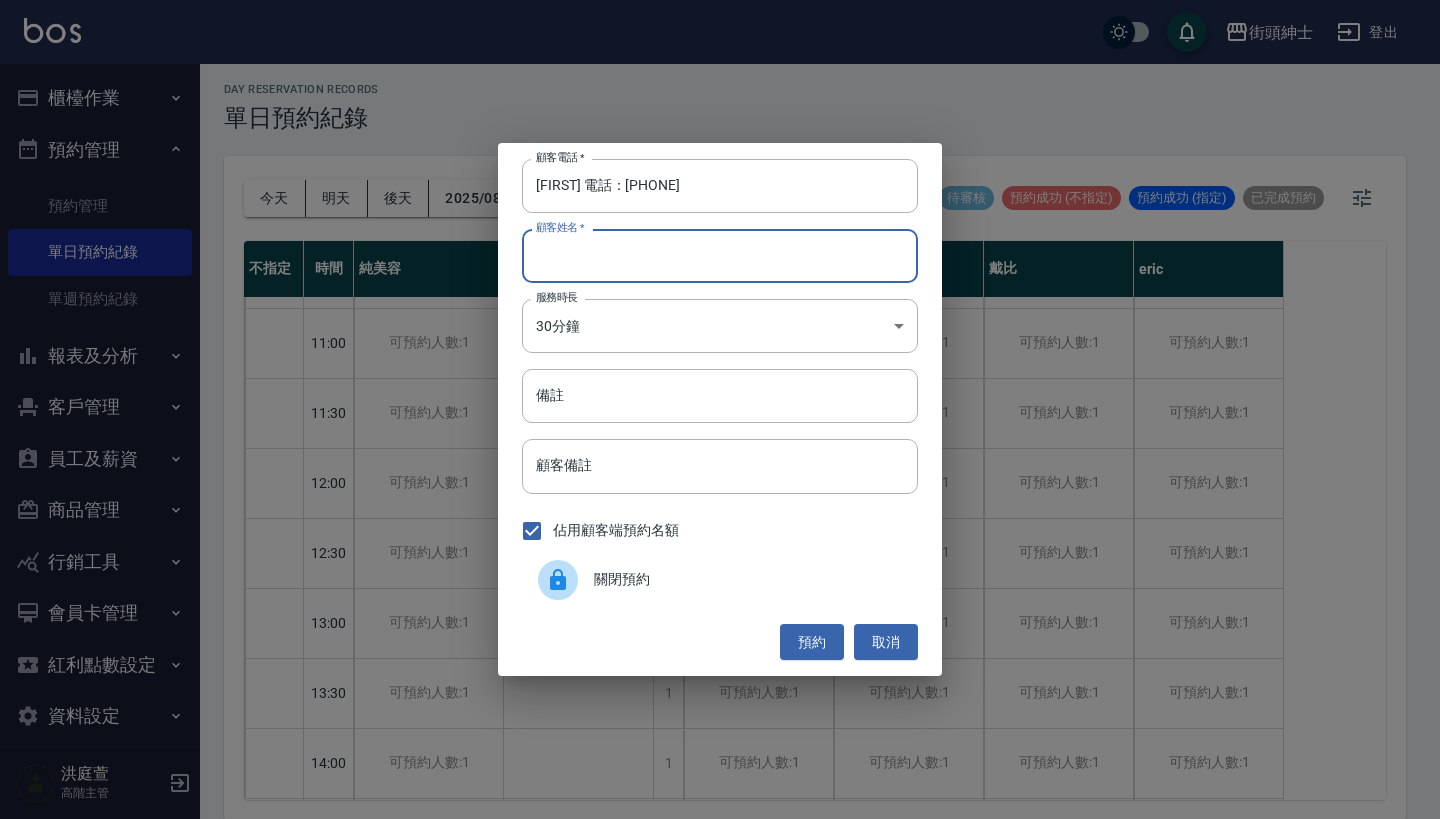 paste on "Mason 電話：0966747158" 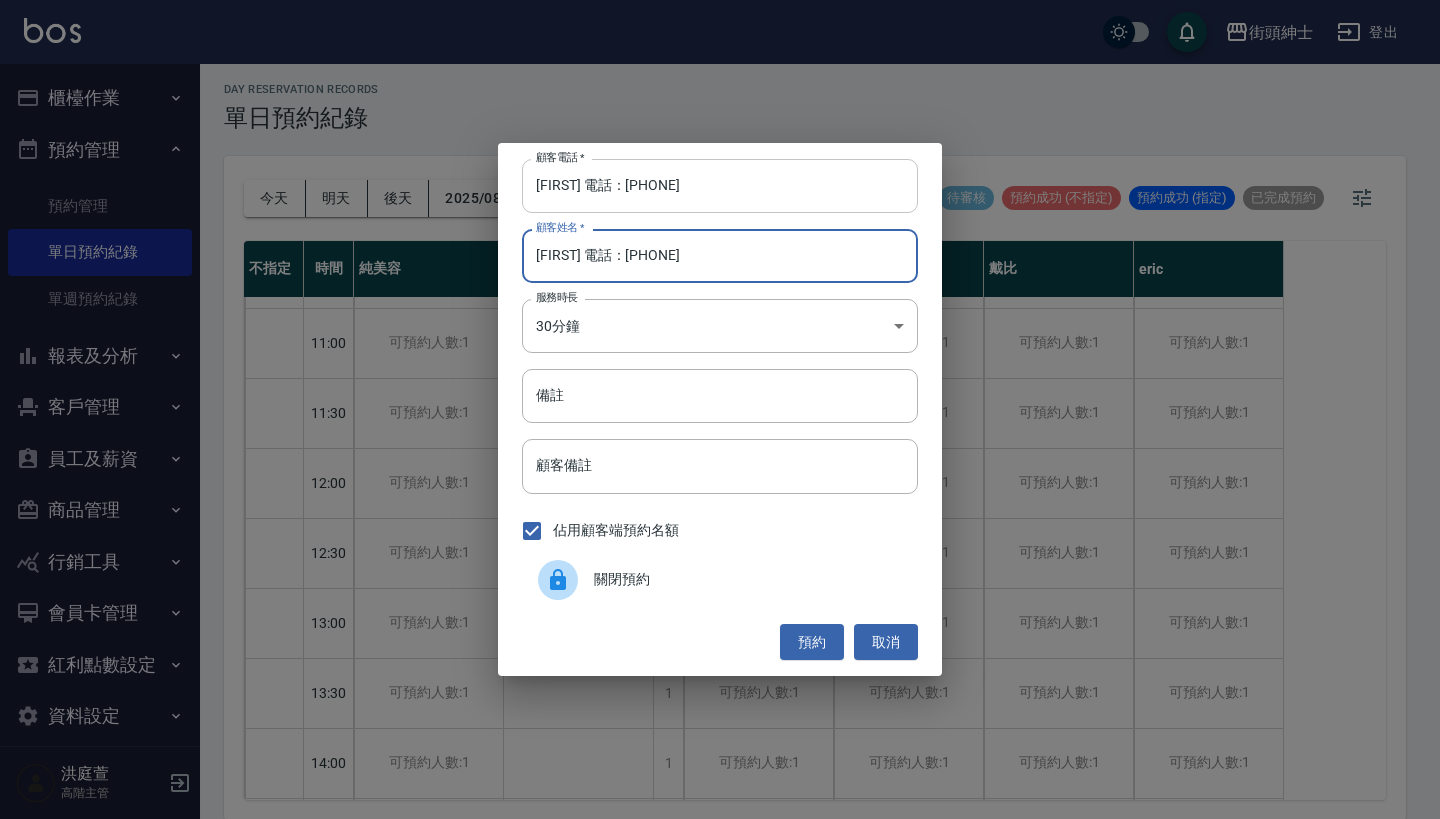 type on "Mason 電話：0966747158" 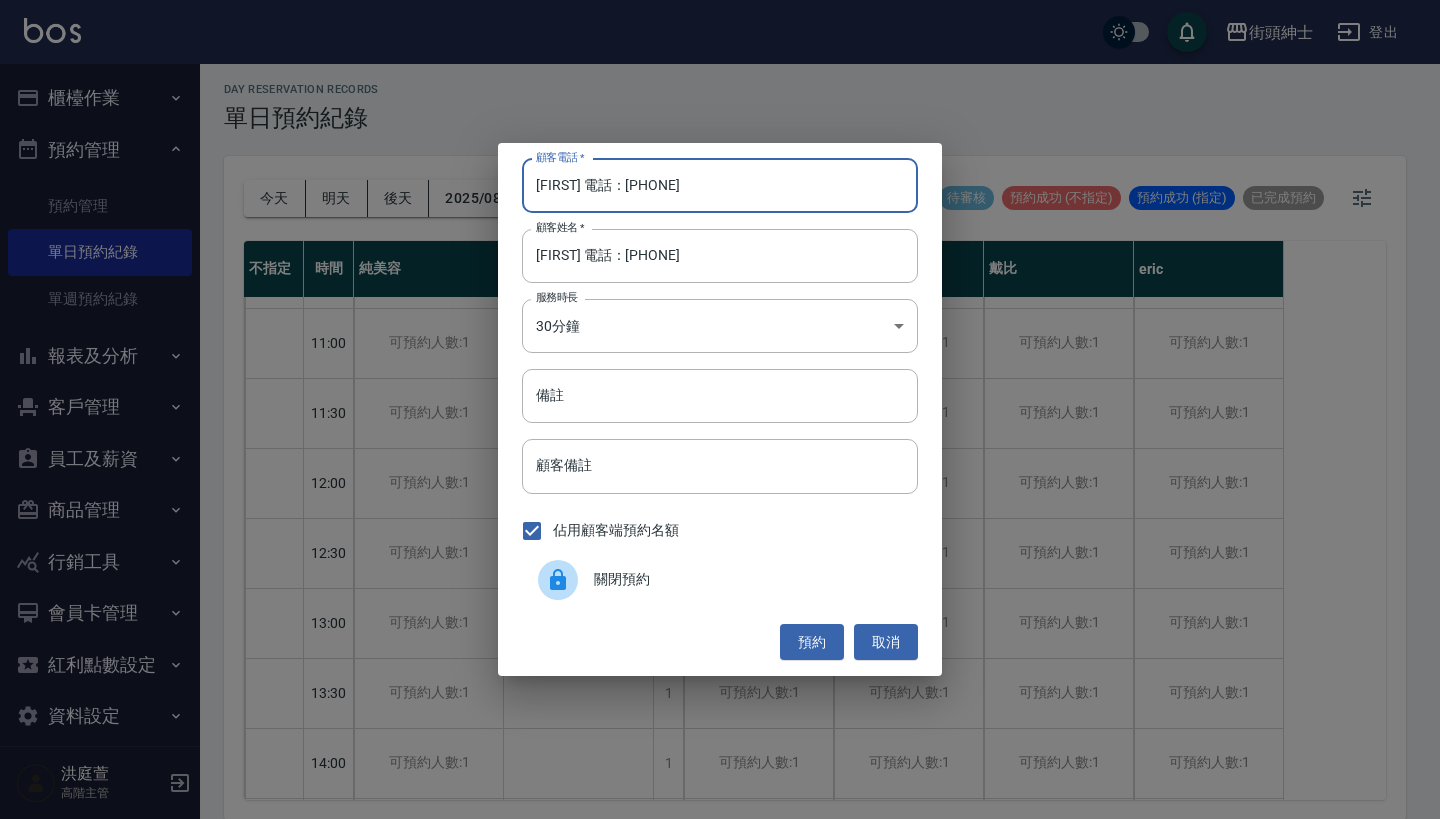 drag, startPoint x: 624, startPoint y: 187, endPoint x: 464, endPoint y: 184, distance: 160.02812 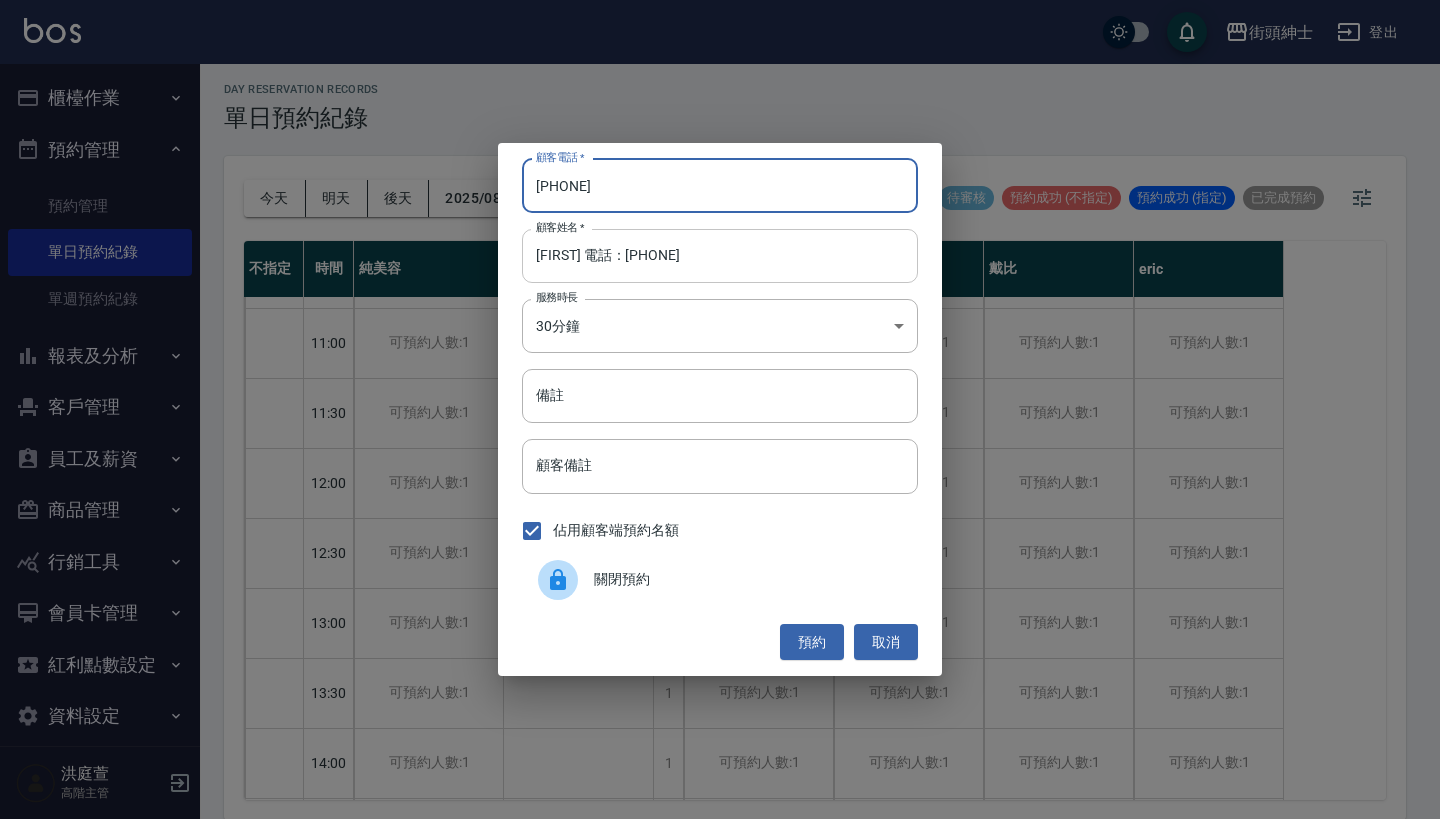 type on "0966747158" 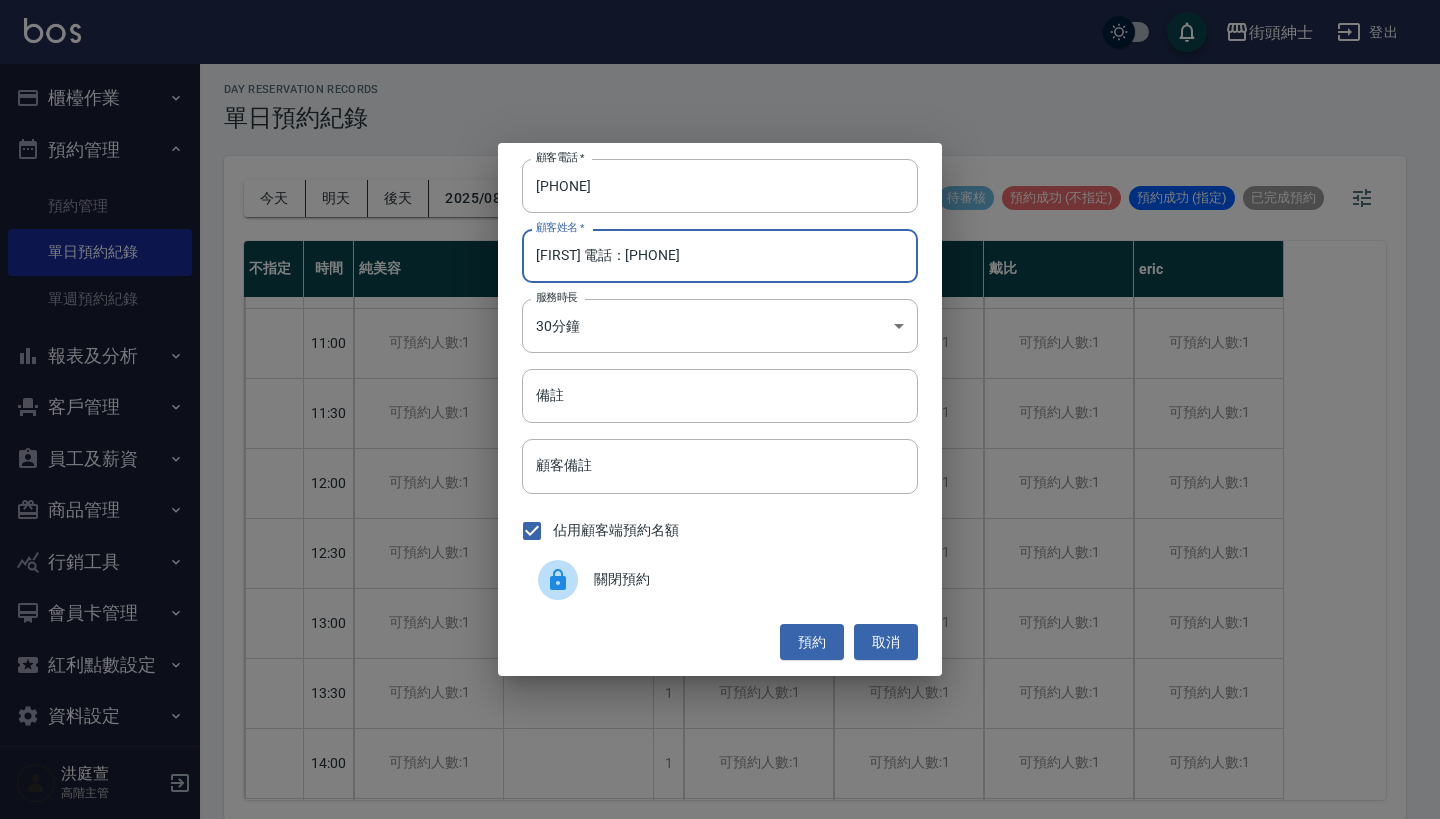 drag, startPoint x: 756, startPoint y: 248, endPoint x: 574, endPoint y: 253, distance: 182.06866 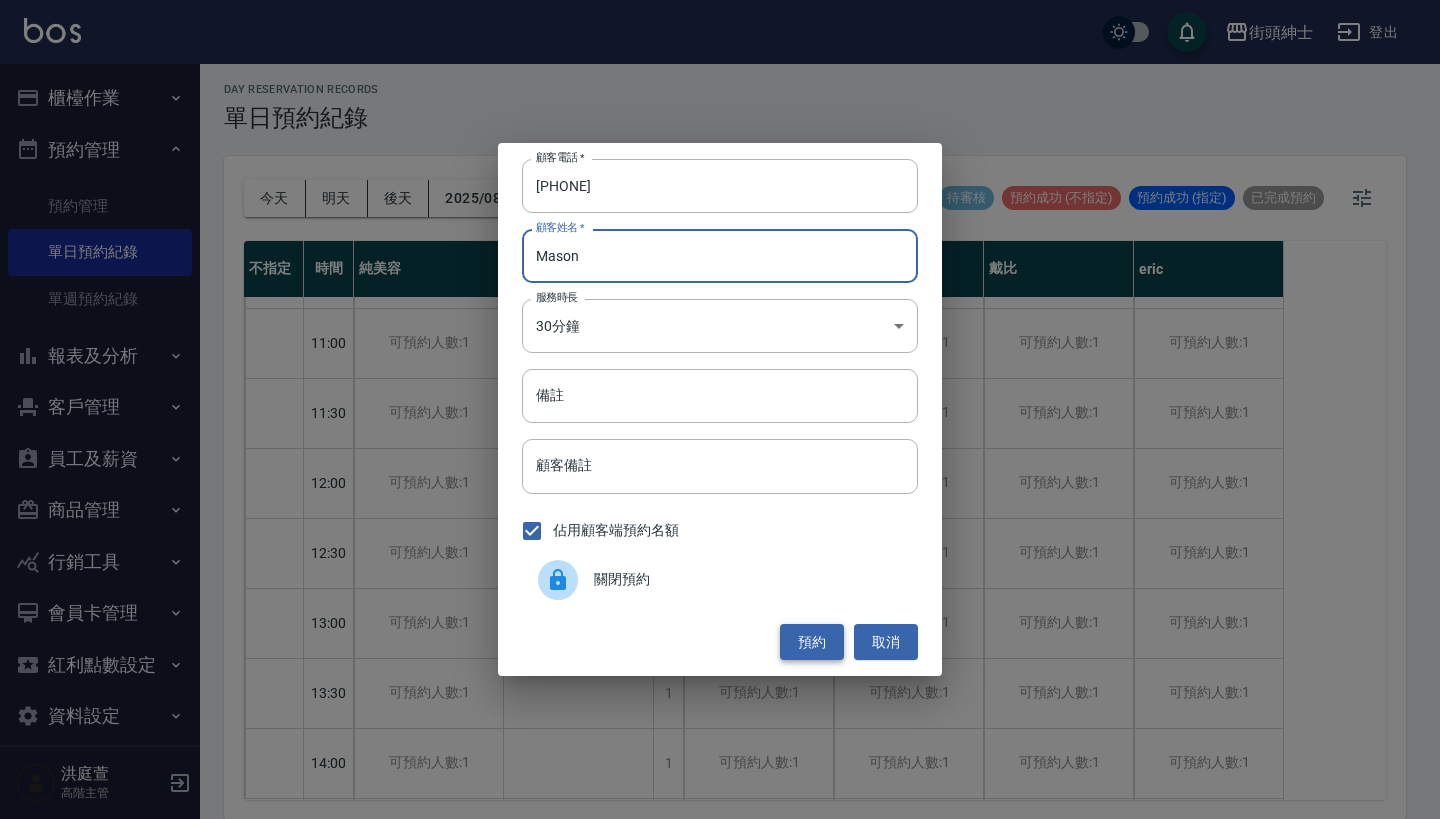 type on "Mason" 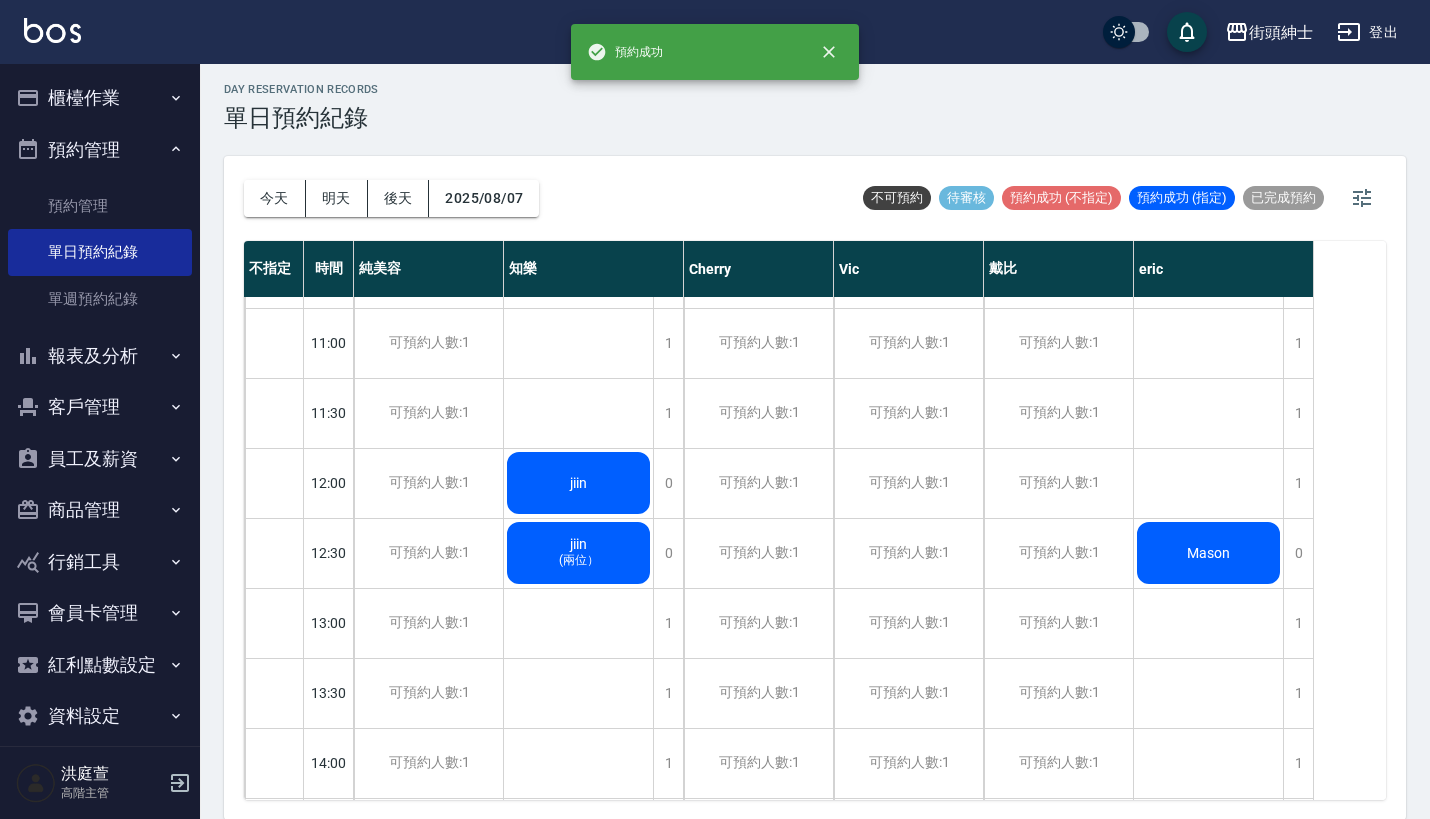 click on "Mason" at bounding box center (578, 483) 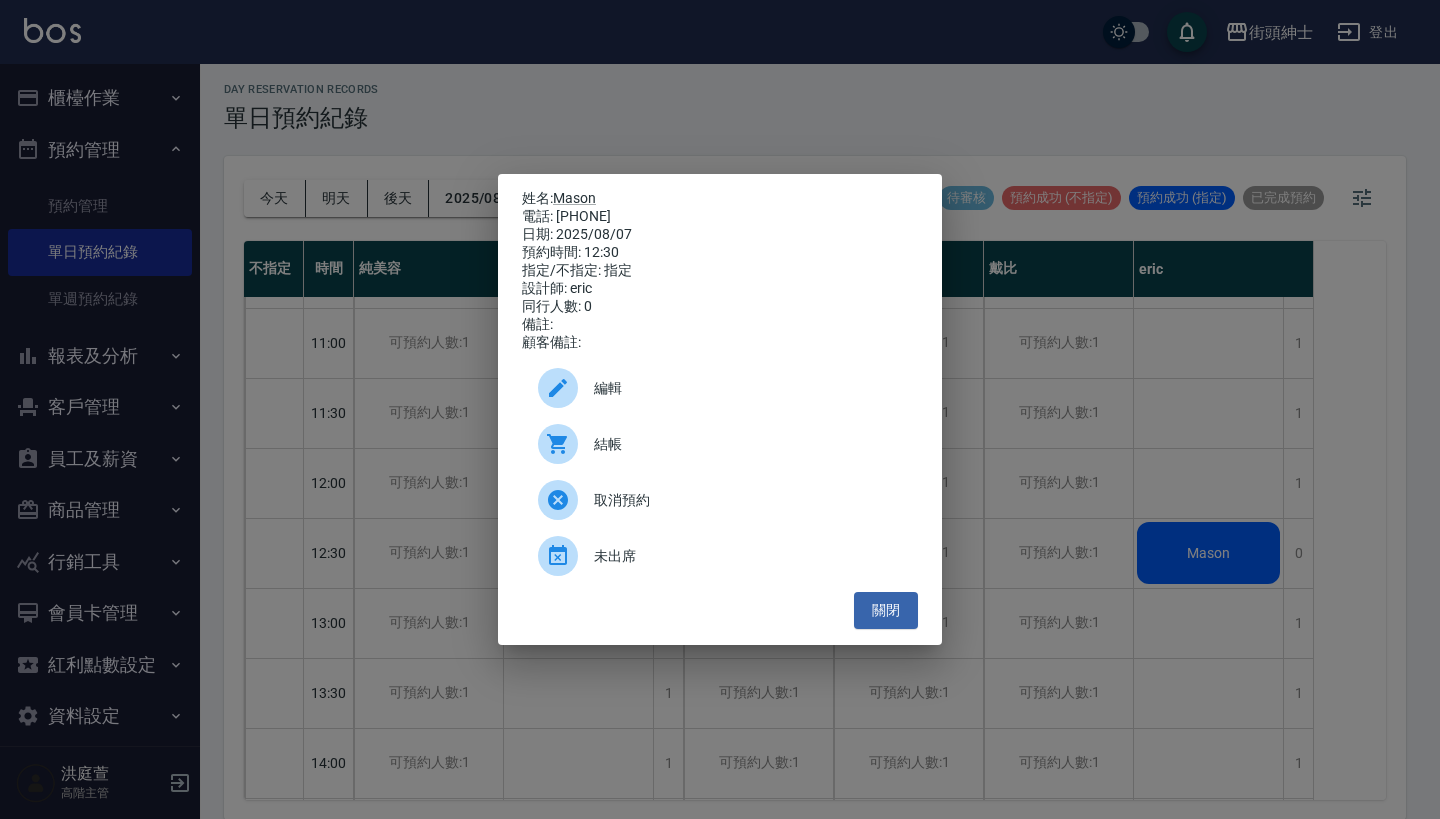 click on "編輯" at bounding box center [720, 388] 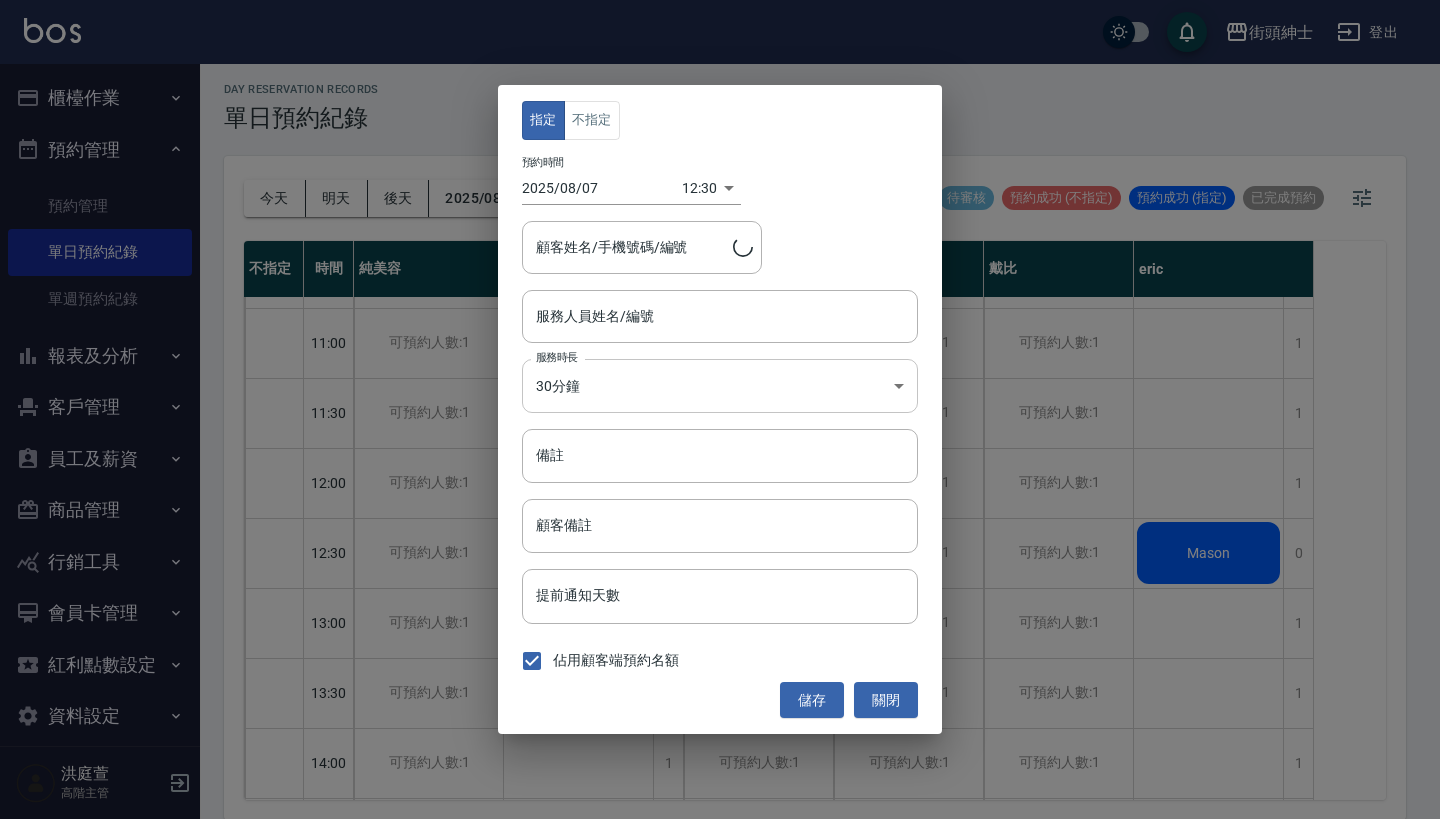 type on "eric(無代號)" 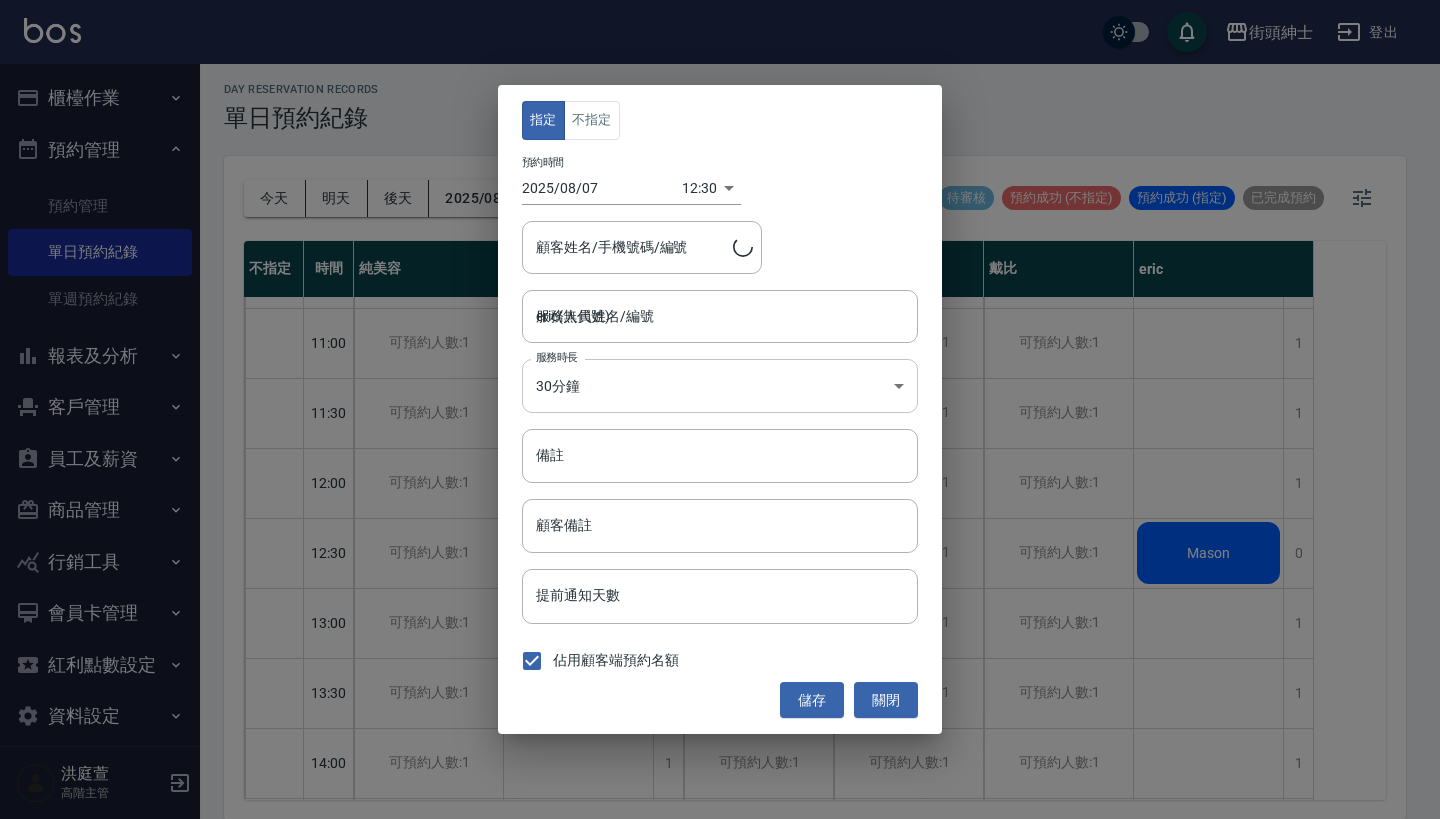 type on "Mason/0966747158" 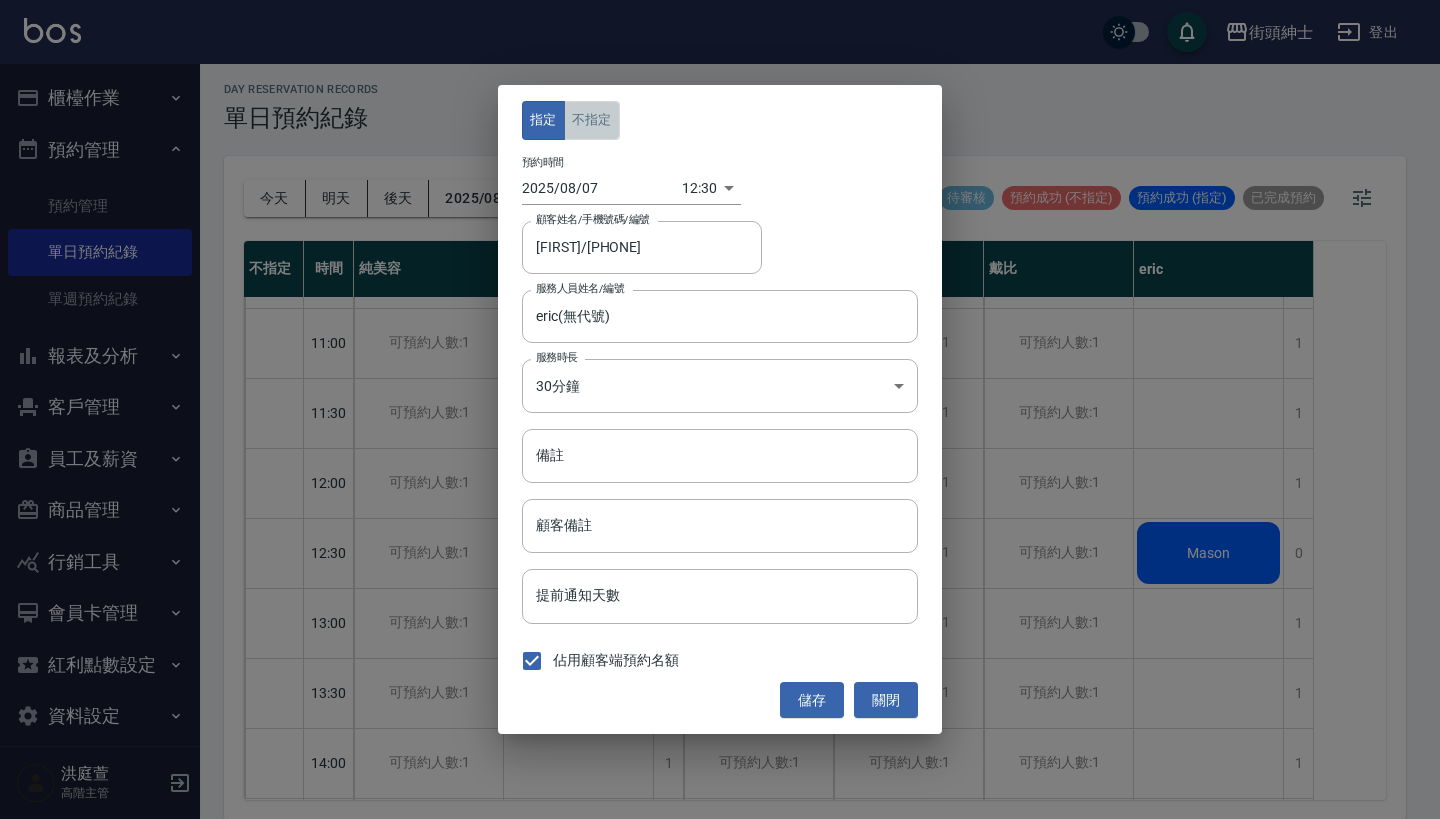 click on "不指定" at bounding box center (592, 120) 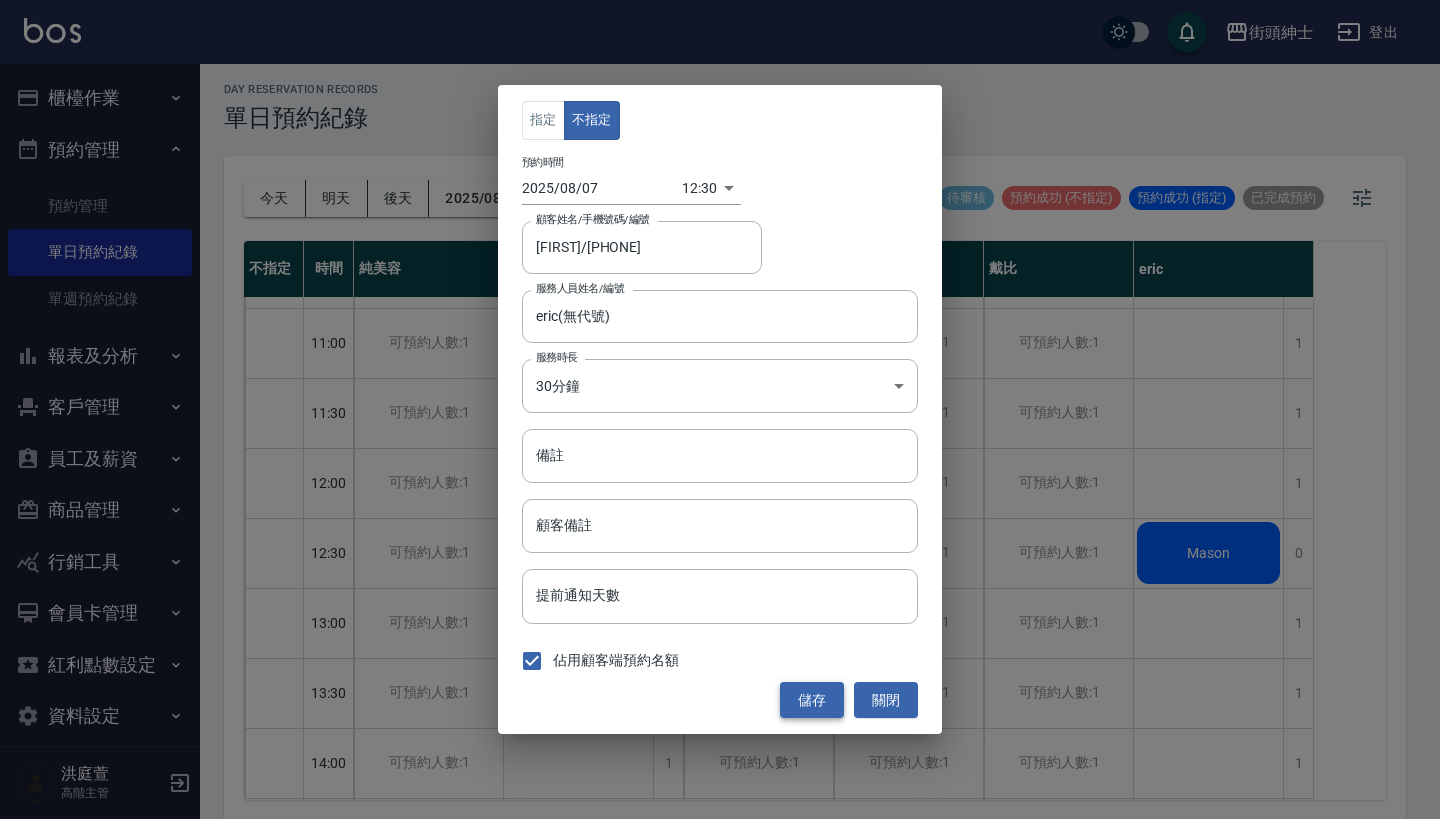 click on "儲存" at bounding box center (812, 700) 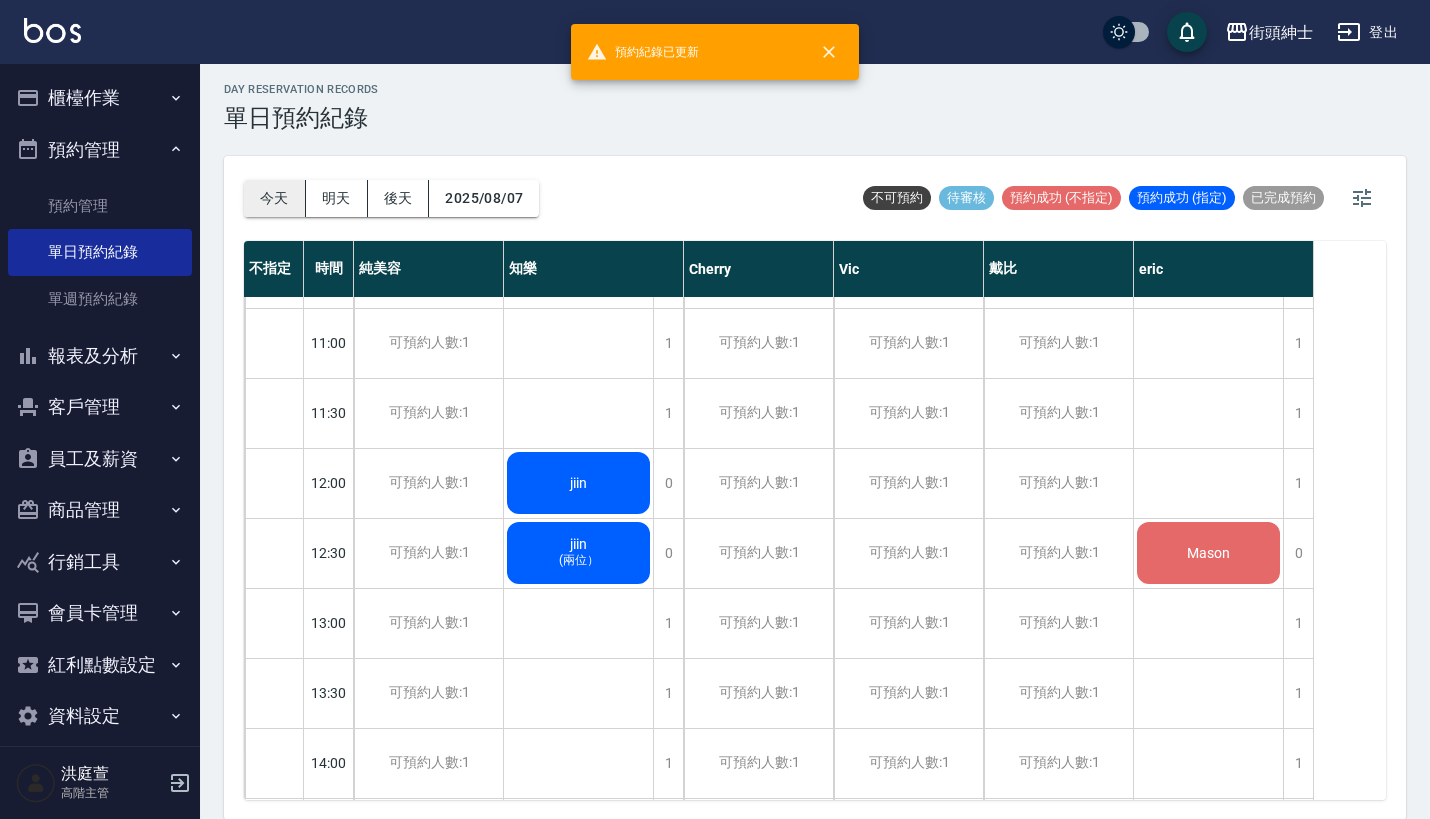 click on "今天" at bounding box center [275, 198] 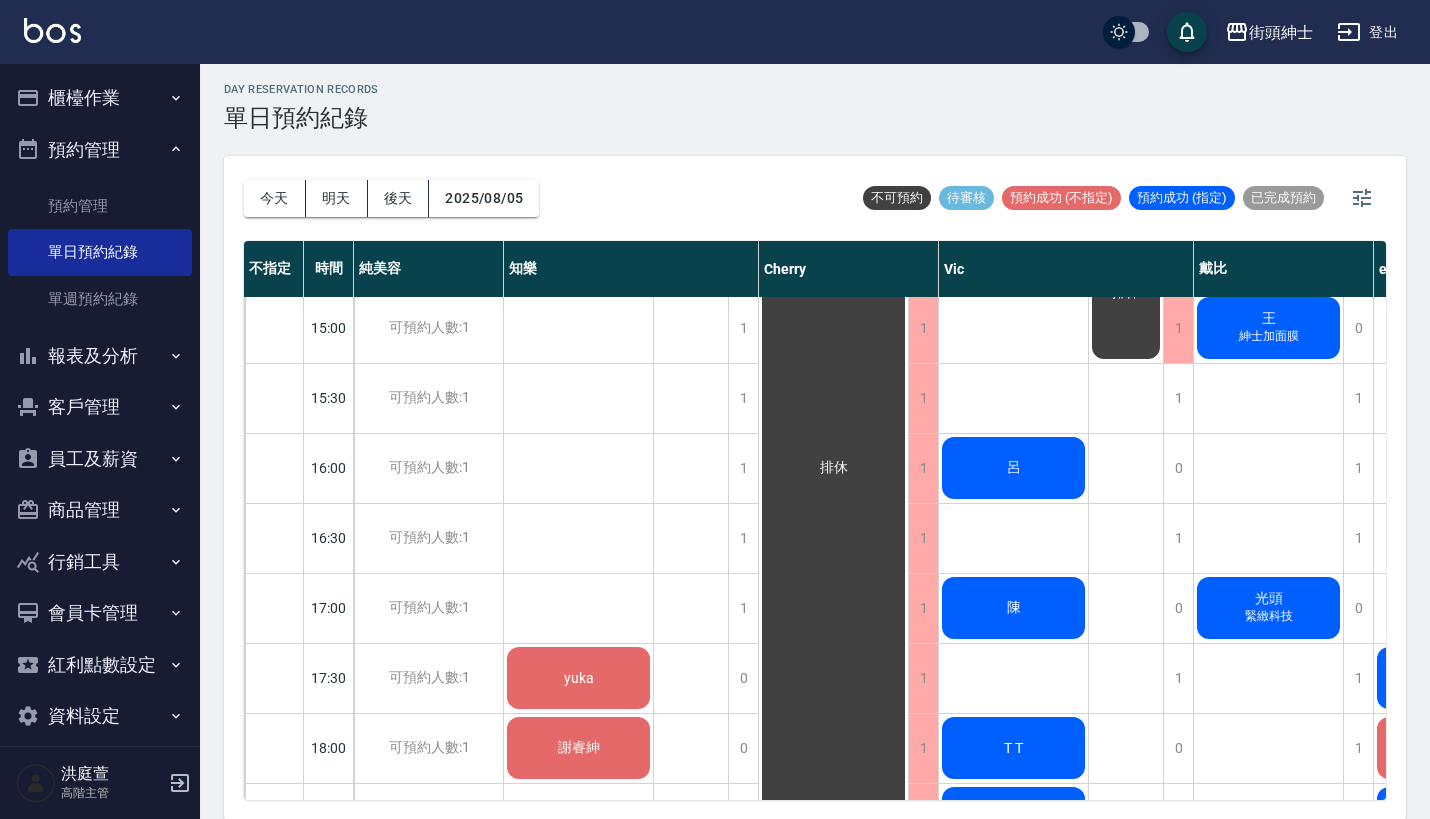 scroll, scrollTop: 879, scrollLeft: 0, axis: vertical 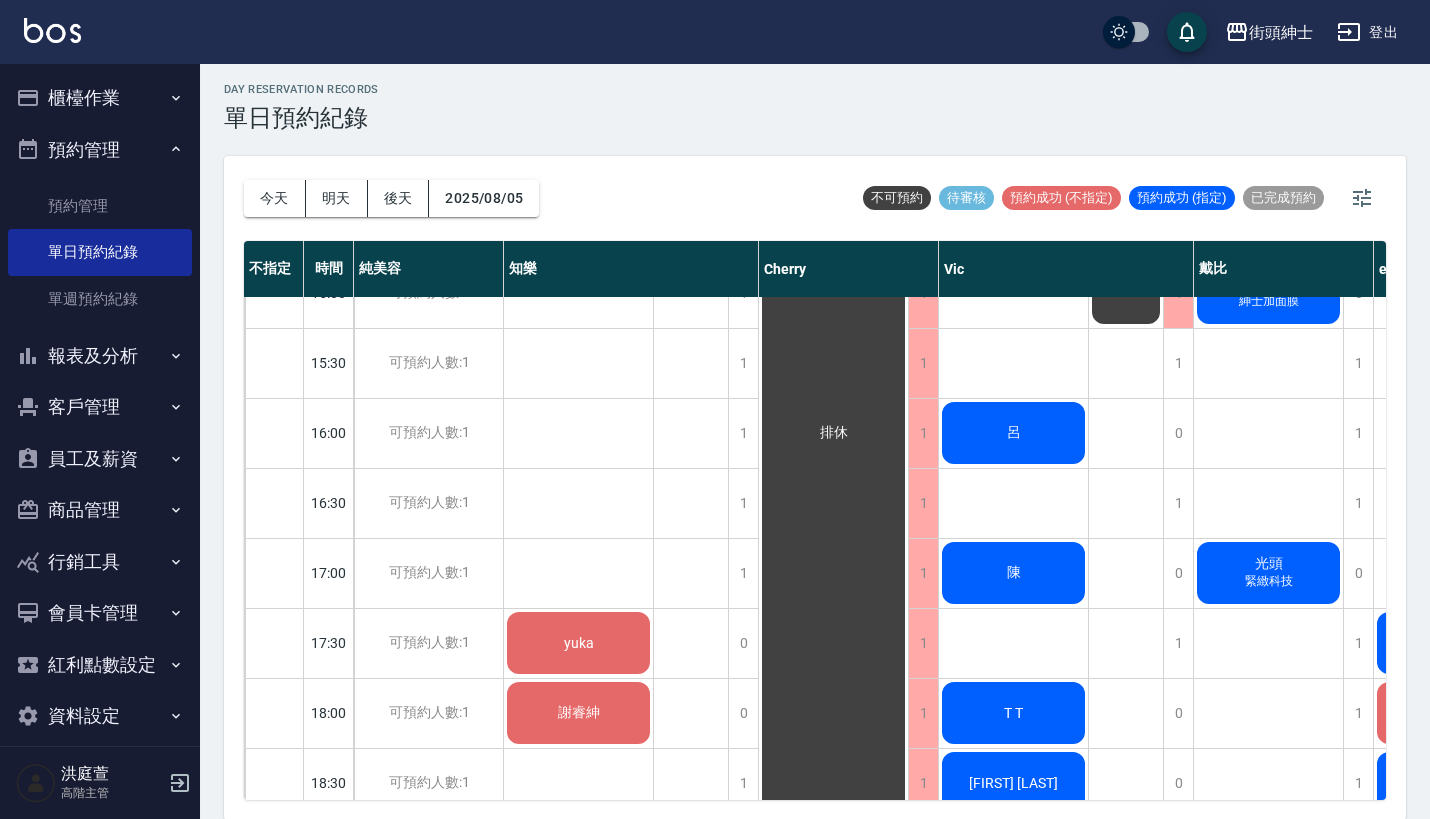 click on "呂" at bounding box center [578, 13] 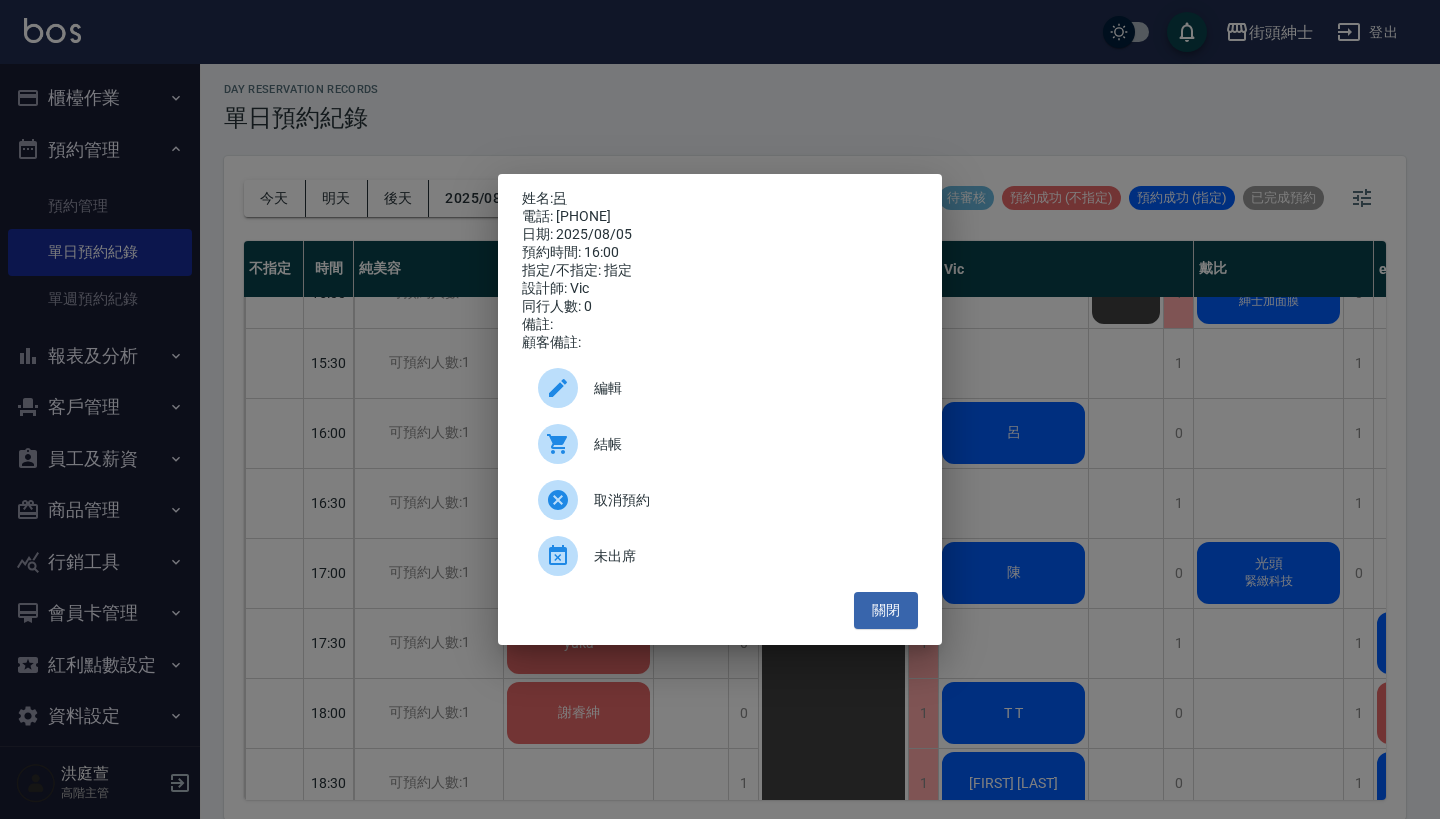 click on "姓名:  呂 電話: 0906146736 日期: 2025/08/05 預約時間: 16:00 指定/不指定: 指定 設計師: Vic 同行人數: 0 備註:  顧客備註:  編輯 結帳 取消預約 未出席 關閉" at bounding box center (720, 409) 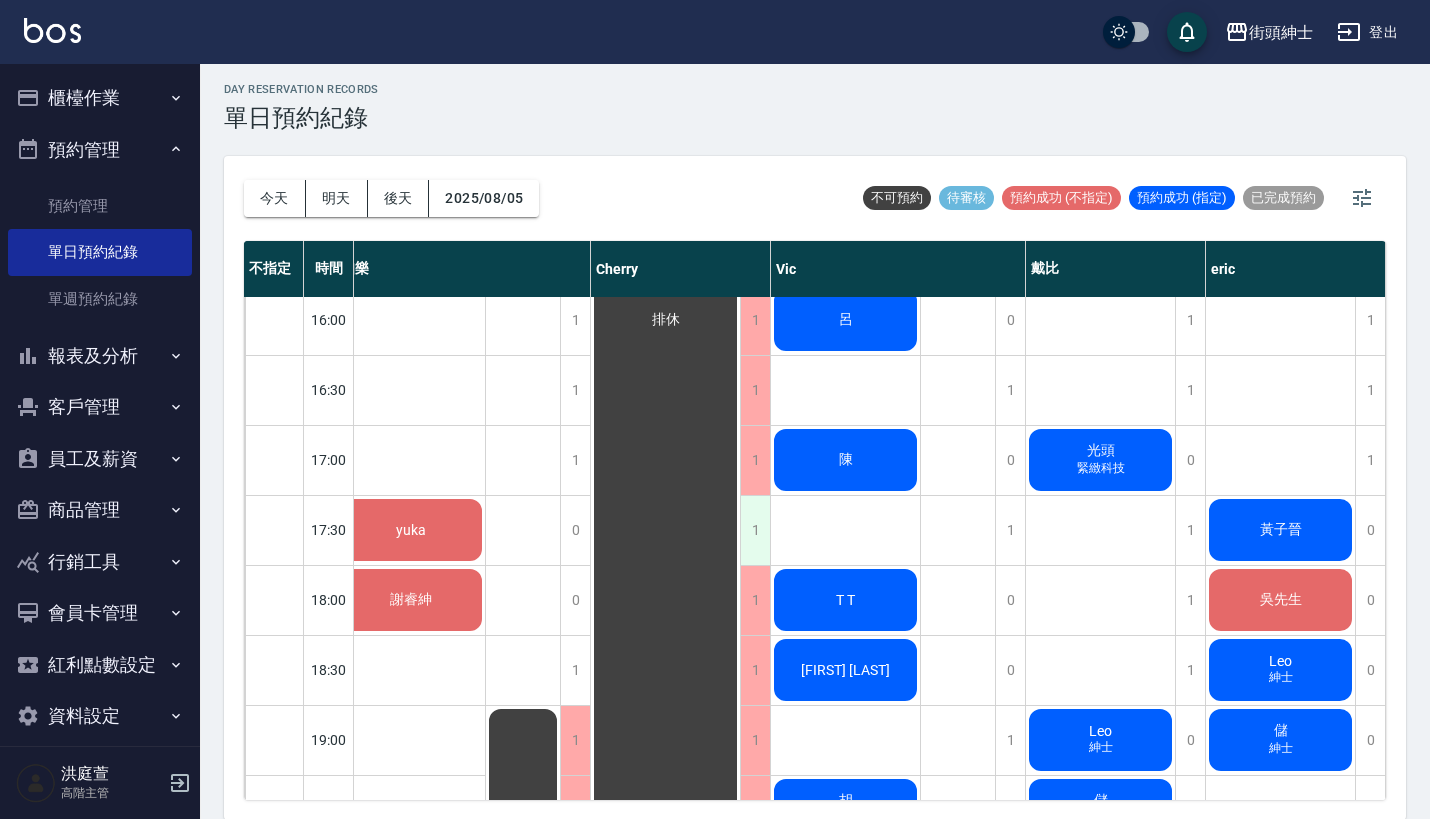 scroll, scrollTop: 990, scrollLeft: 178, axis: both 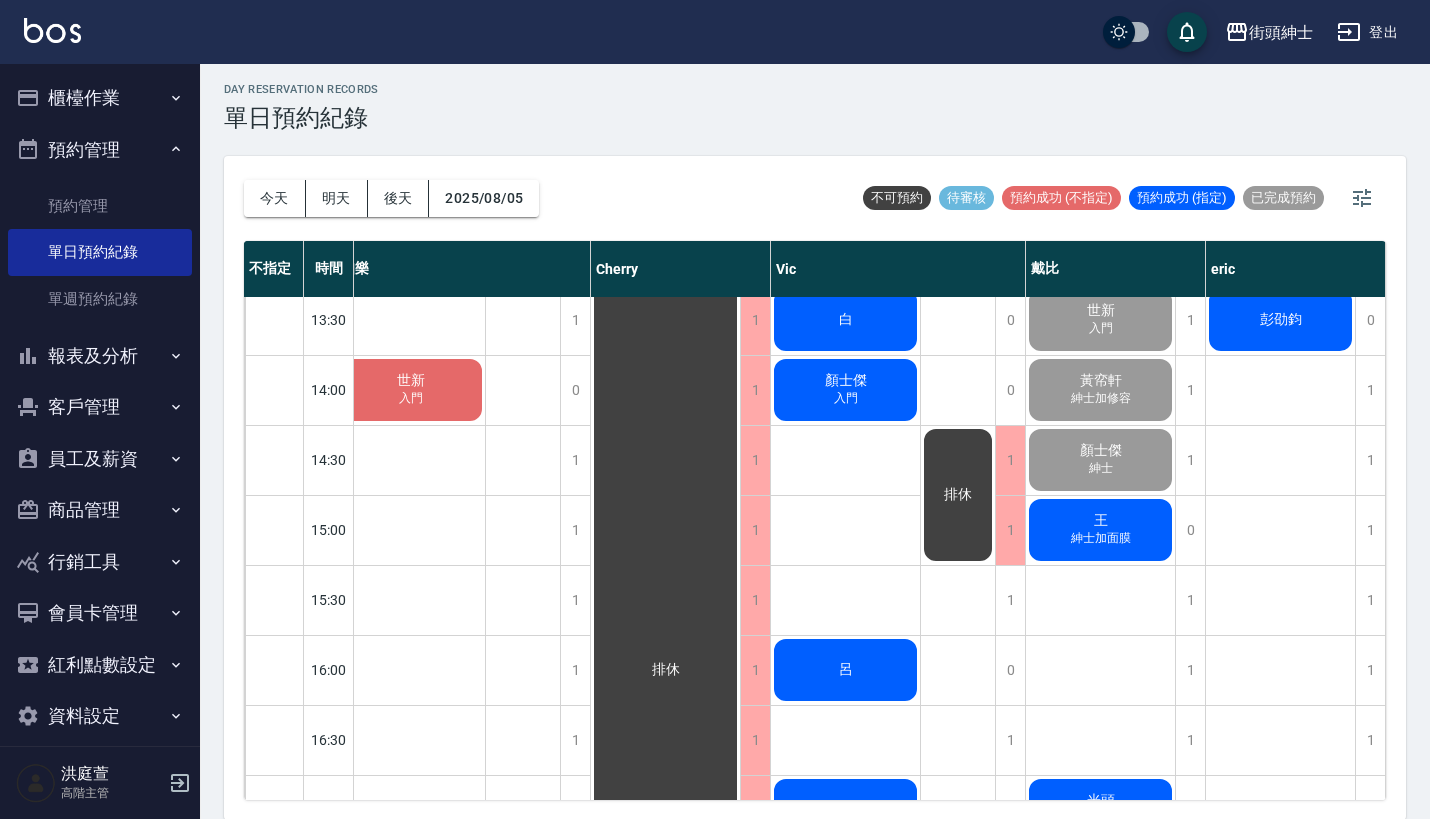 click on "王 紳士加面膜" at bounding box center [410, 250] 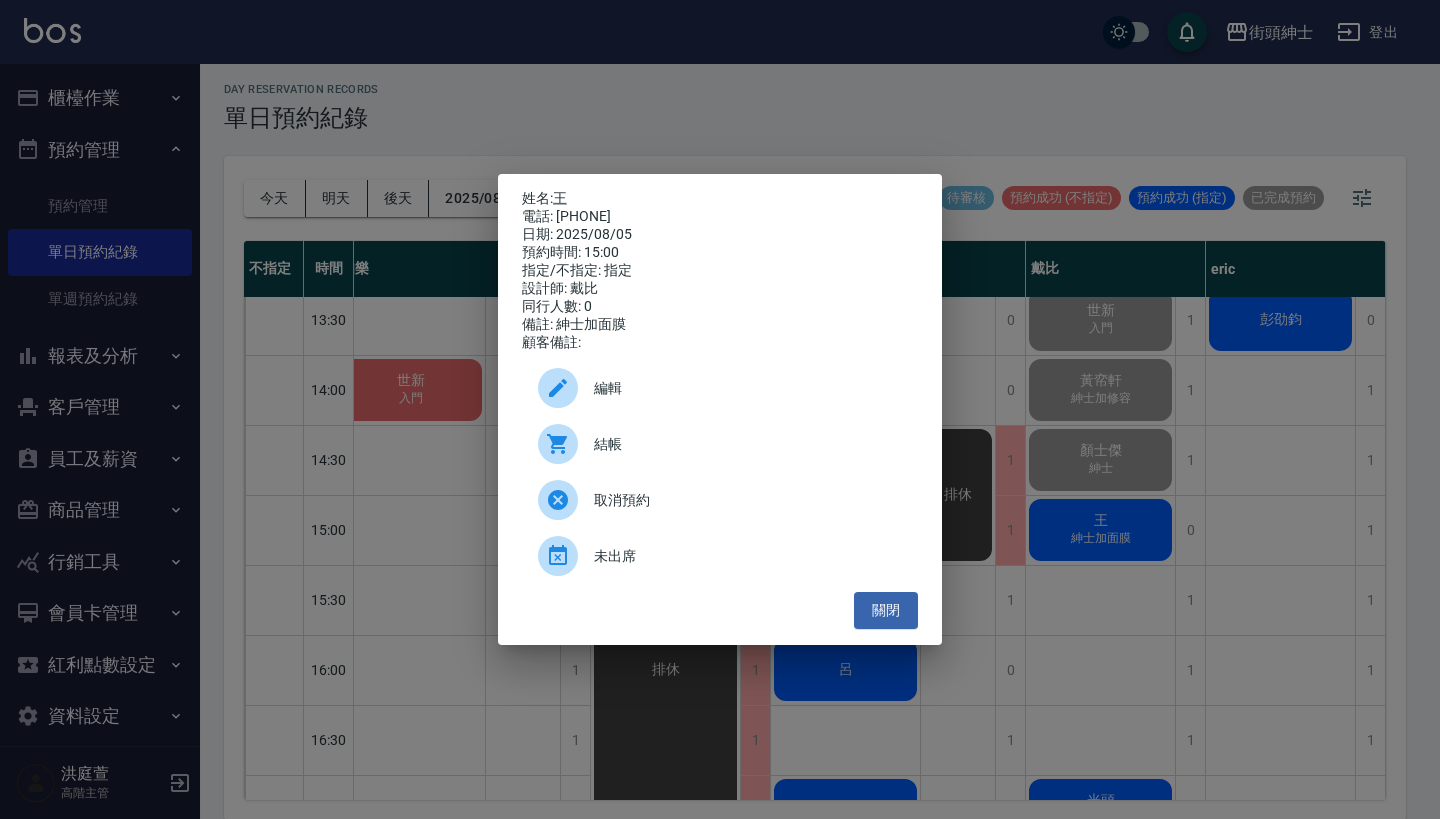 click on "結帳" at bounding box center (748, 444) 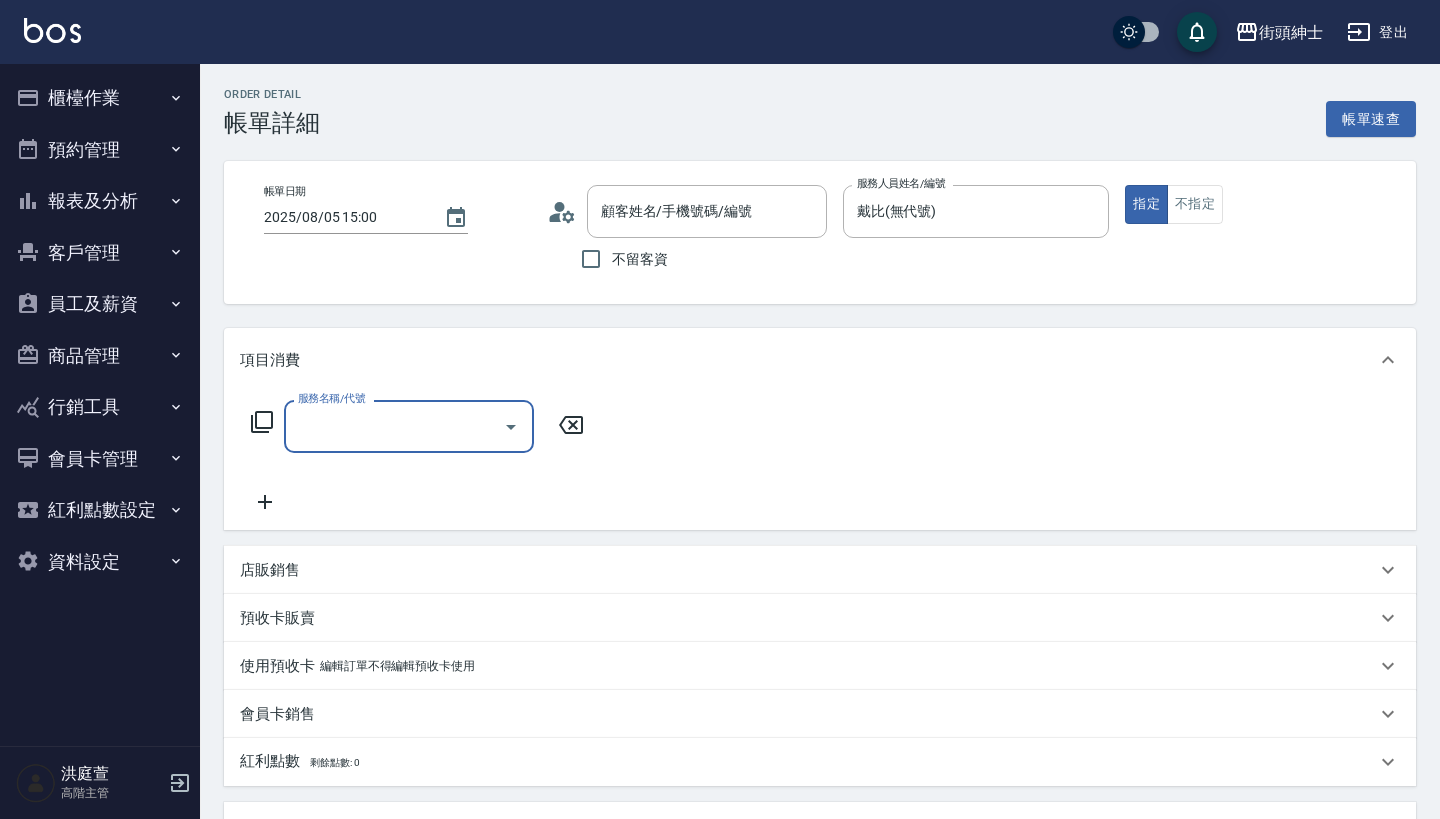 type on "[LAST]/[PHONE]/null" 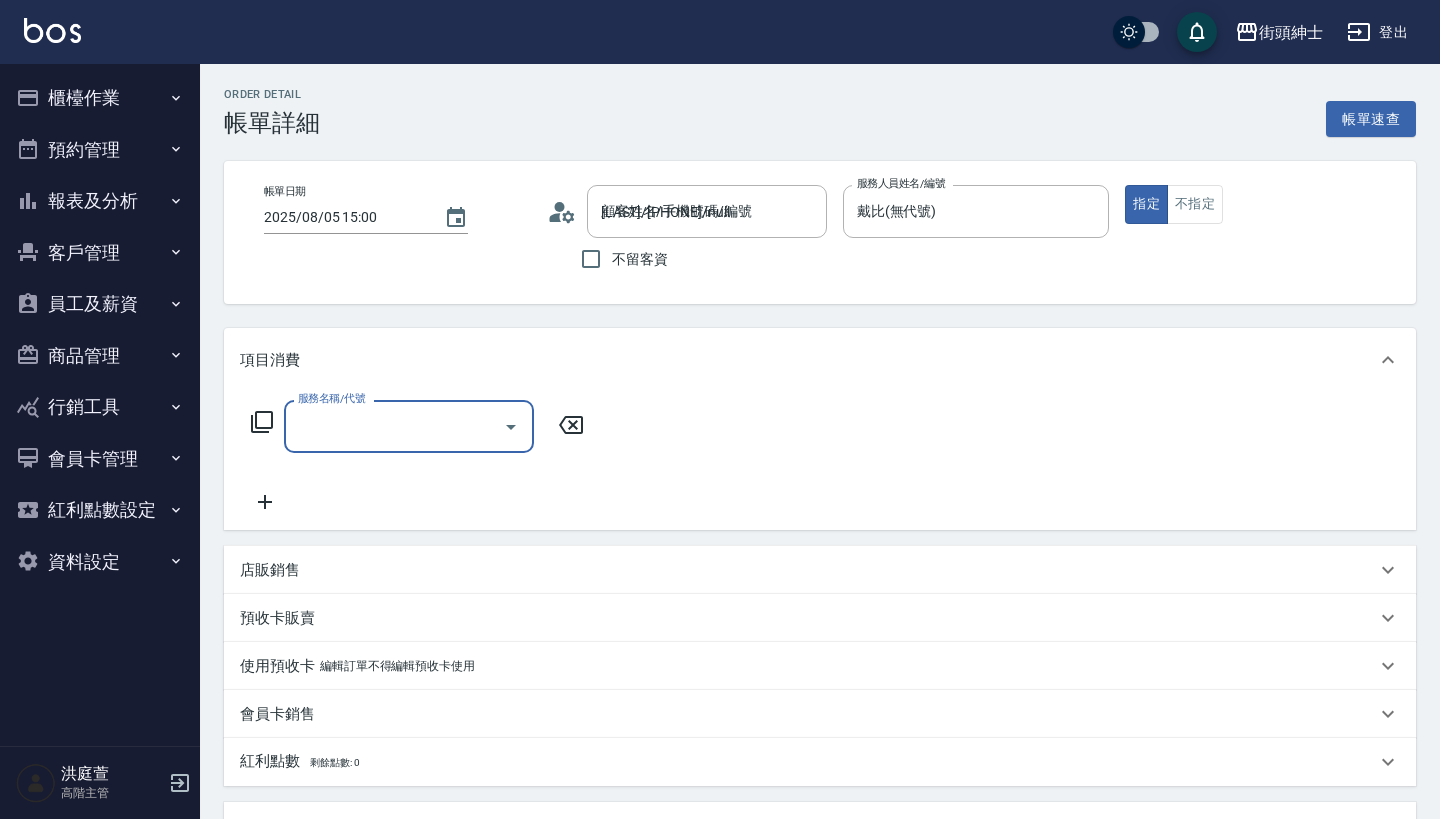 scroll, scrollTop: 0, scrollLeft: 0, axis: both 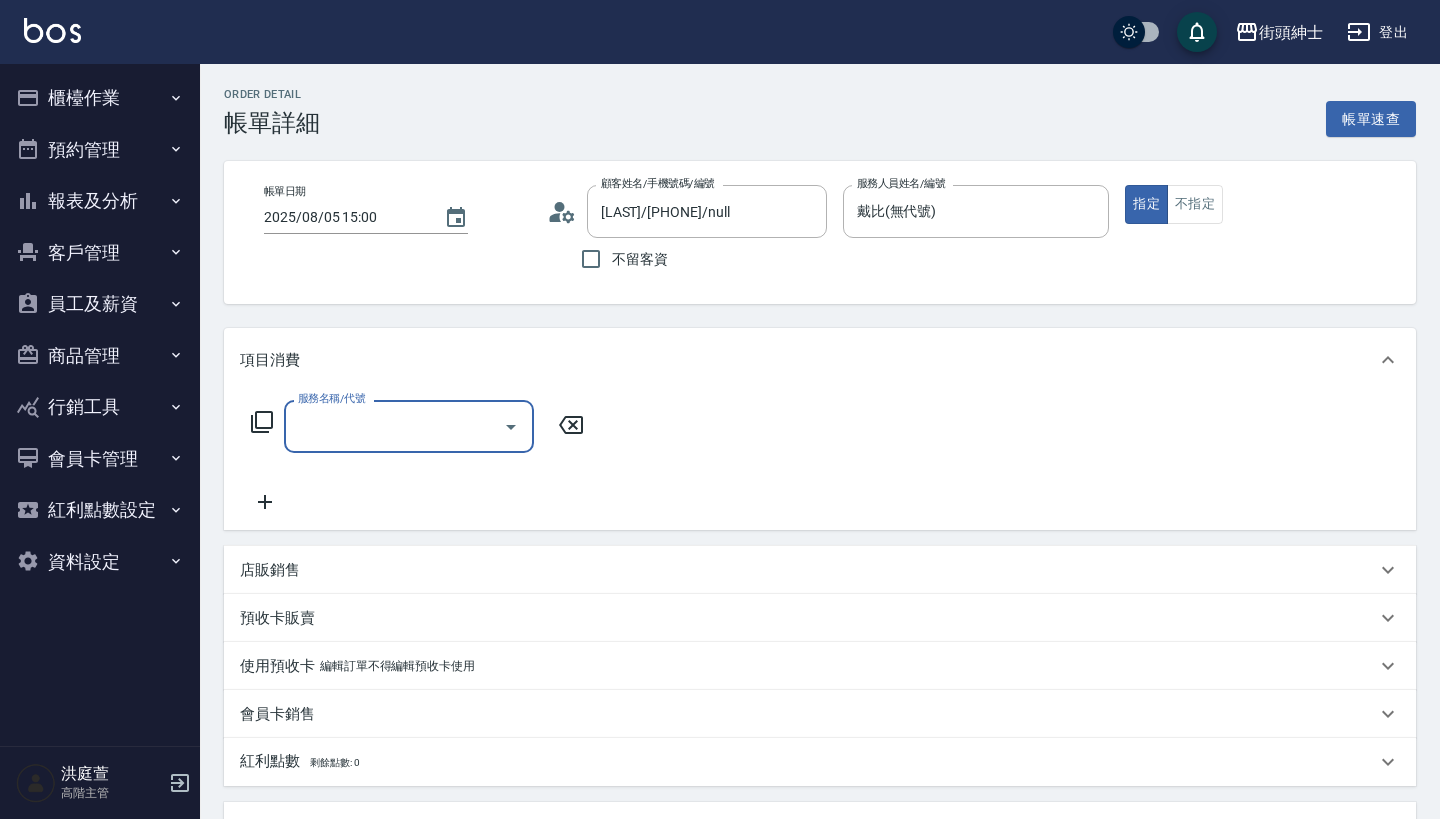 click on "服務名稱/代號" at bounding box center (394, 426) 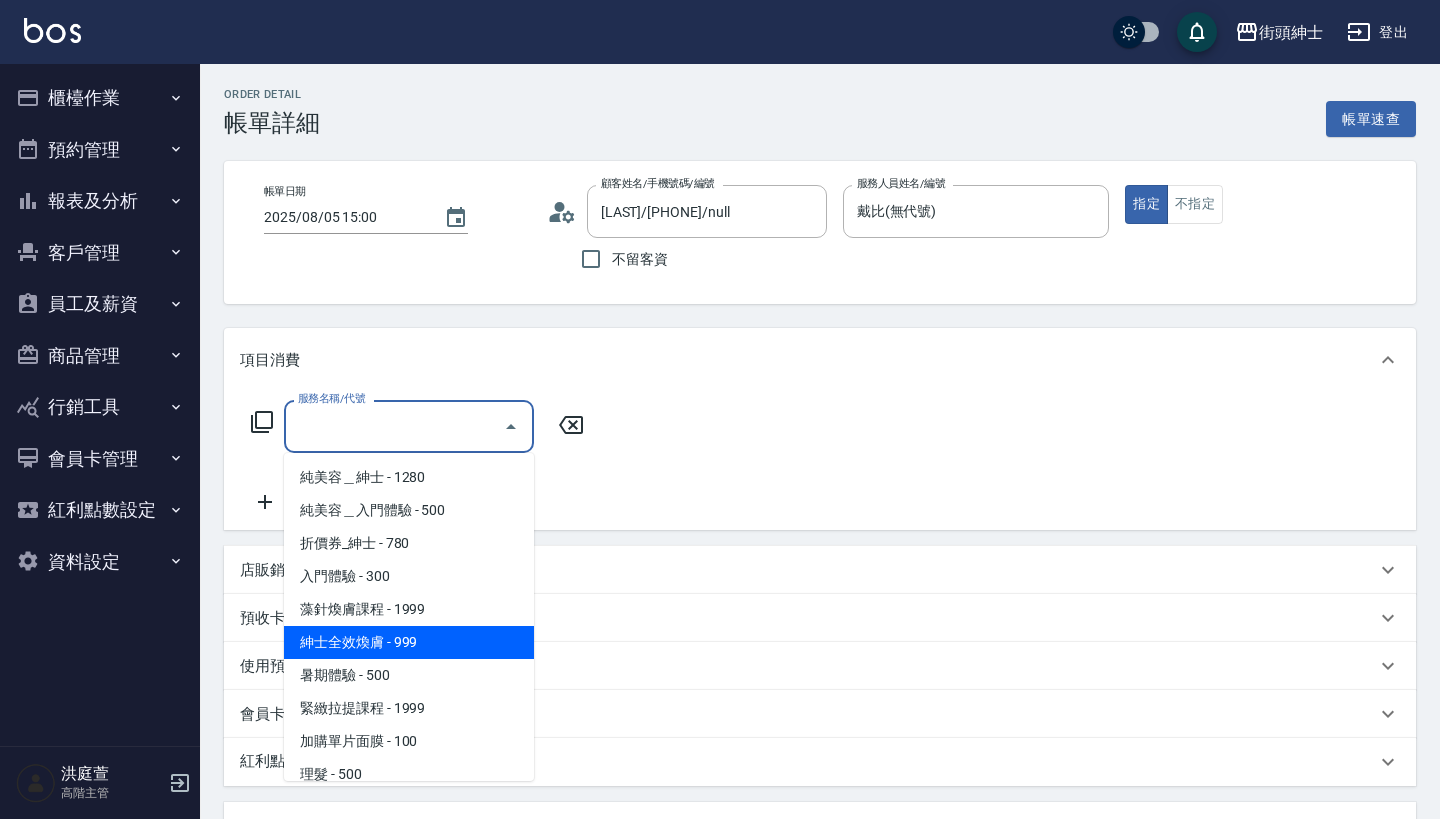 click on "紳士全效煥膚 - 999" at bounding box center [409, 642] 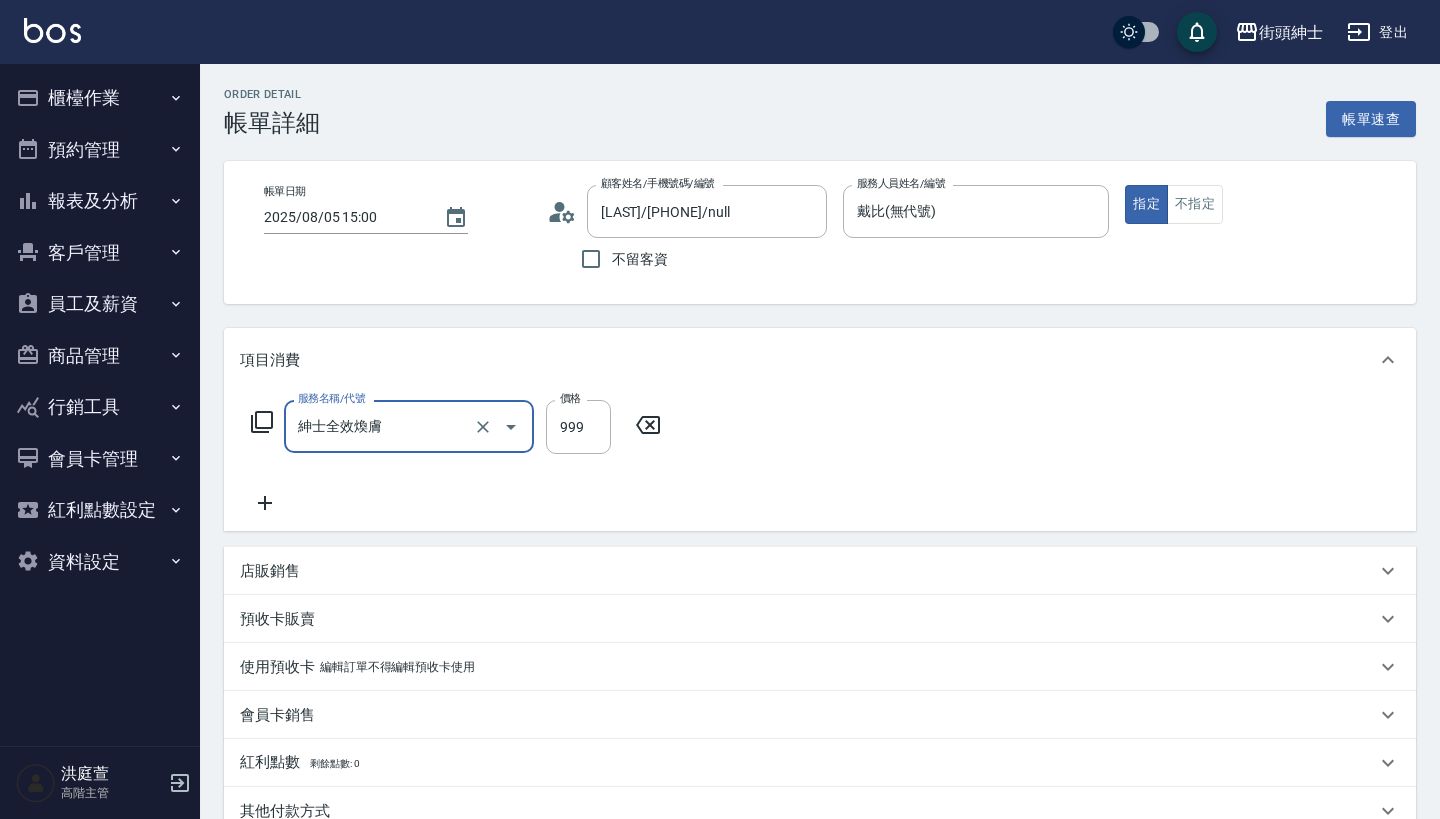 type on "紳士全效煥膚" 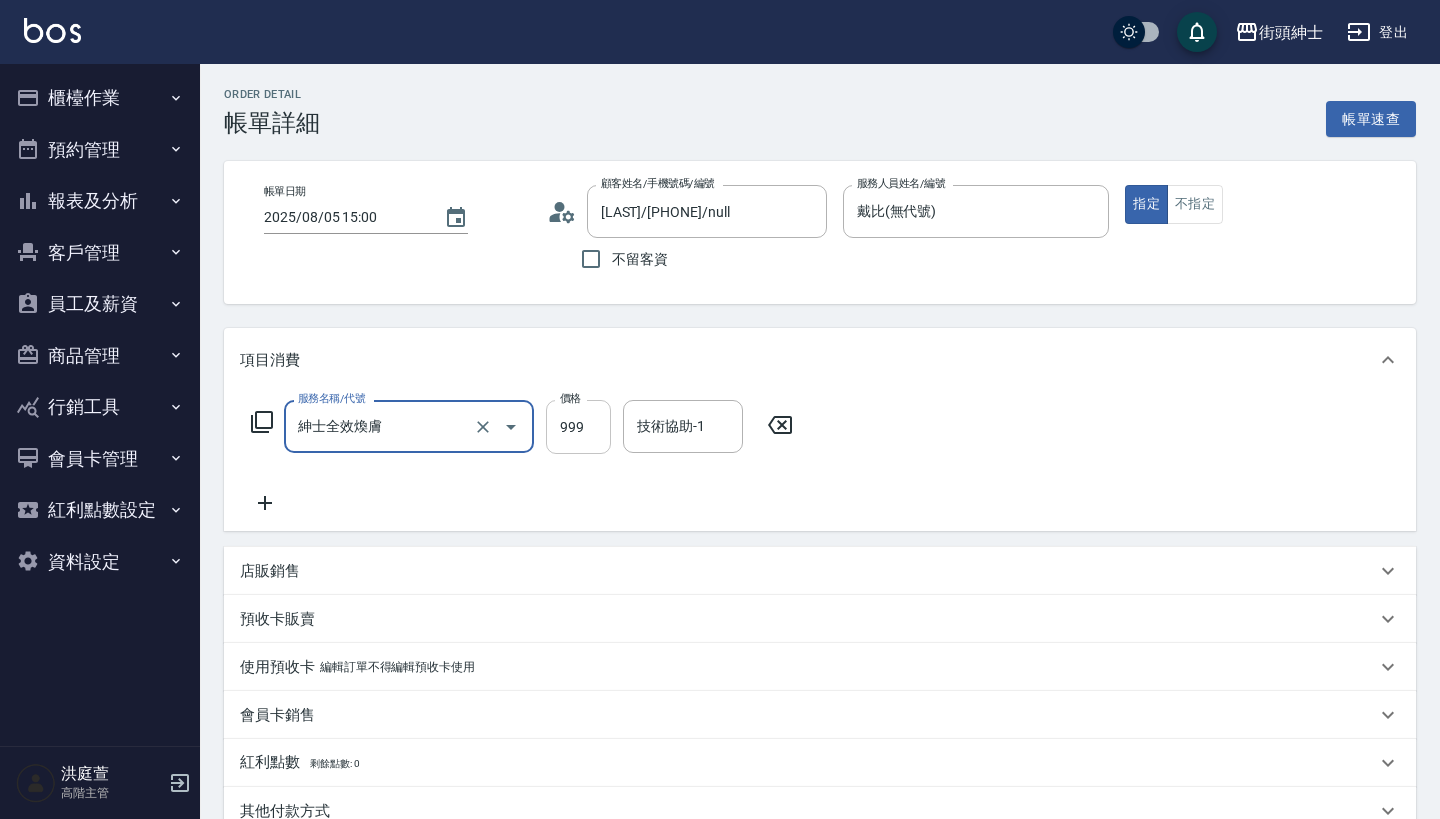 click on "999" at bounding box center [578, 427] 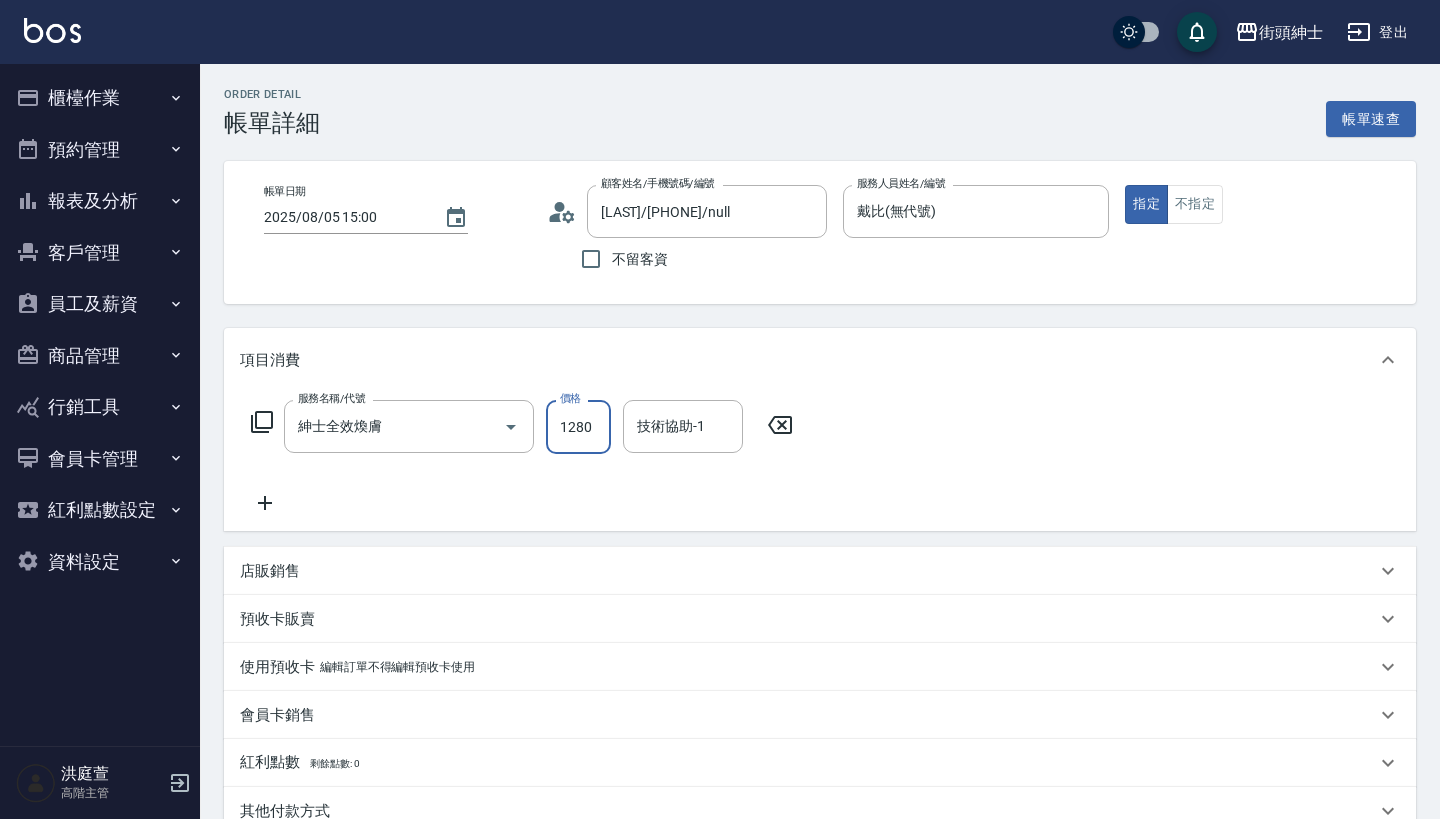 type on "1280" 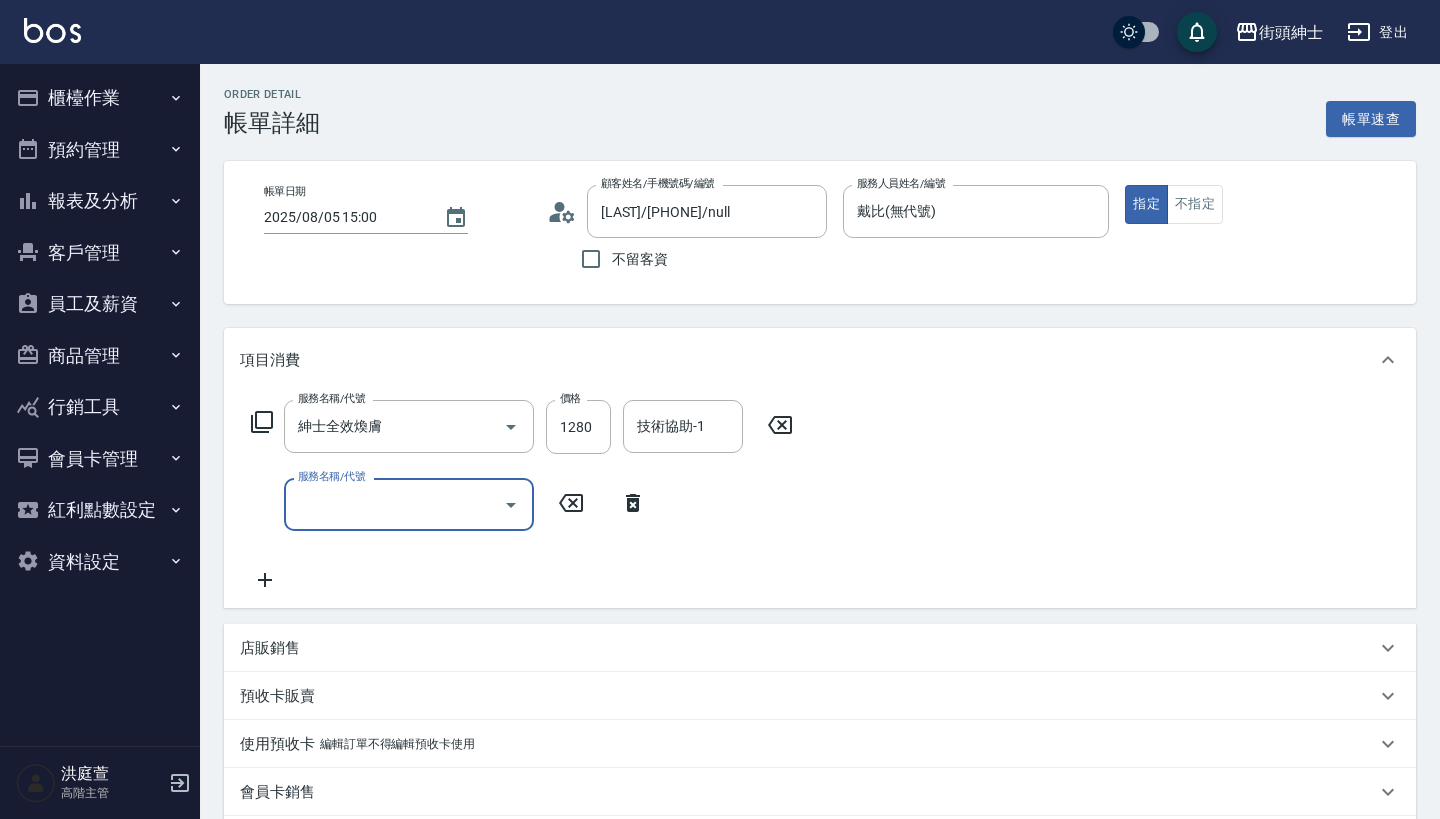 click on "服務名稱/代號" at bounding box center (394, 504) 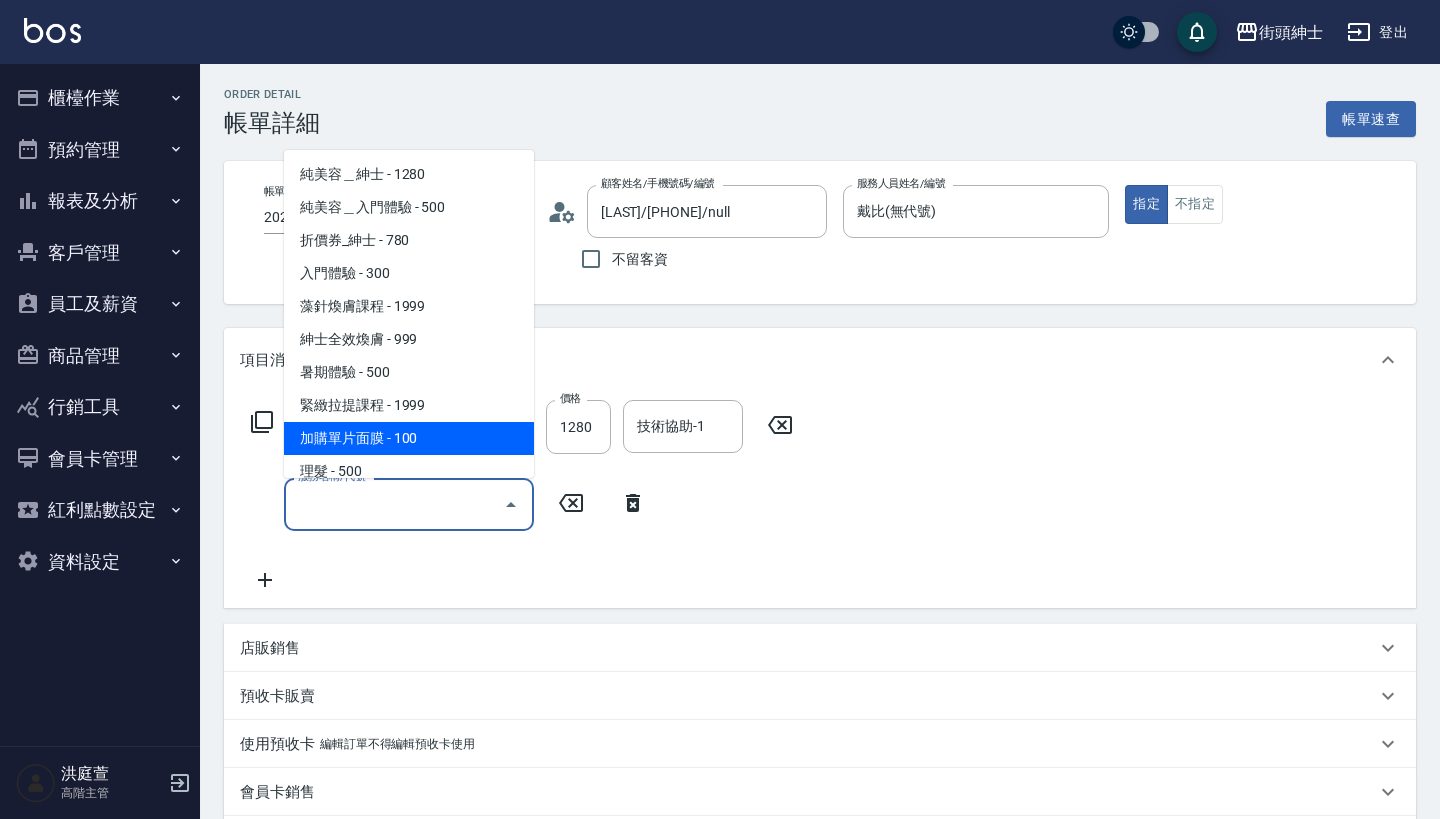 click on "加購單片面膜 - 100" at bounding box center [409, 438] 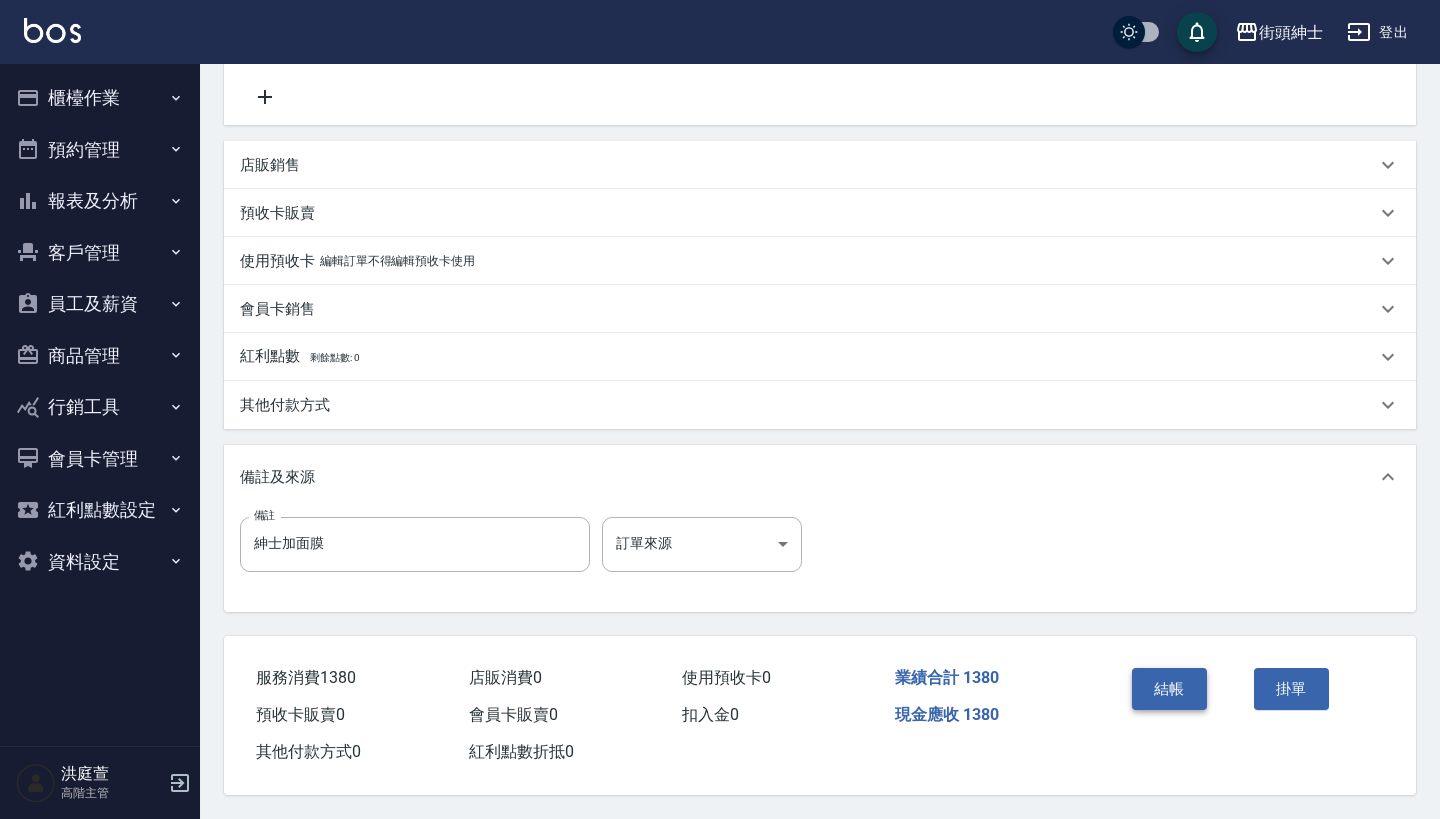 click on "結帳" at bounding box center (1169, 689) 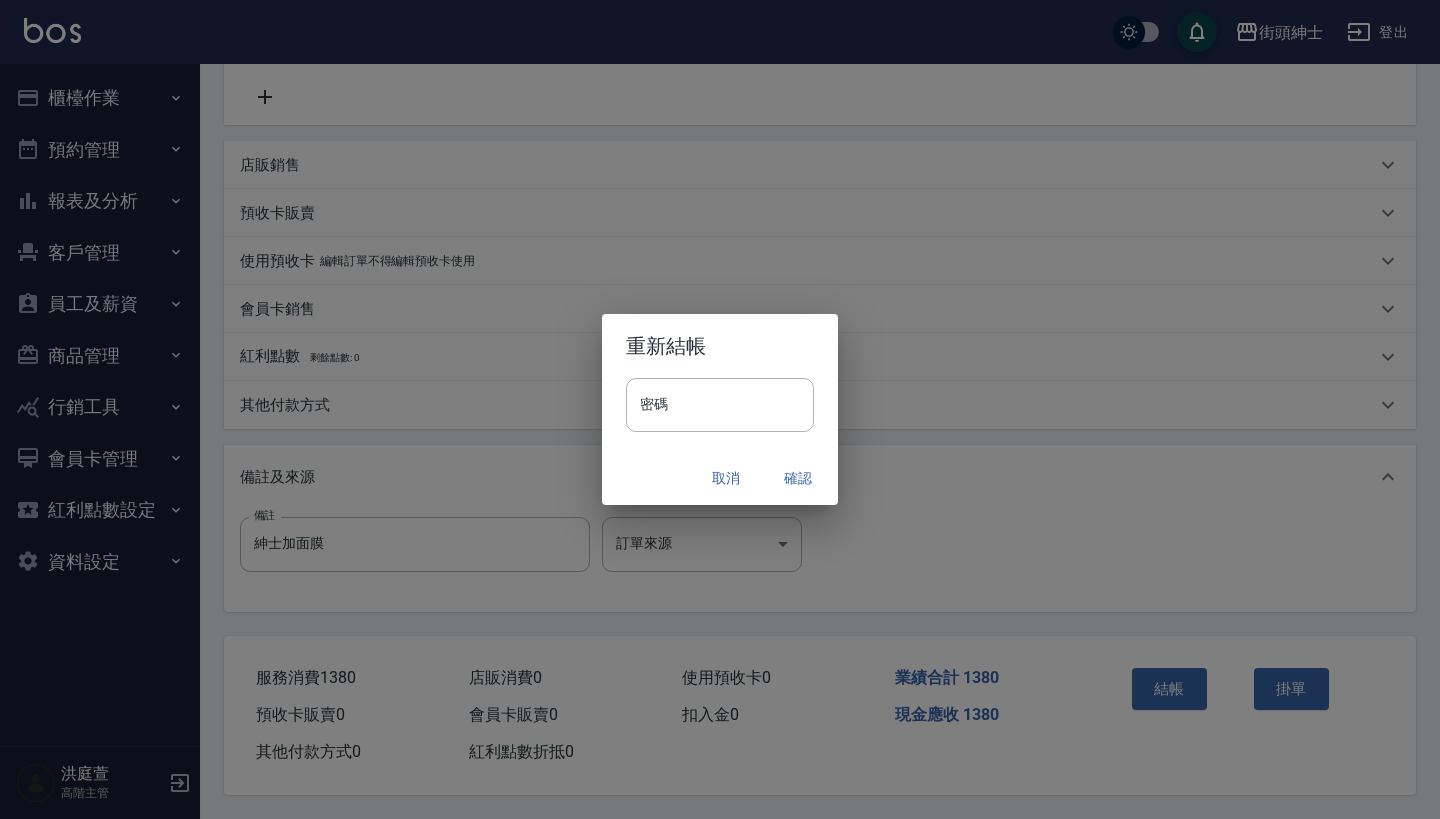 click on "確認" at bounding box center [798, 478] 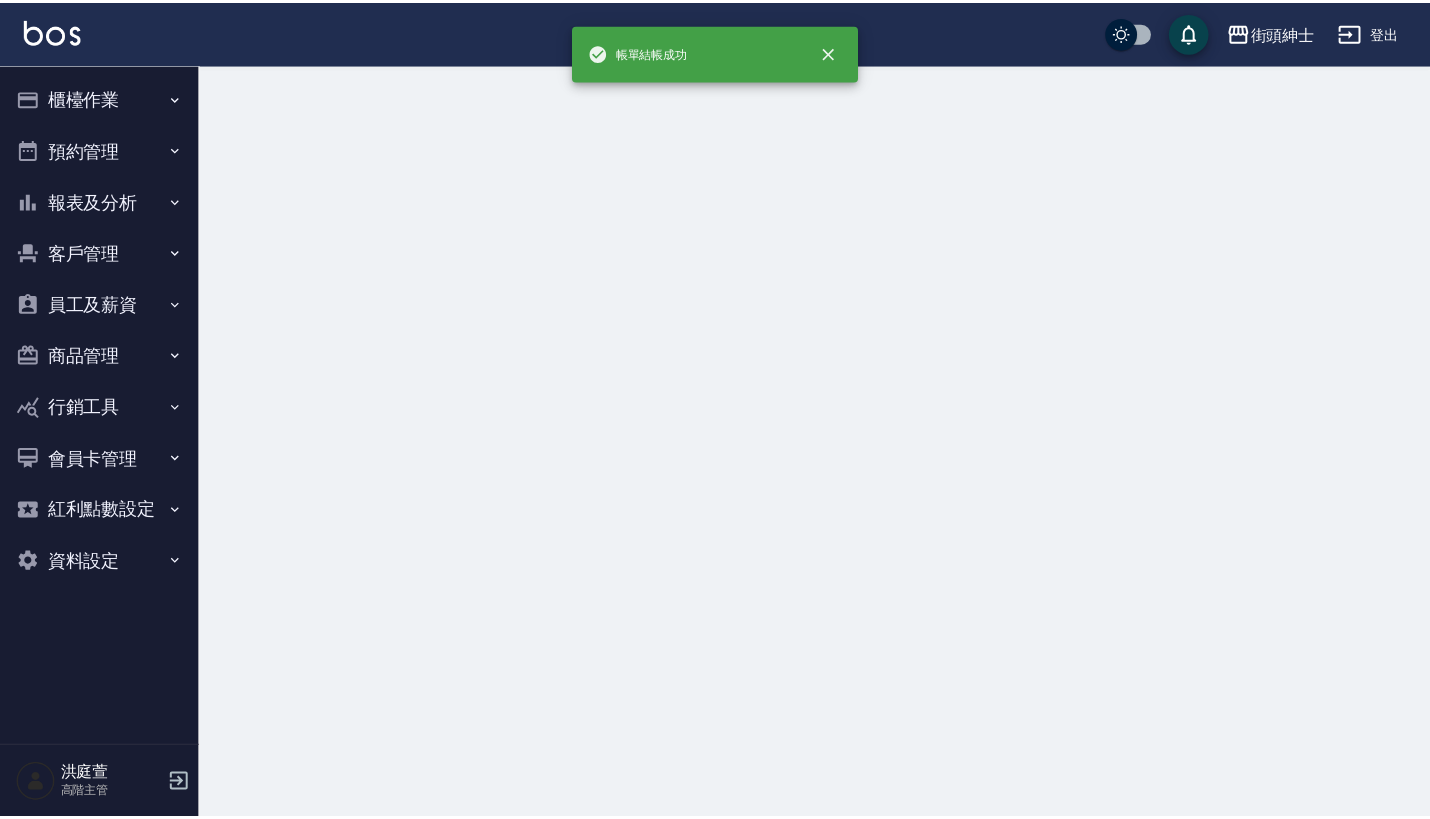 scroll, scrollTop: 0, scrollLeft: 0, axis: both 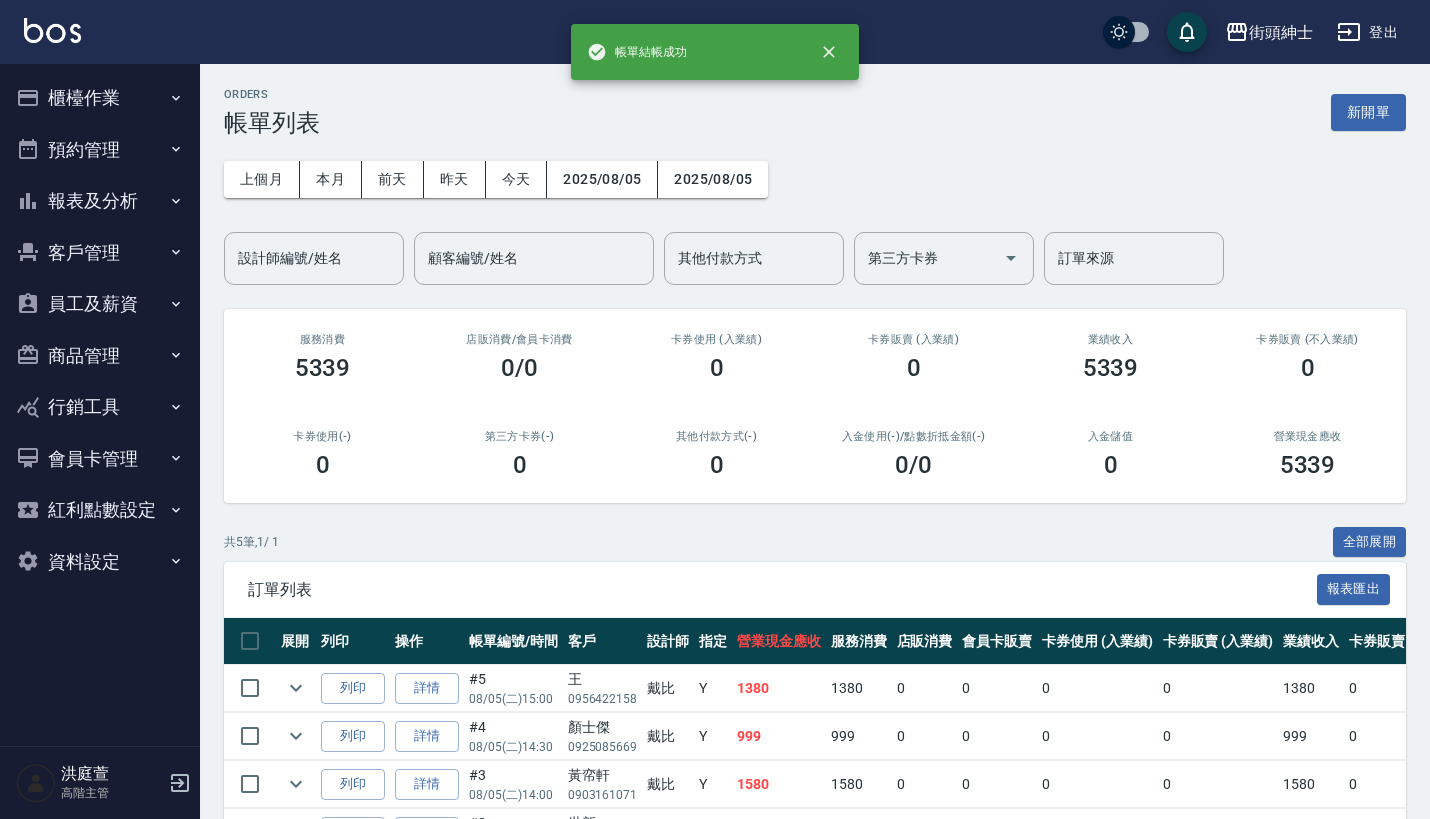 click on "預約管理" at bounding box center [100, 150] 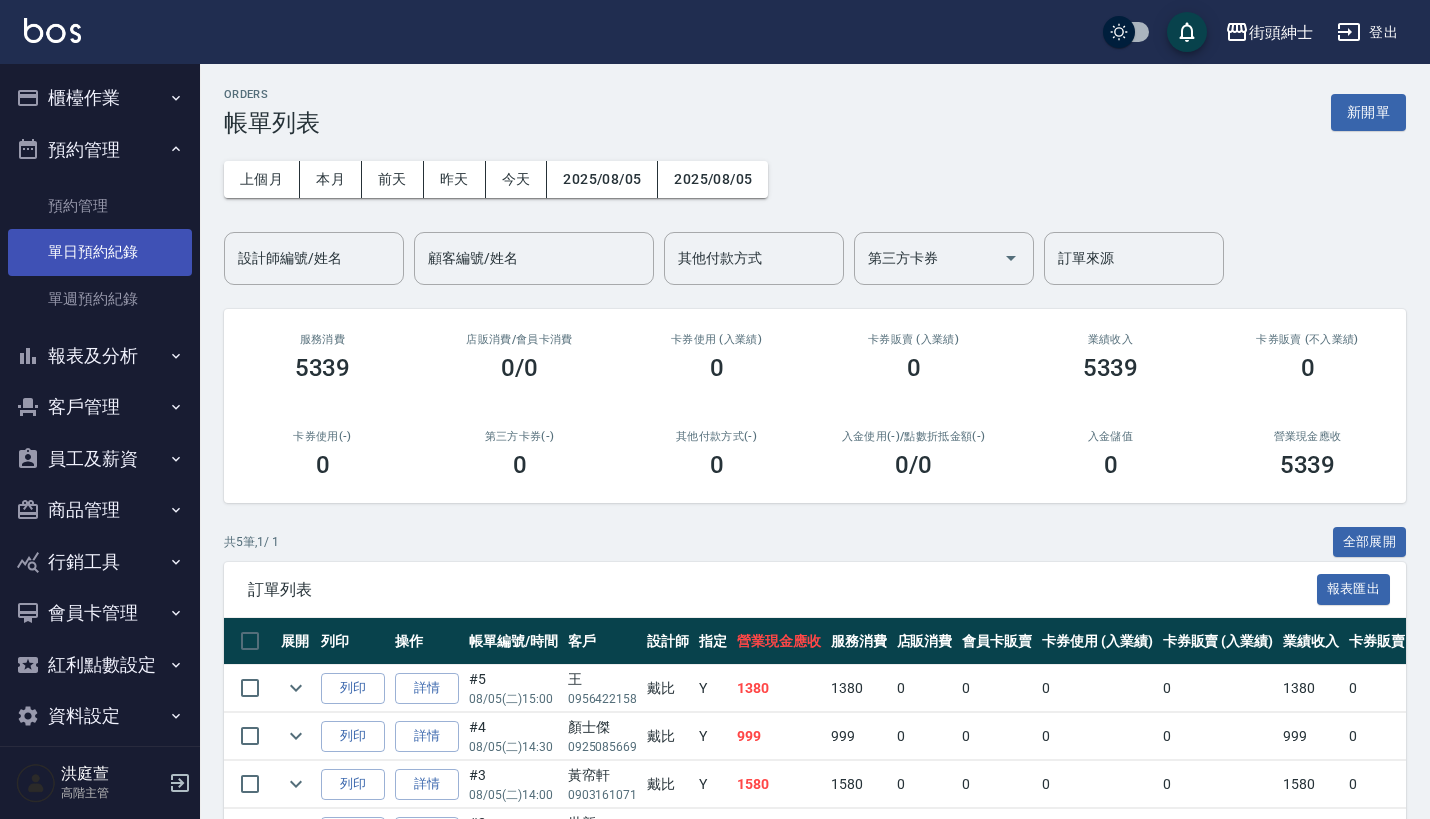 click on "單日預約紀錄" at bounding box center (100, 252) 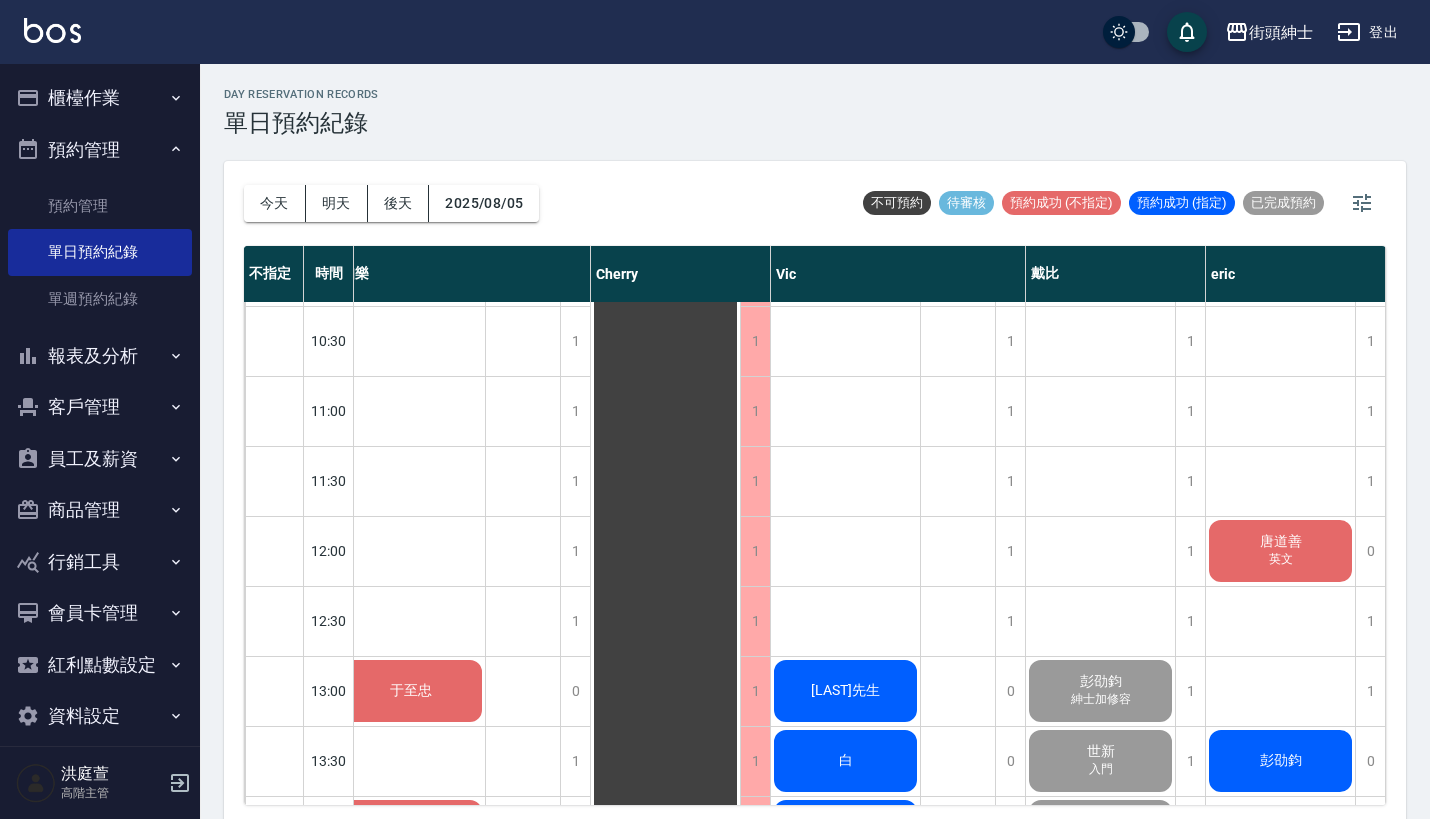 scroll, scrollTop: 235, scrollLeft: 178, axis: both 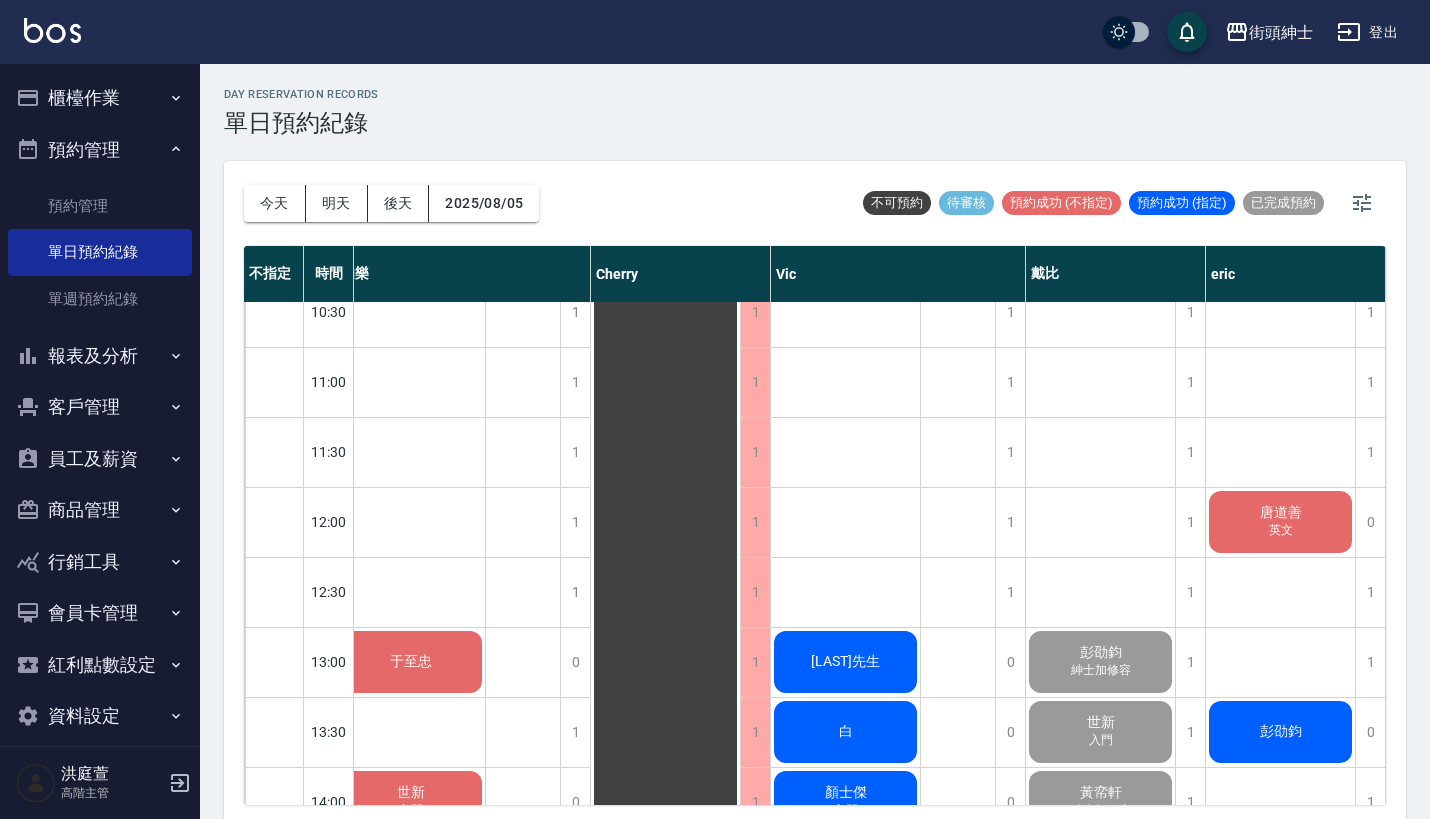 click on "櫃檯作業" at bounding box center [100, 98] 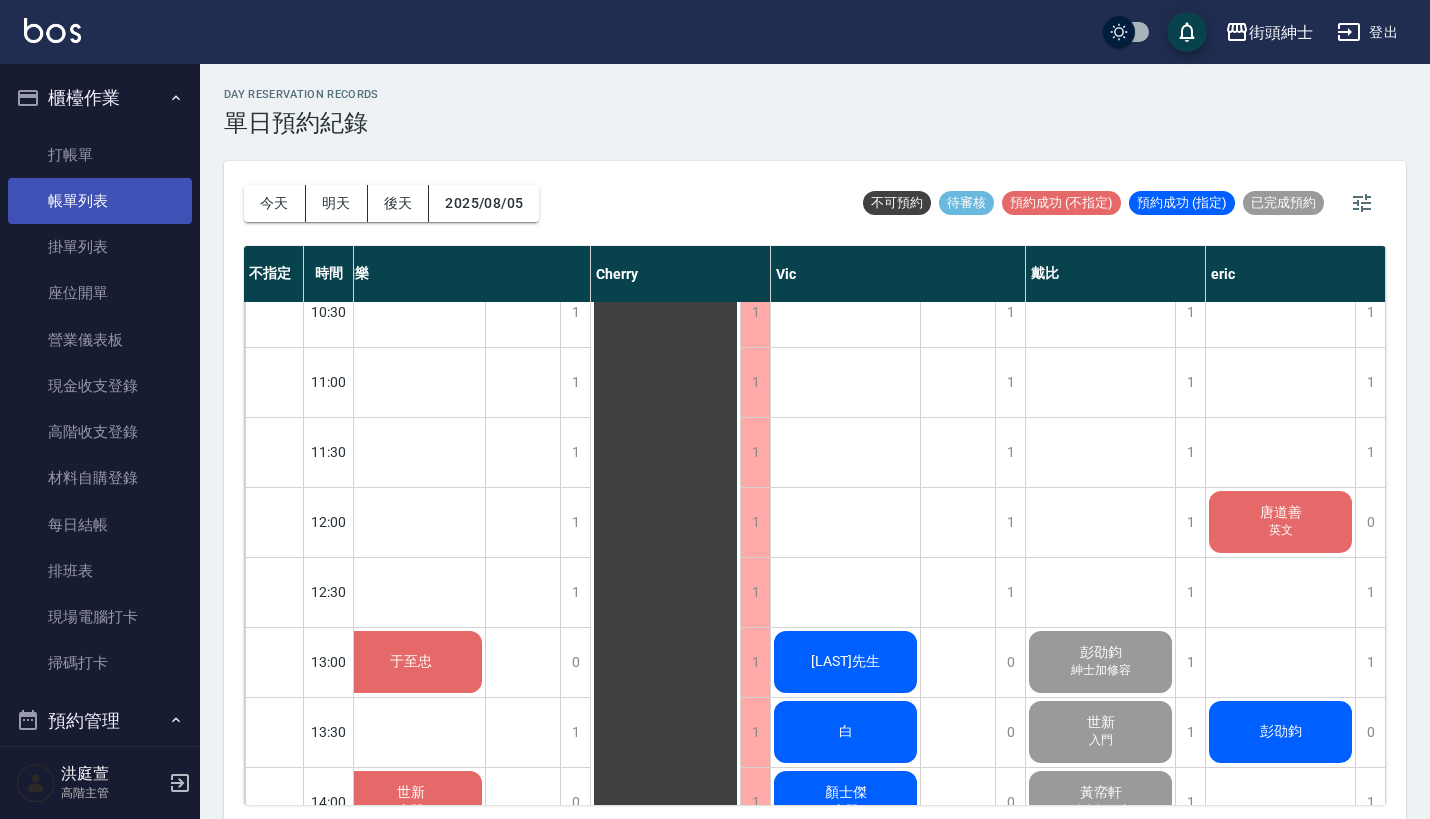 click on "帳單列表" at bounding box center (100, 201) 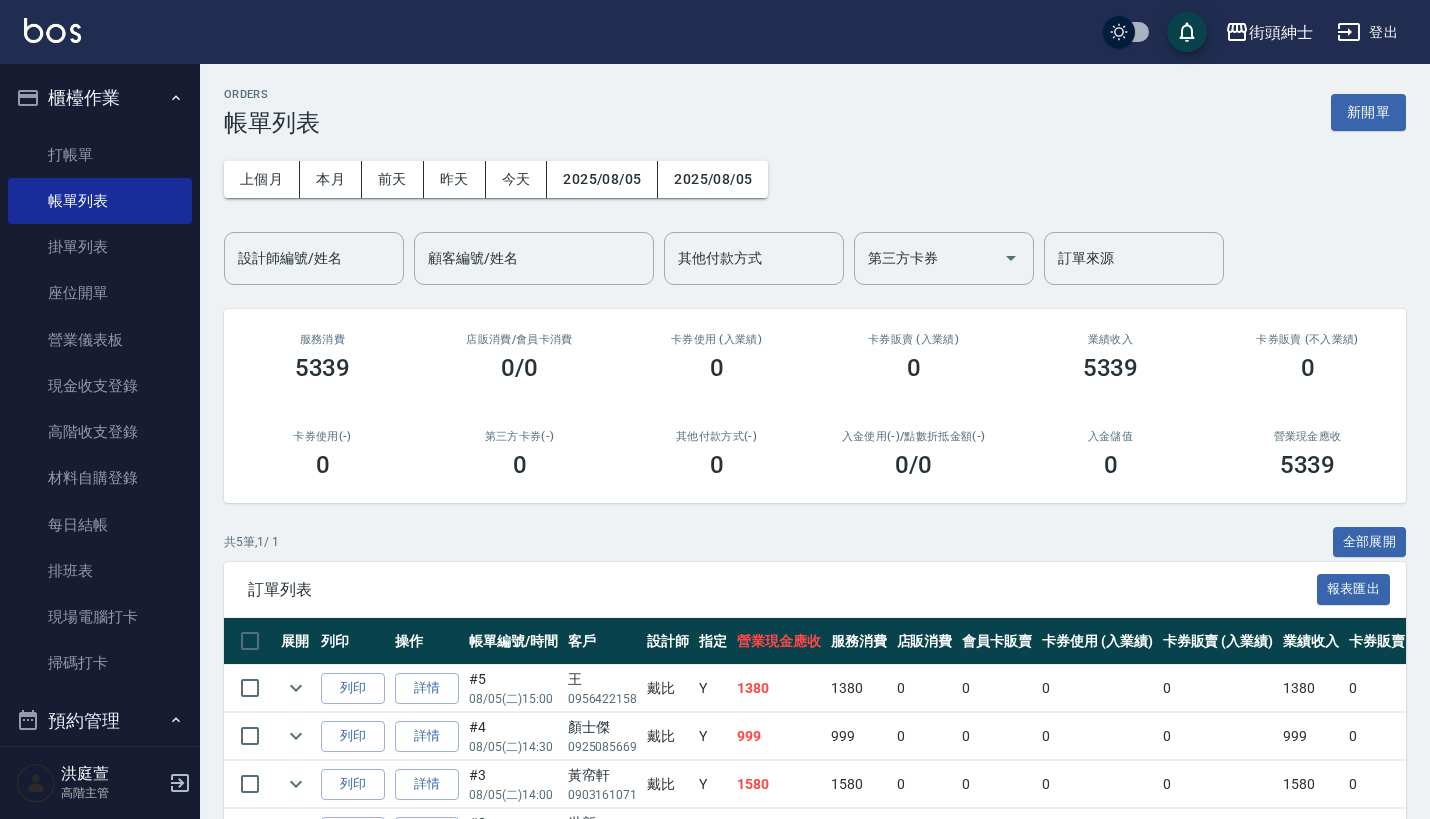 click on "櫃檯作業" at bounding box center (100, 98) 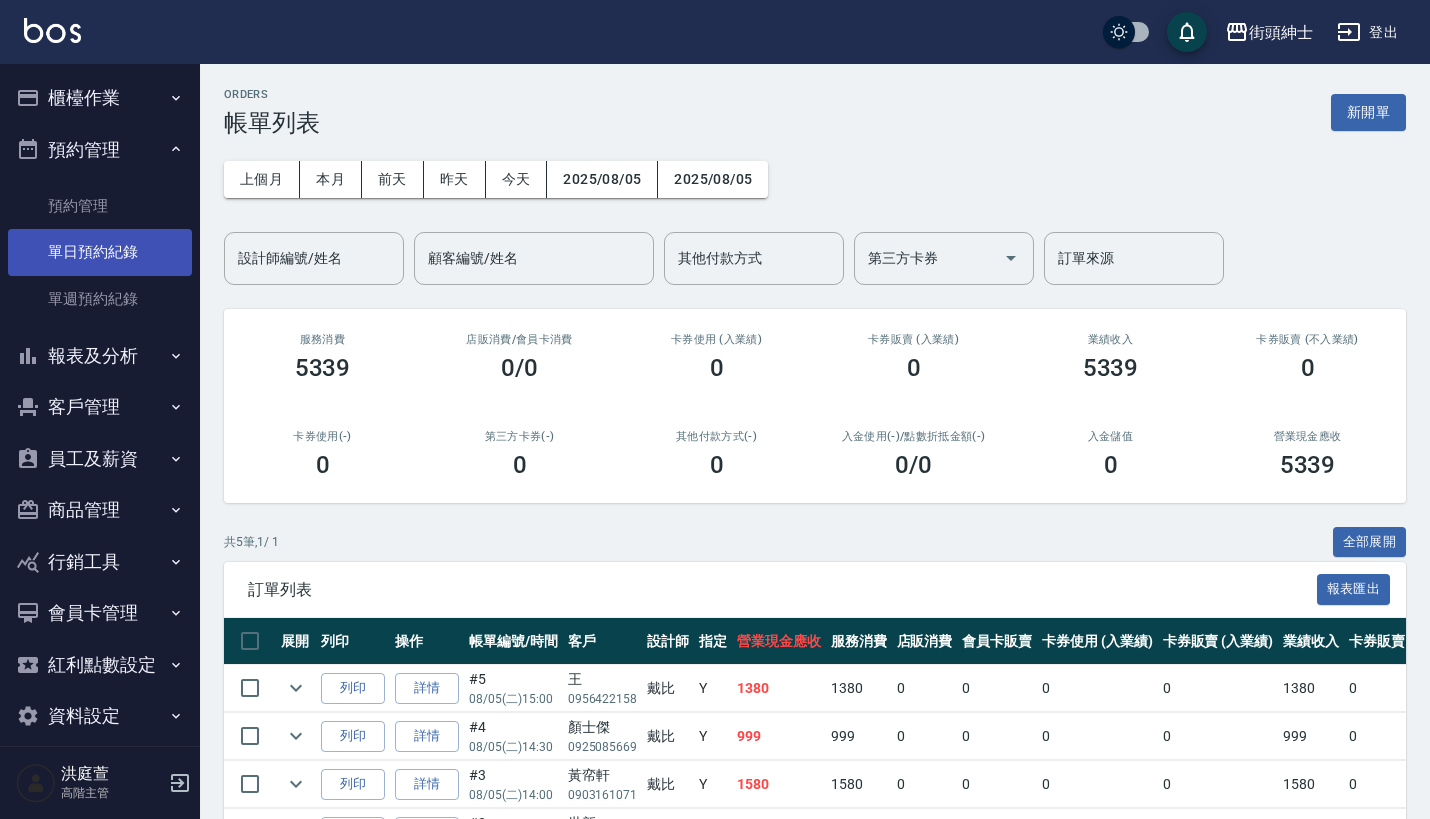 click on "單日預約紀錄" at bounding box center (100, 252) 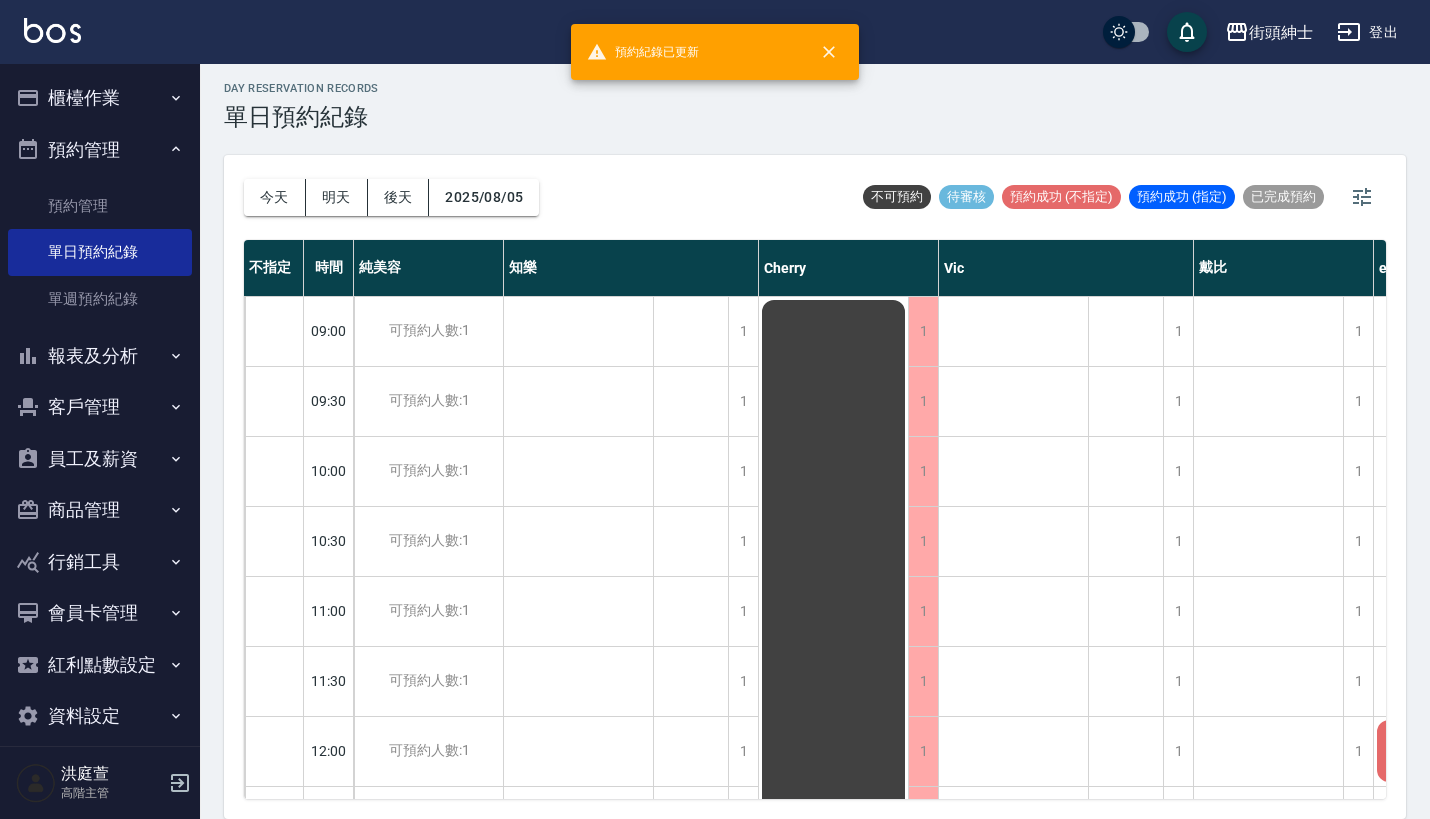 scroll, scrollTop: 5, scrollLeft: 0, axis: vertical 